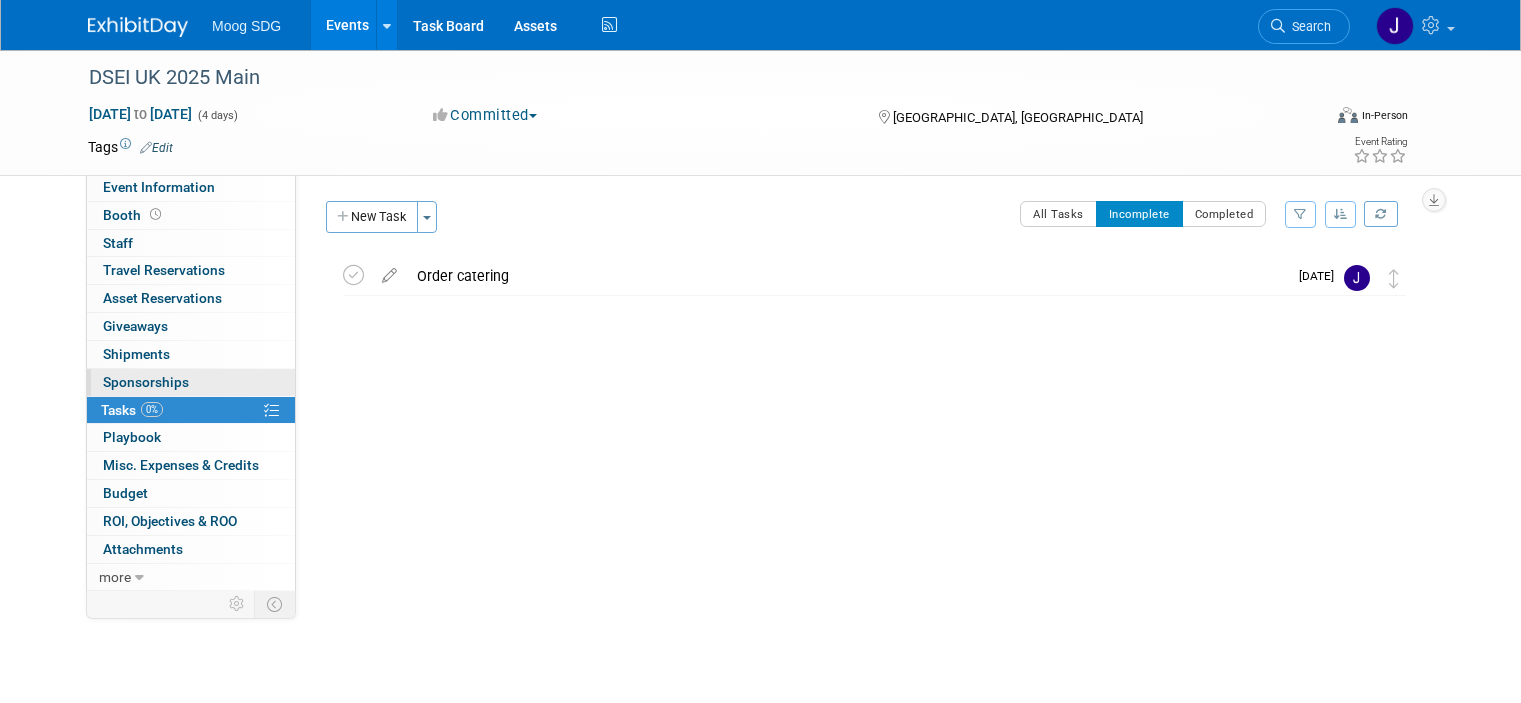 scroll, scrollTop: 0, scrollLeft: 0, axis: both 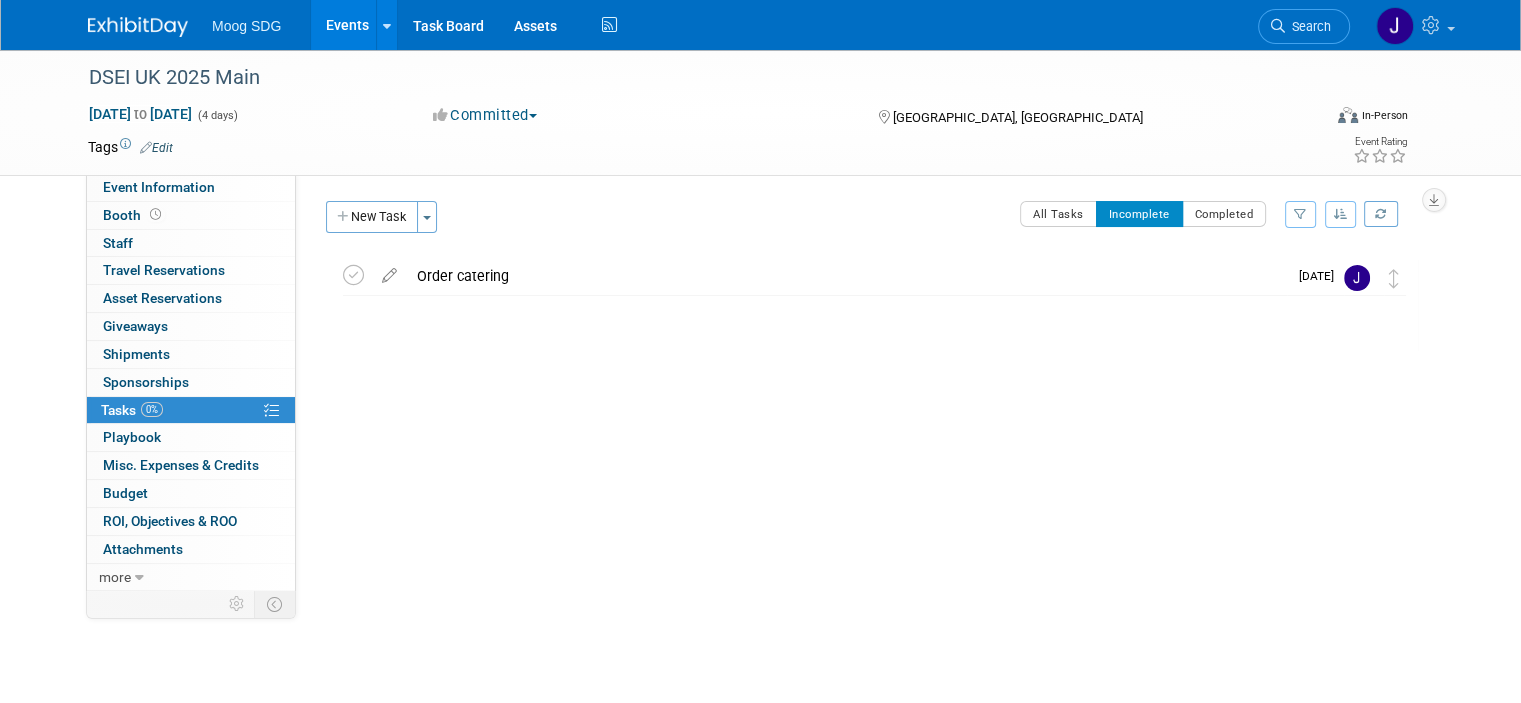click on "Events" at bounding box center [347, 25] 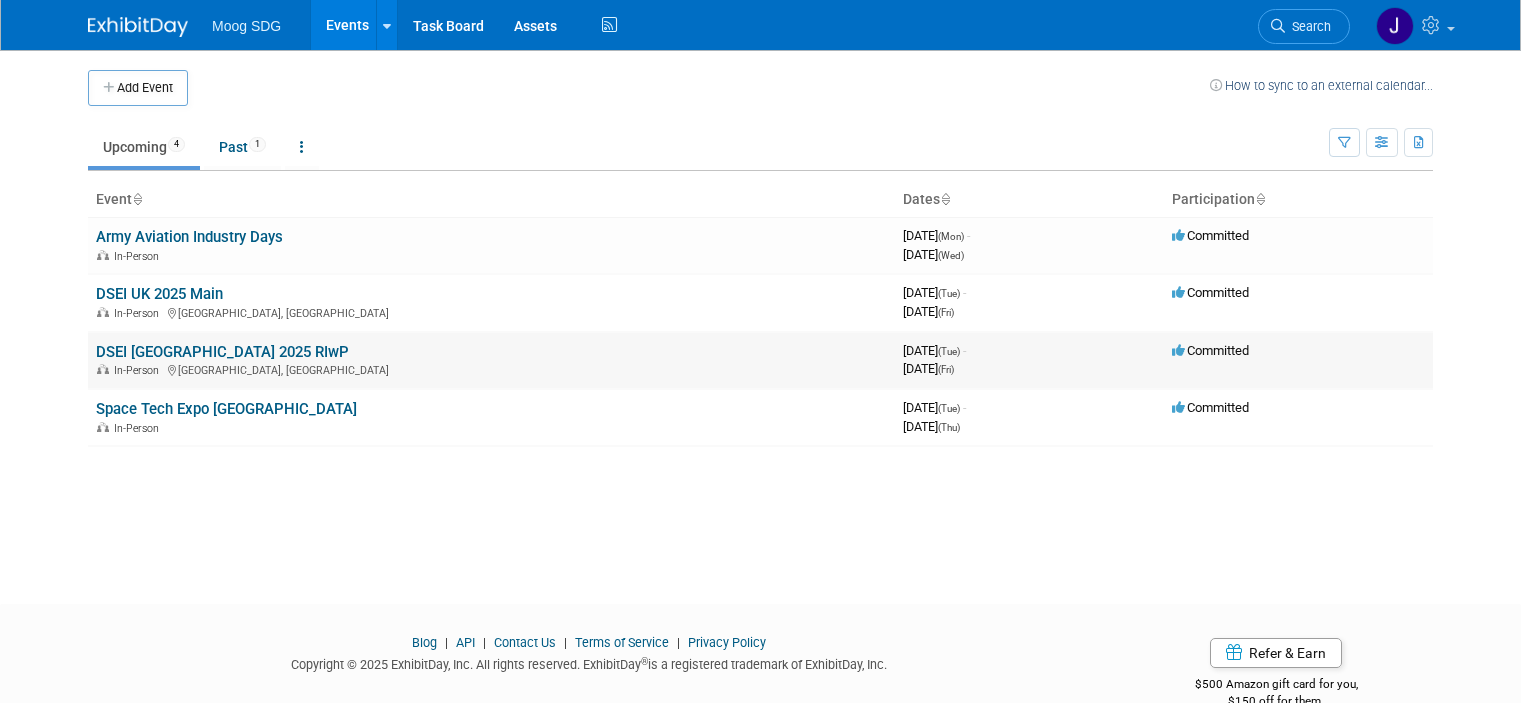 scroll, scrollTop: 0, scrollLeft: 0, axis: both 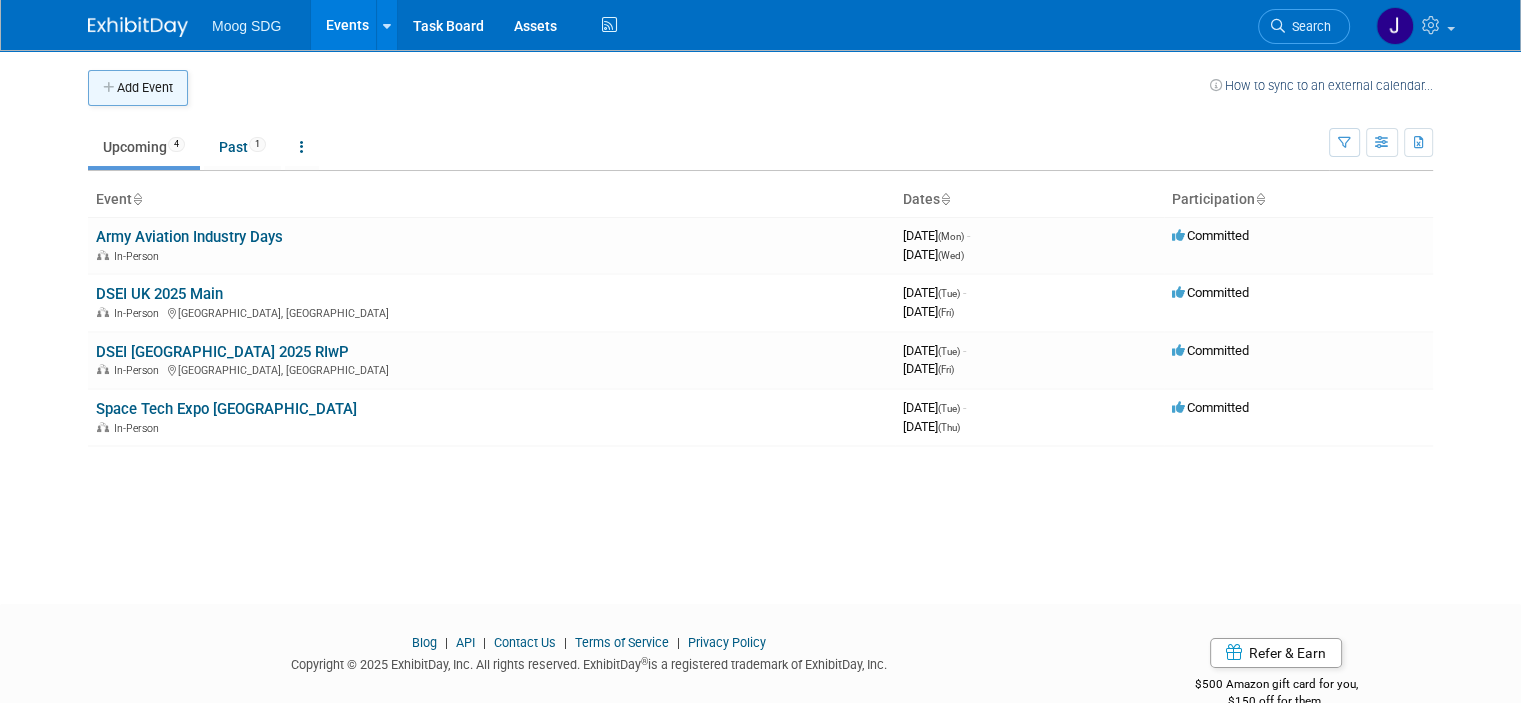 click on "Add Event" at bounding box center (138, 88) 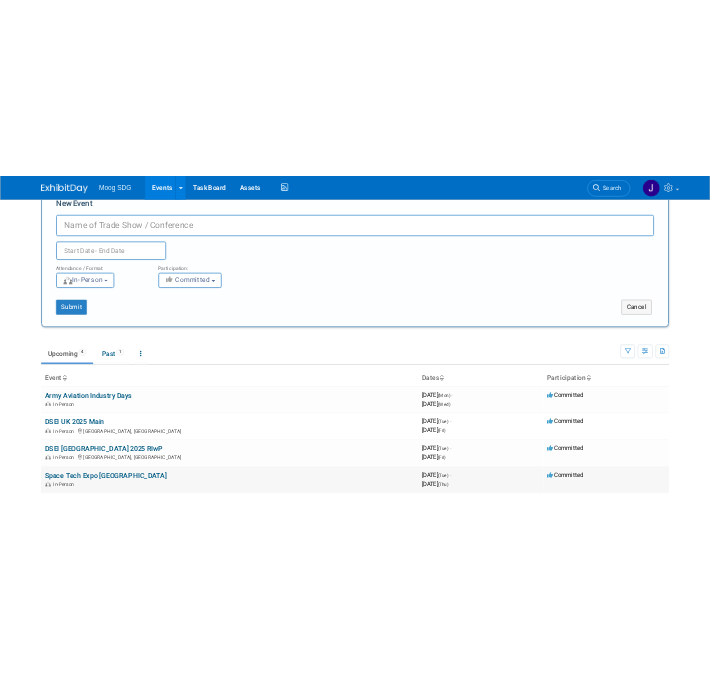 scroll, scrollTop: 0, scrollLeft: 0, axis: both 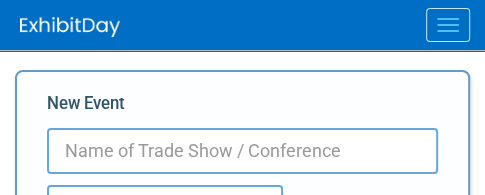 click at bounding box center (165, 205) 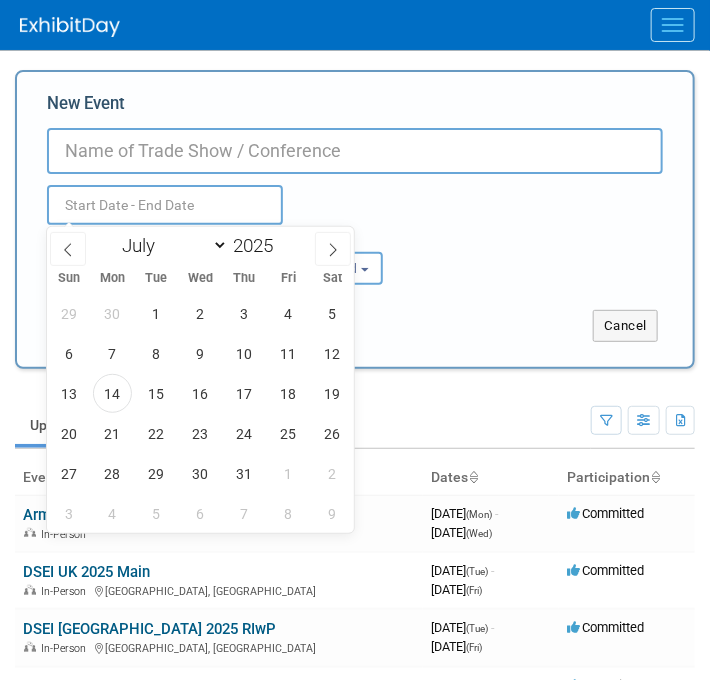 click at bounding box center [165, 205] 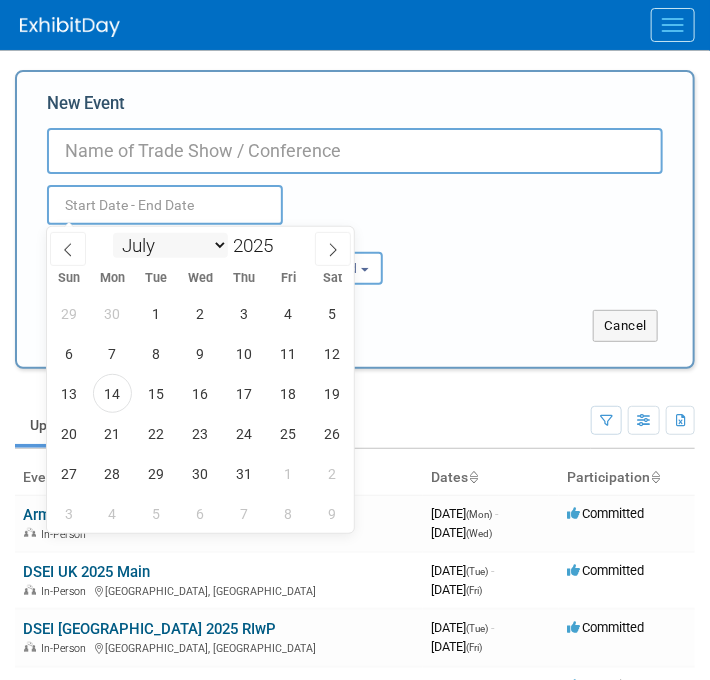 click on "January February March April May June July August September October November December" at bounding box center (170, 245) 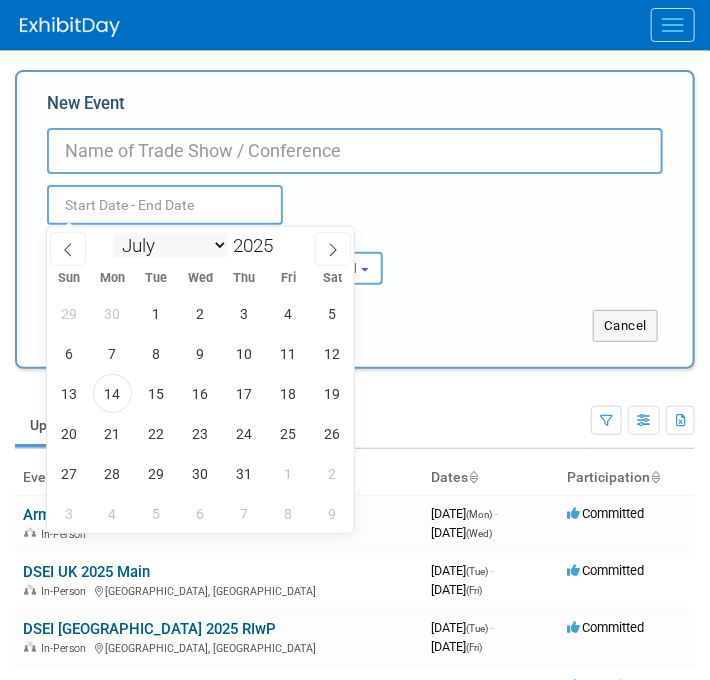 select on "11" 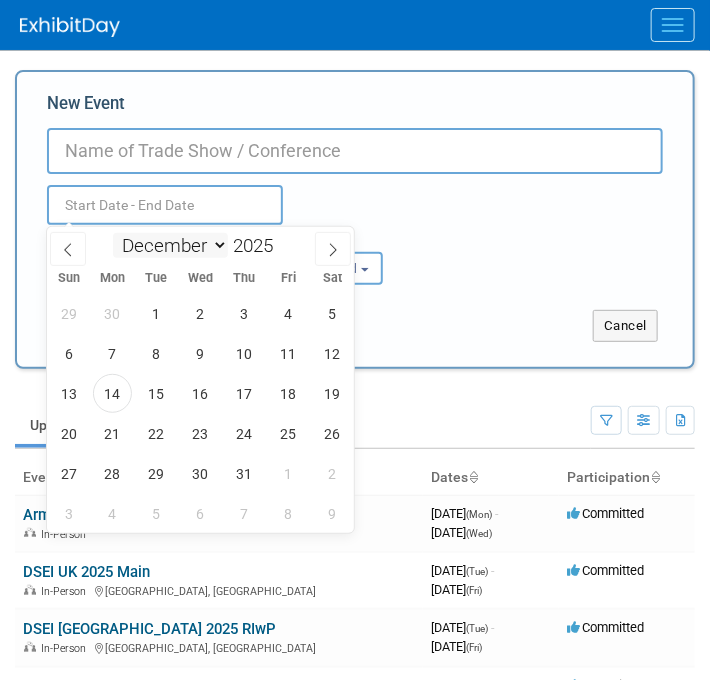 click on "January February March April May June July August September October November December" at bounding box center (170, 245) 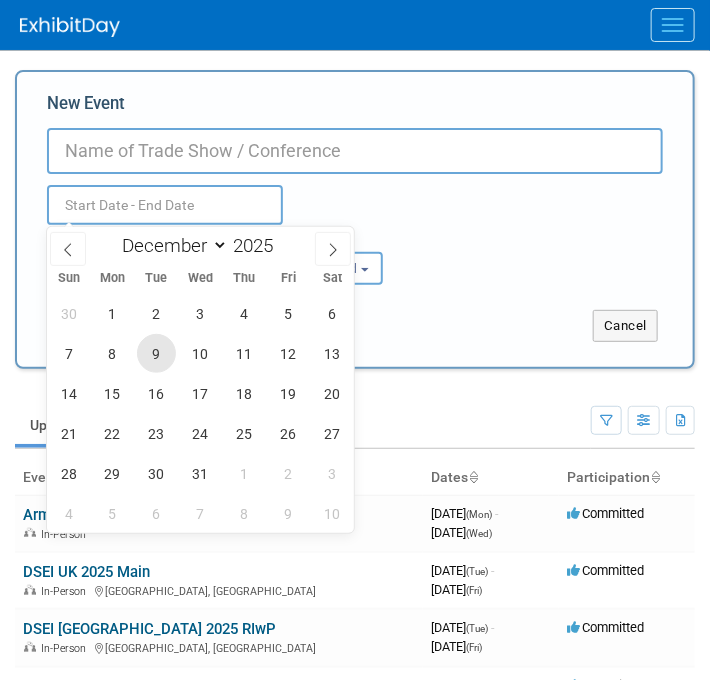 click on "9" at bounding box center [156, 353] 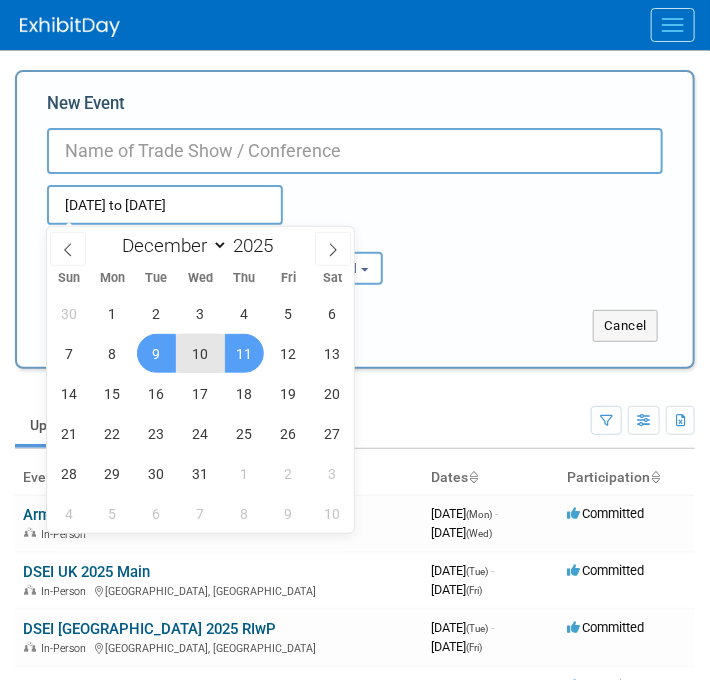 click on "11" at bounding box center [244, 353] 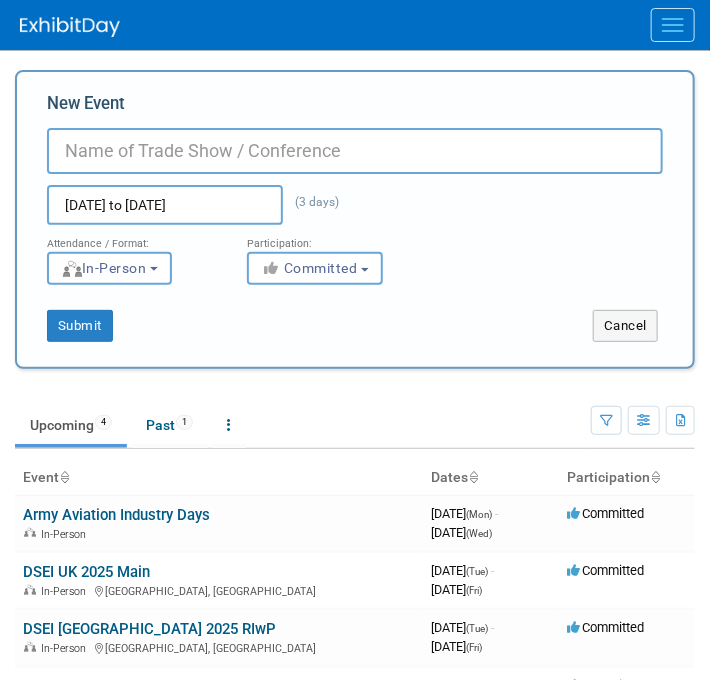 click on "New Event" at bounding box center [355, 151] 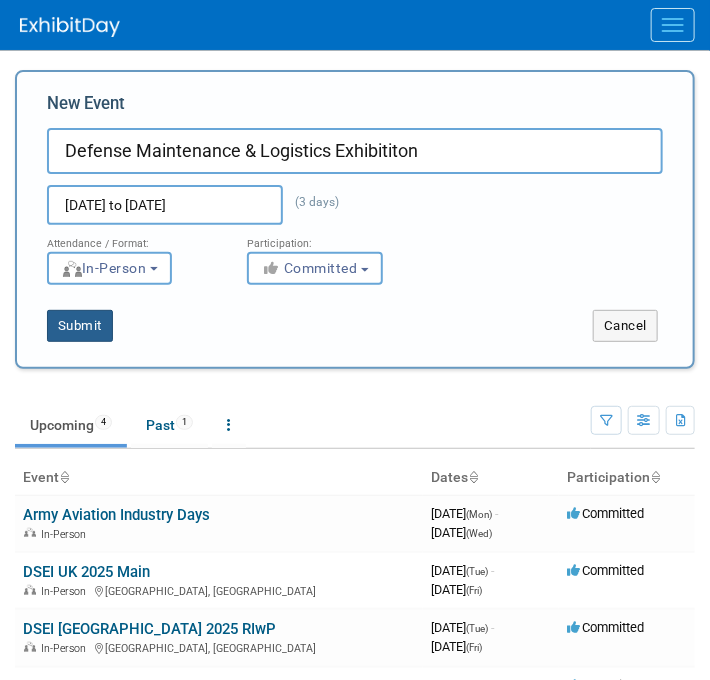 type on "Defense Maintenance & Logistics Exhibititon" 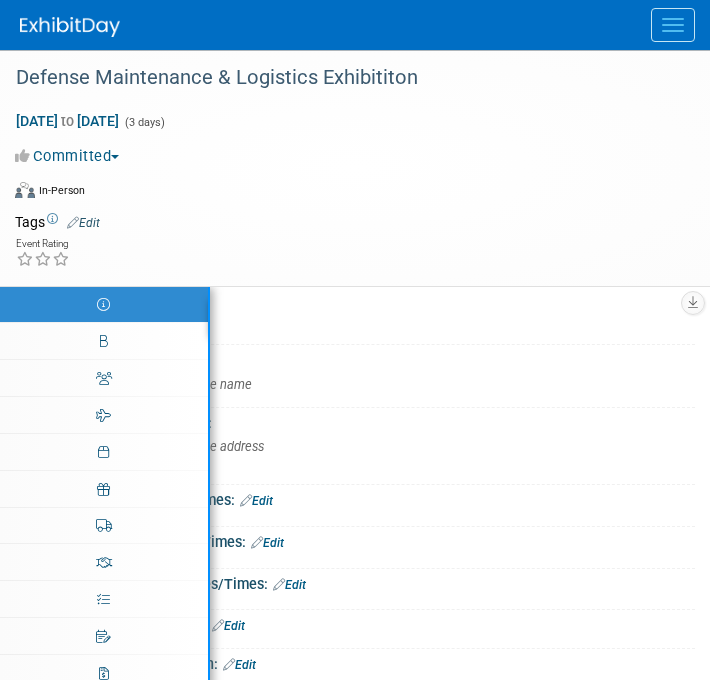 scroll, scrollTop: 0, scrollLeft: 0, axis: both 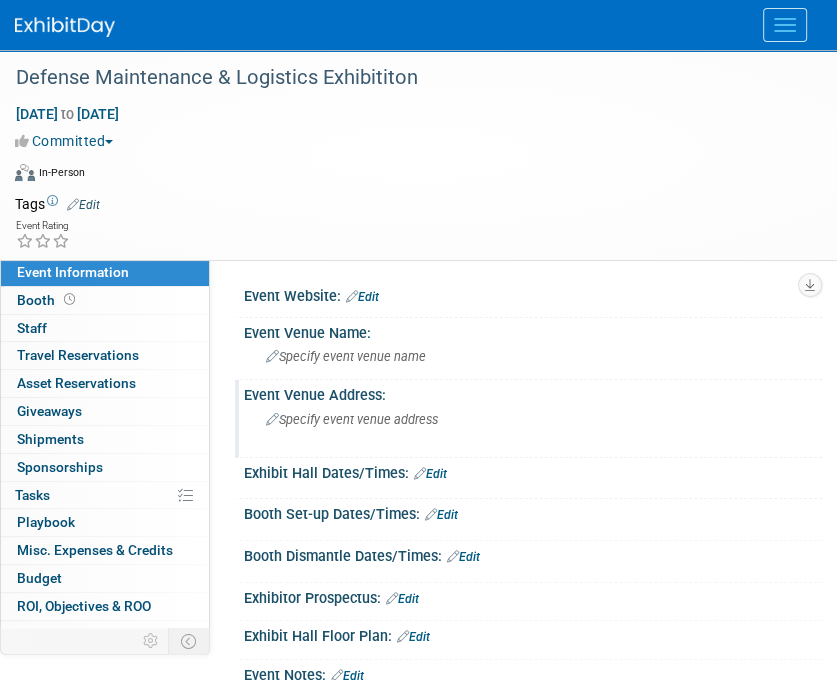 click on "Specify event venue address" at bounding box center [533, 427] 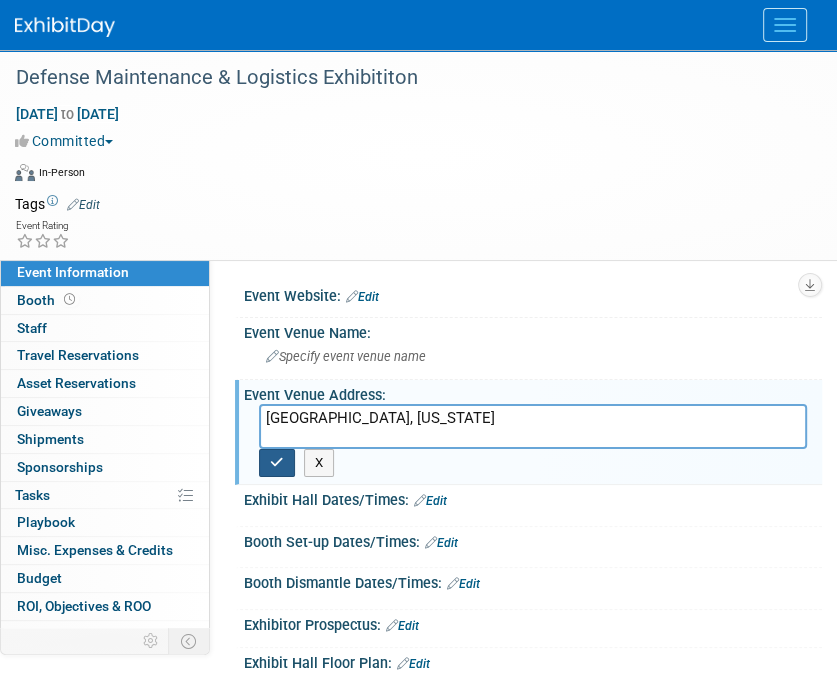 type on "Louisville, Kentucky" 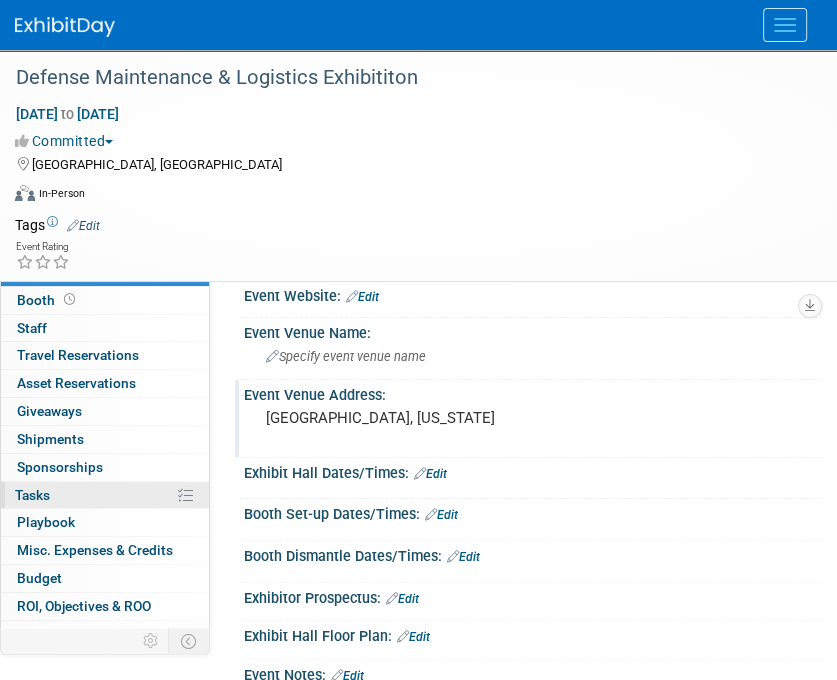 click on "0%
Tasks 0%" at bounding box center [105, 495] 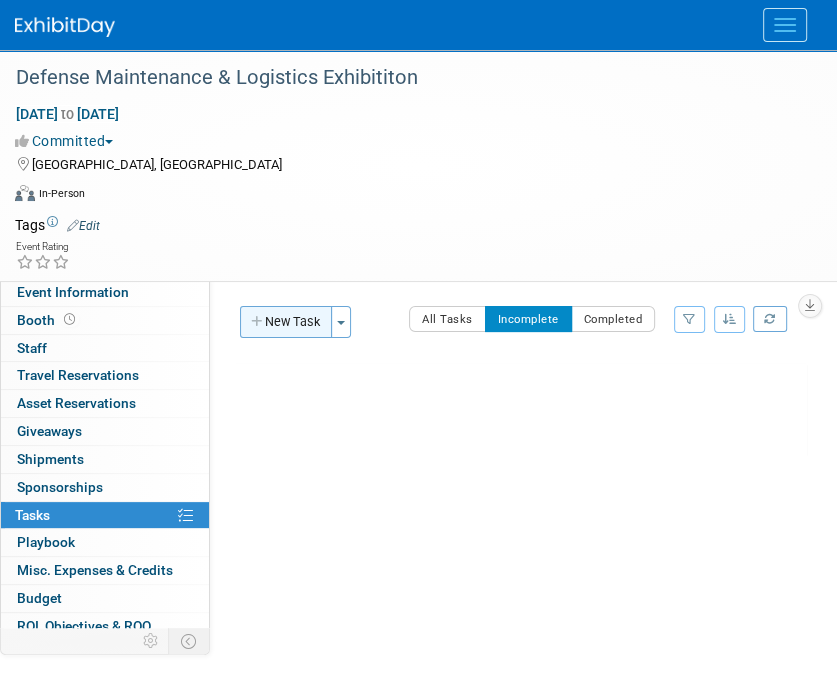 click on "New Task" at bounding box center (286, 322) 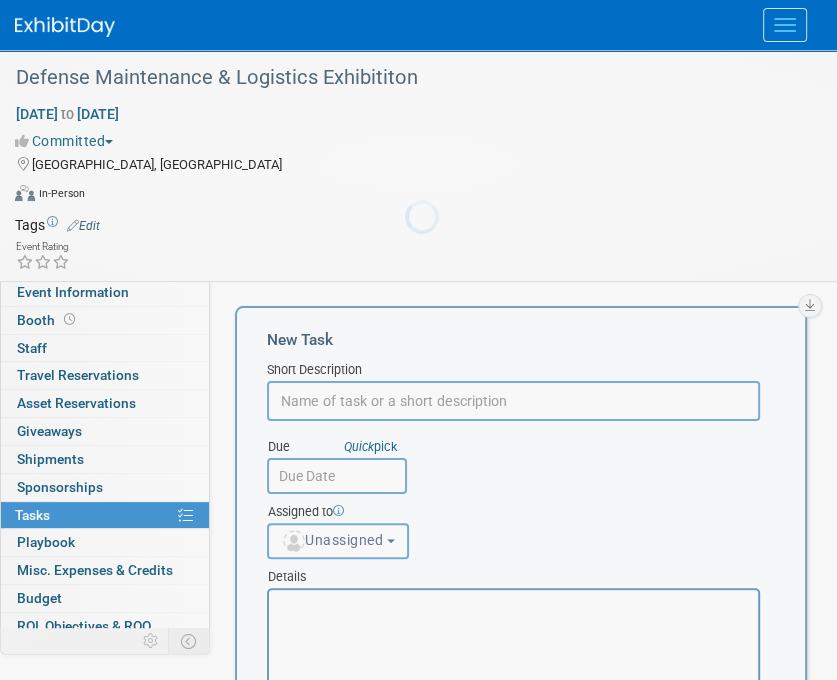 scroll, scrollTop: 0, scrollLeft: 0, axis: both 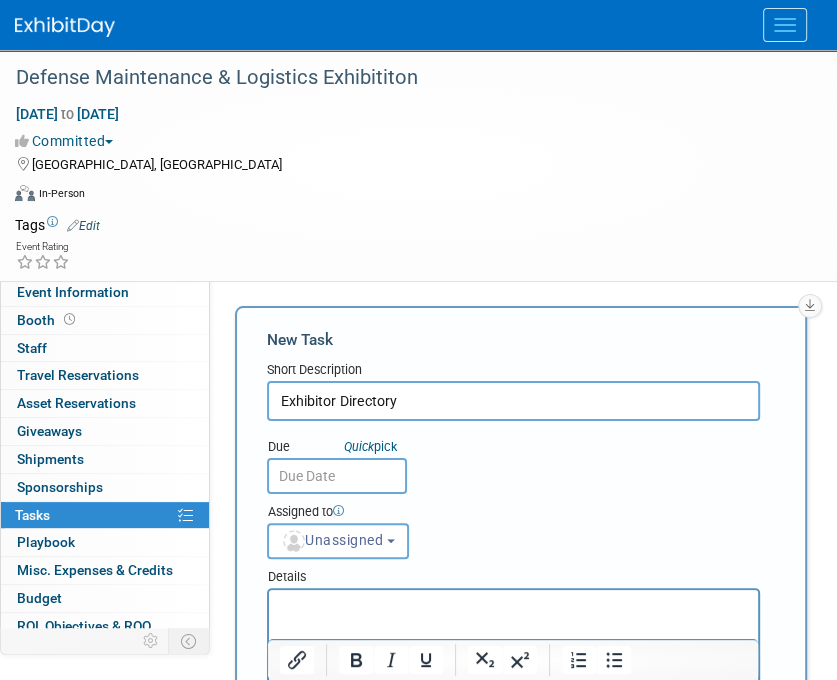 type on "Exhibitor Directory" 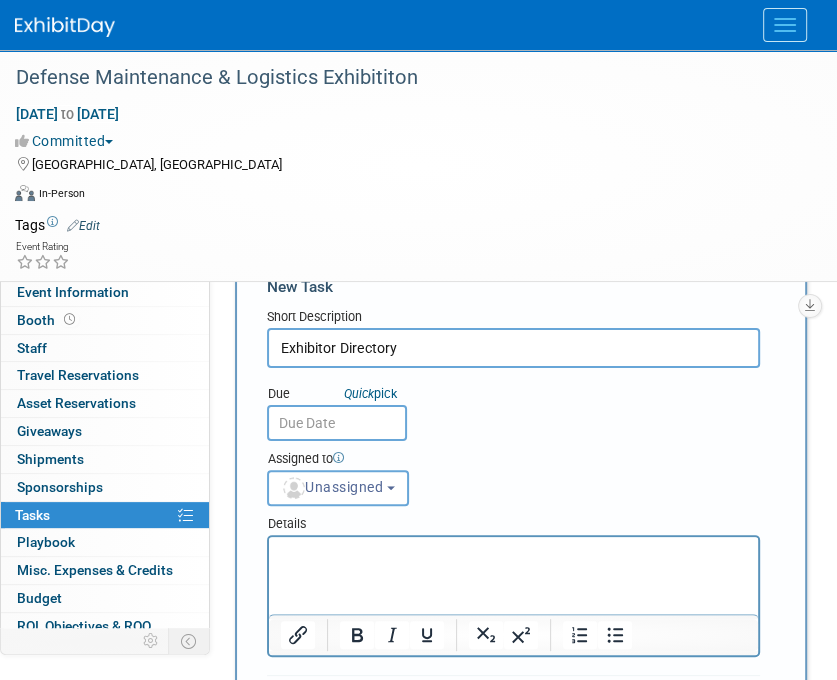 scroll, scrollTop: 100, scrollLeft: 0, axis: vertical 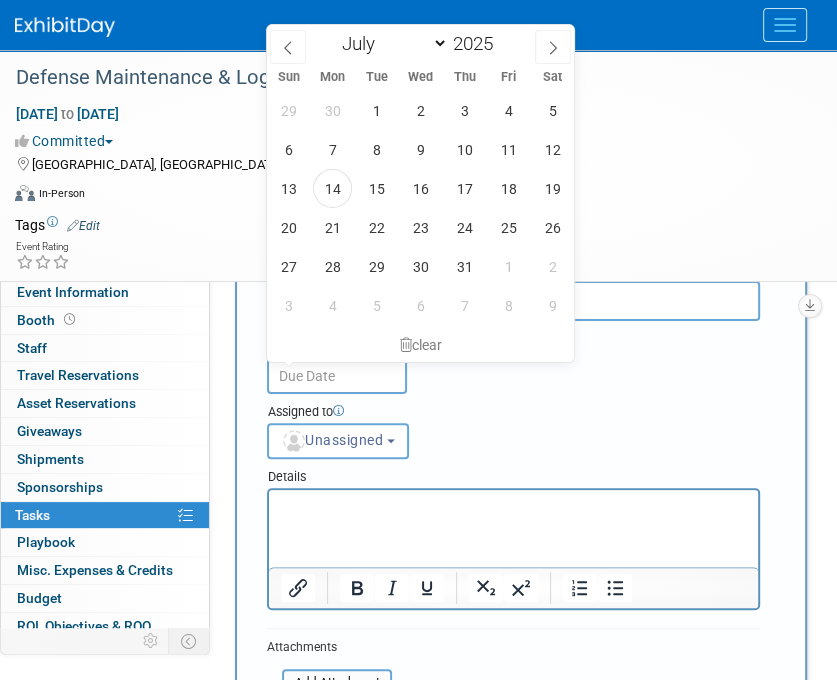 click at bounding box center (337, 376) 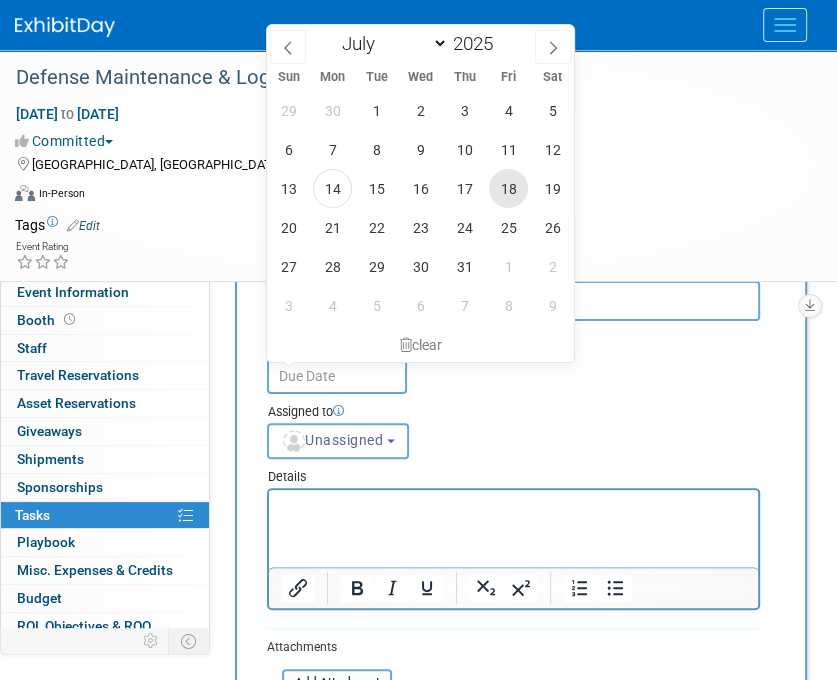 click on "18" at bounding box center (508, 188) 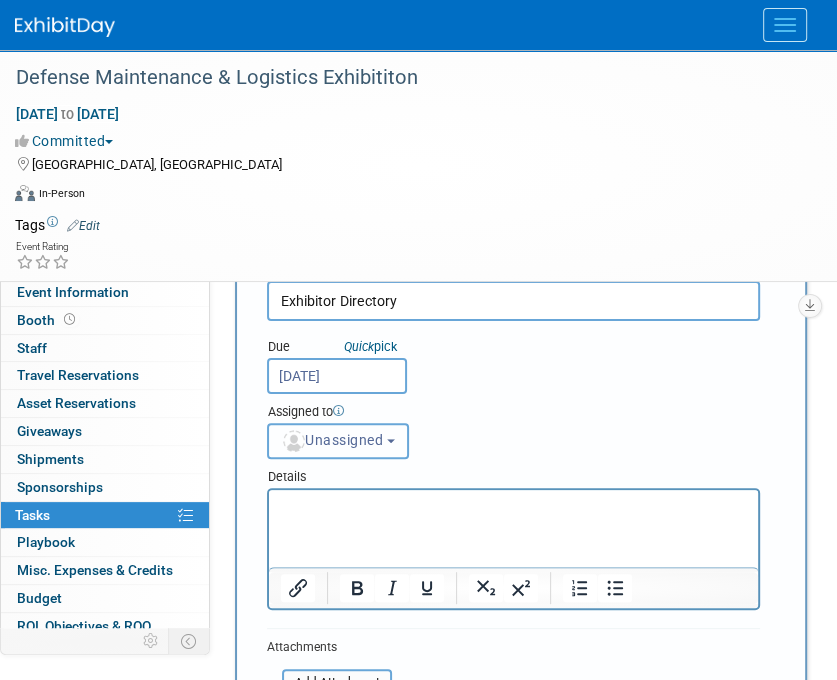 click on "Unassigned" at bounding box center (332, 440) 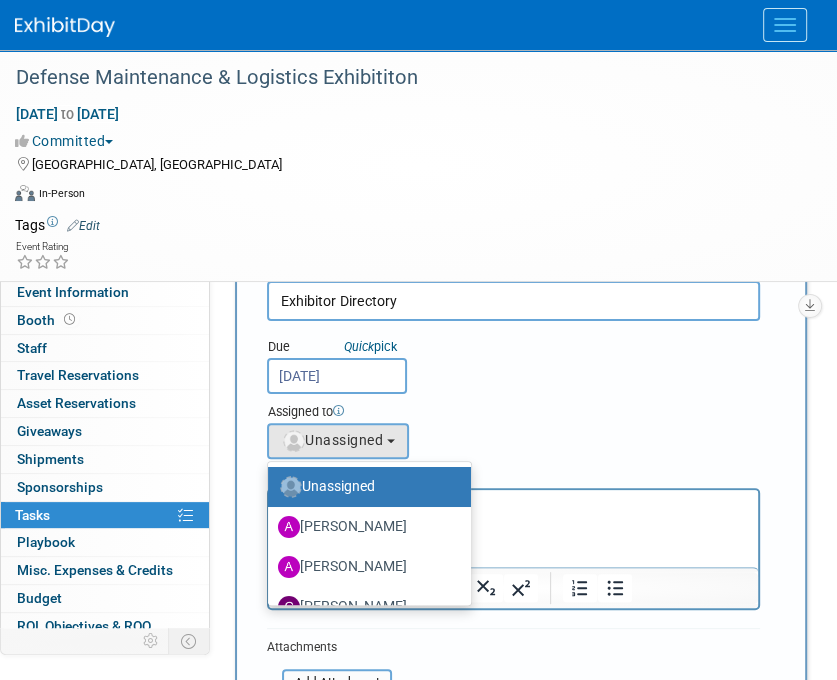 click on "ALYSSA Szal" at bounding box center [364, 527] 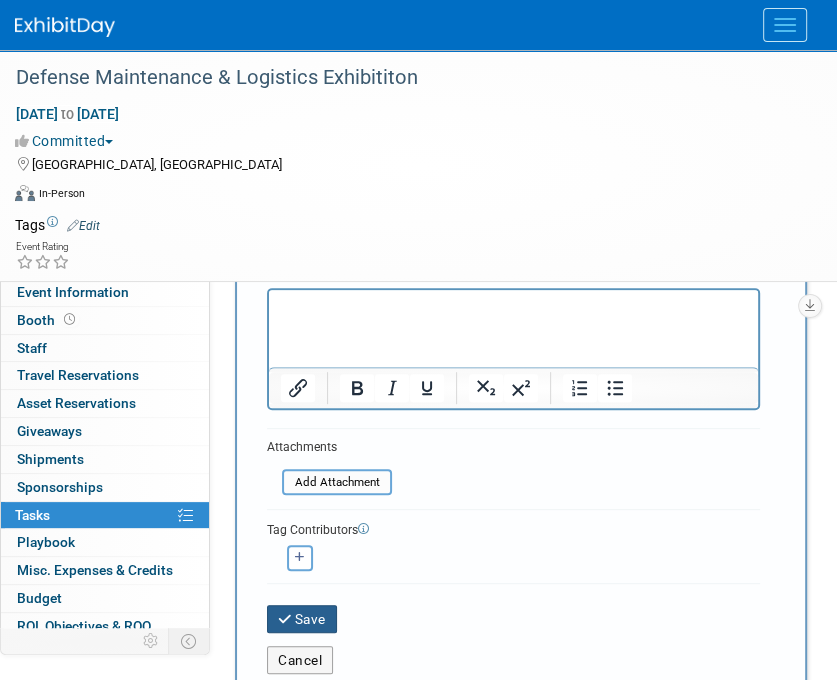 click on "Save" at bounding box center (302, 619) 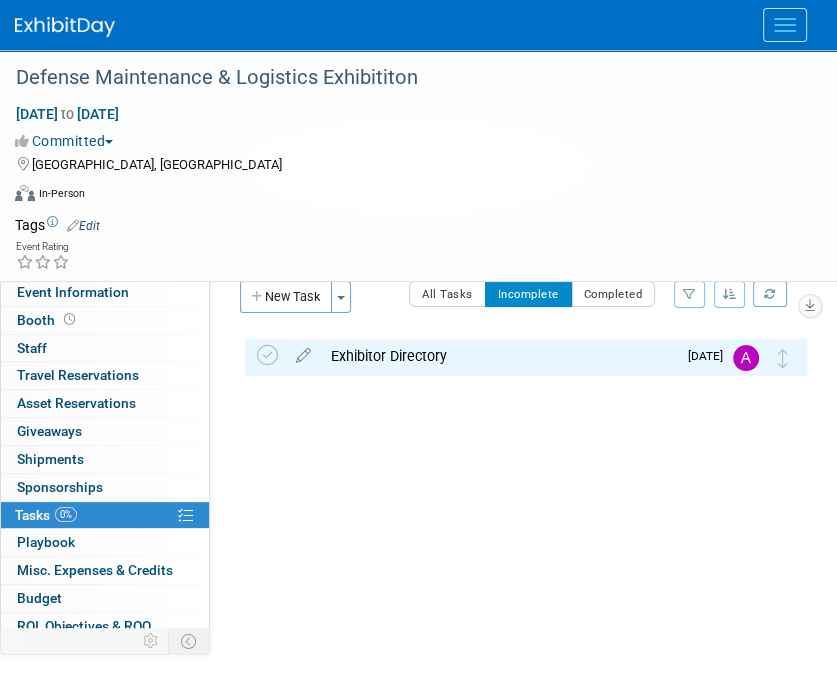 scroll, scrollTop: 0, scrollLeft: 0, axis: both 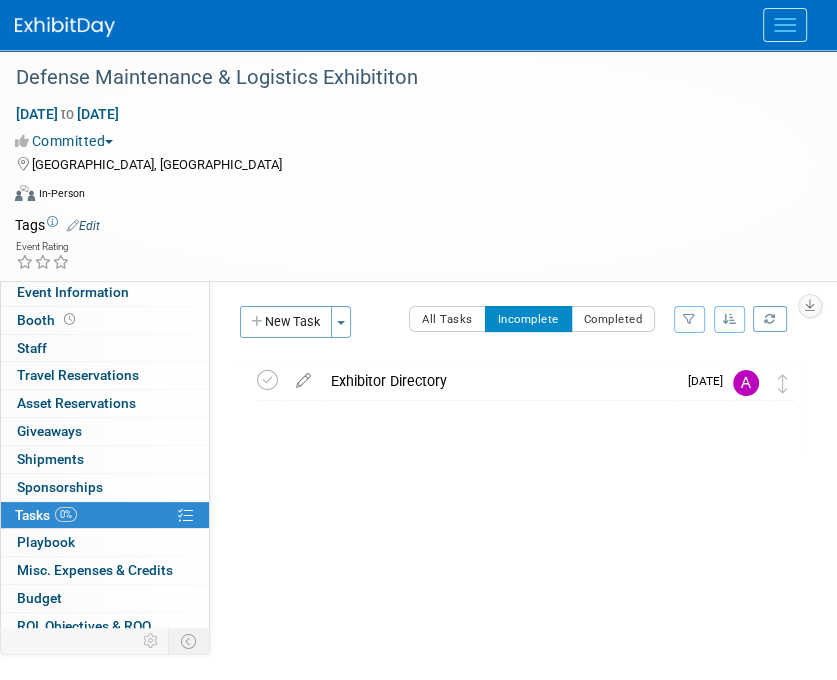 click on "0%
Tasks 0%" at bounding box center (105, 515) 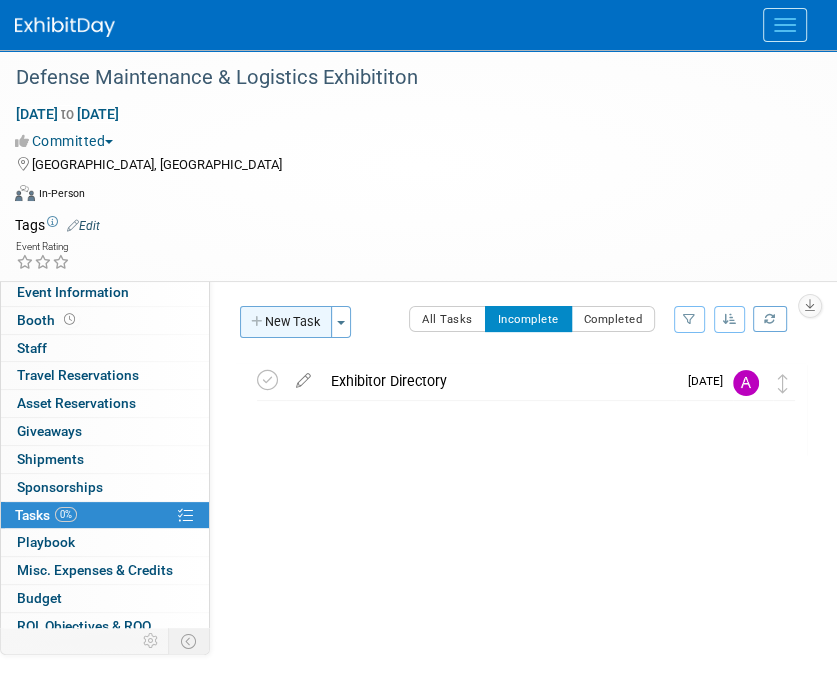 click on "New Task" at bounding box center (286, 322) 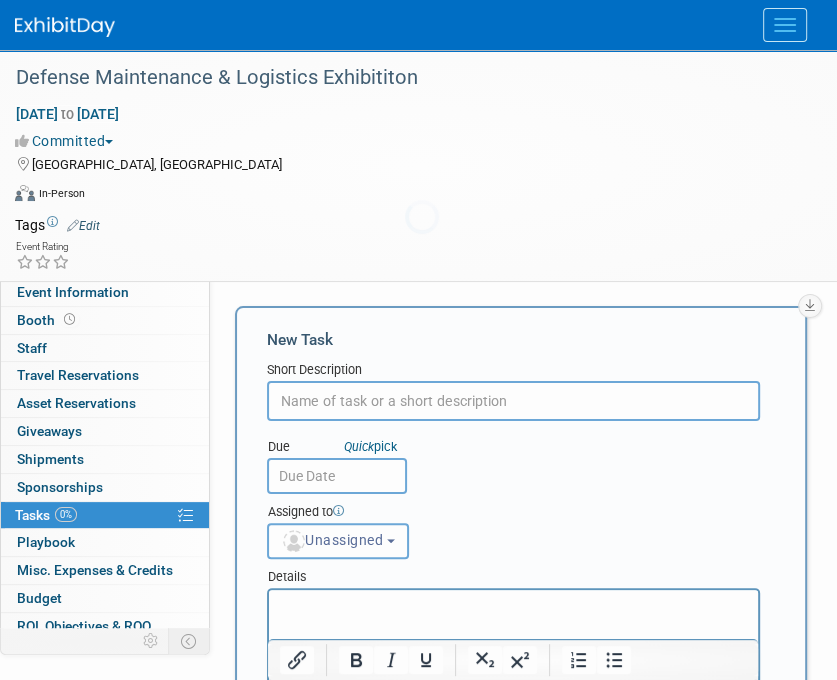 scroll, scrollTop: 0, scrollLeft: 0, axis: both 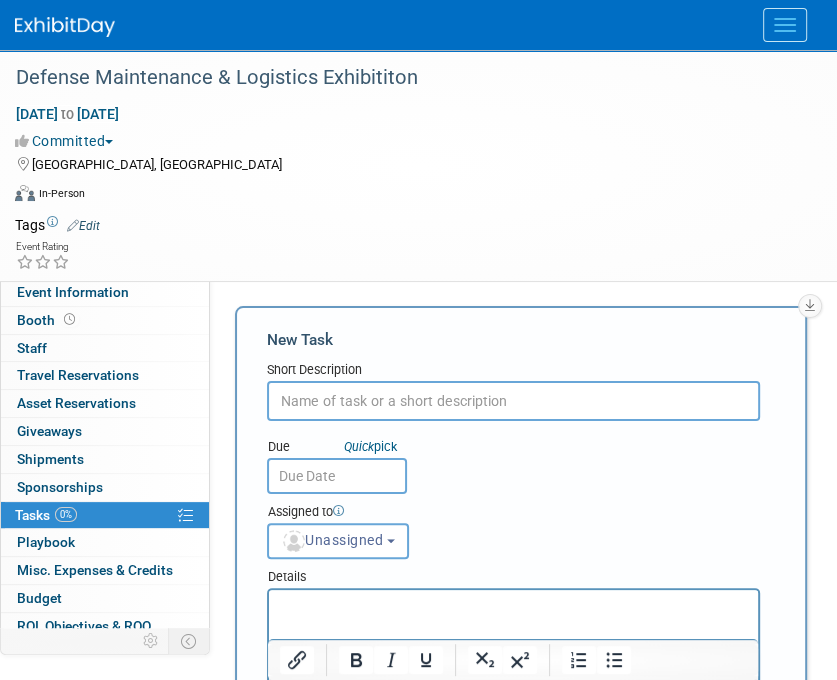 click at bounding box center (513, 401) 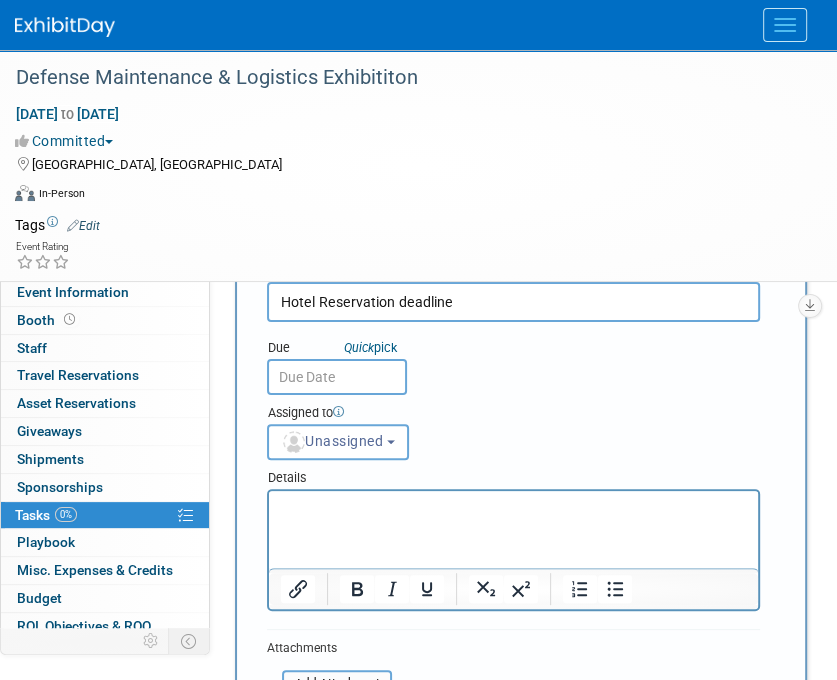 scroll, scrollTop: 100, scrollLeft: 0, axis: vertical 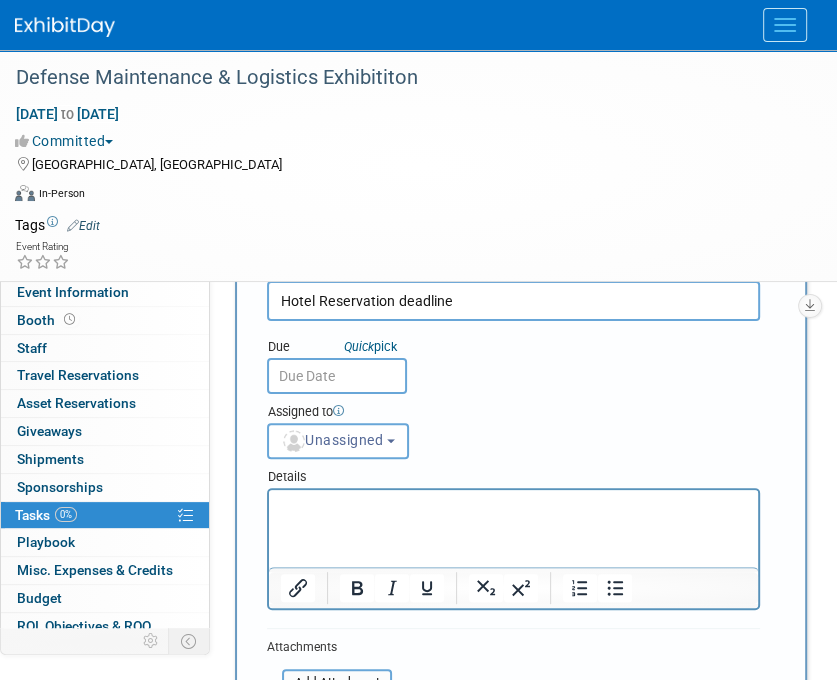 type on "Hotel Reservation deadline" 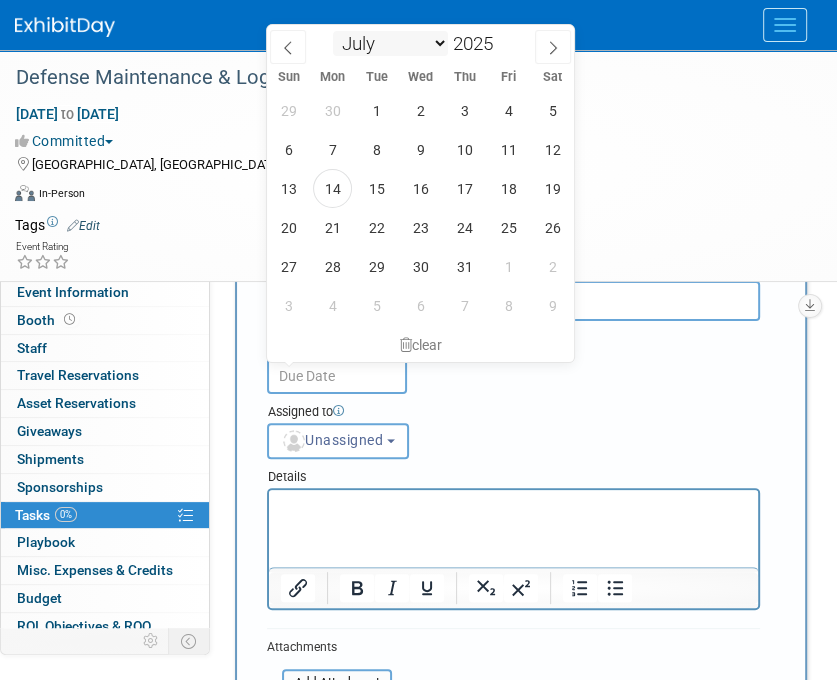 click on "January February March April May June July August September October November December" at bounding box center [390, 43] 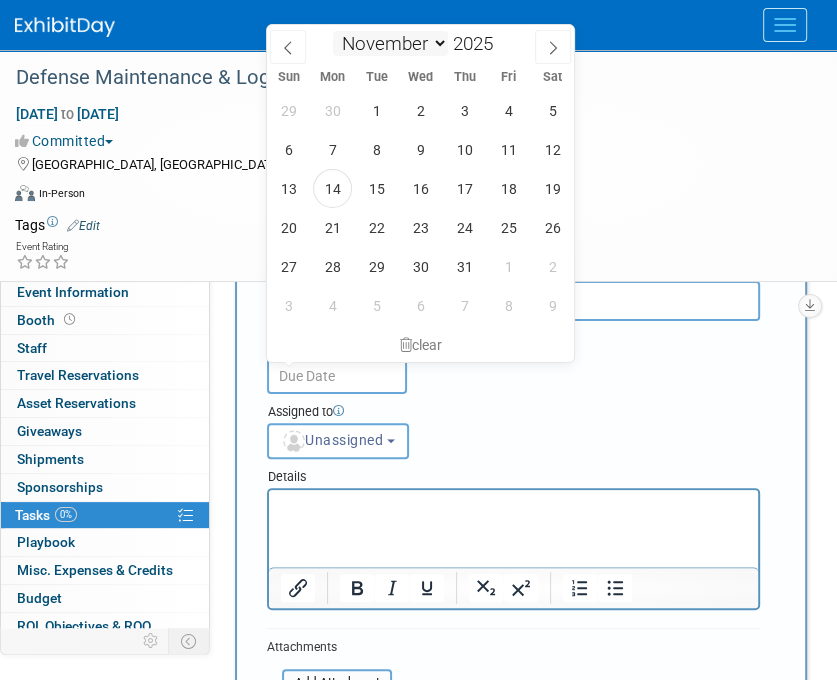 click on "January February March April May June July August September October November December" at bounding box center [390, 43] 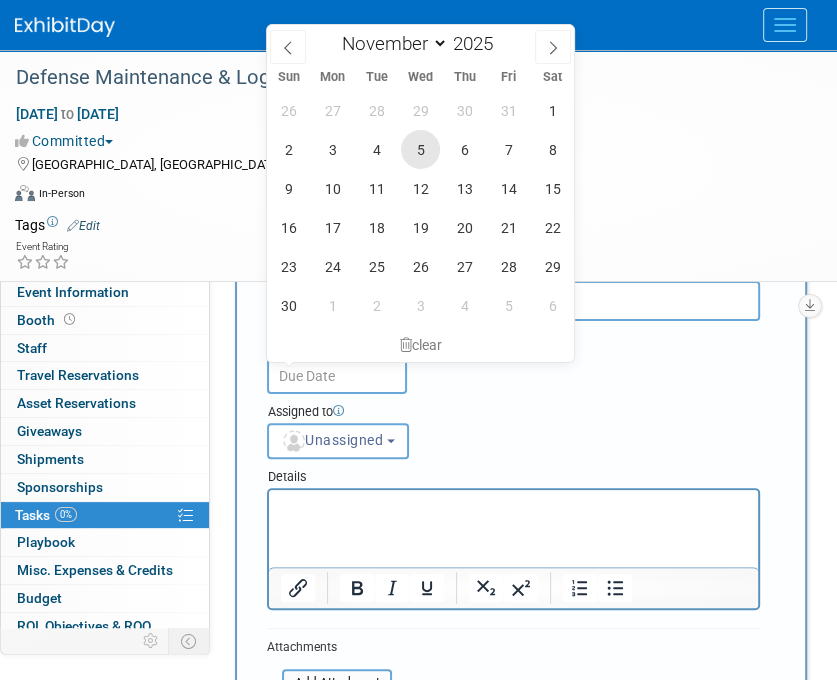 click on "5" at bounding box center [420, 149] 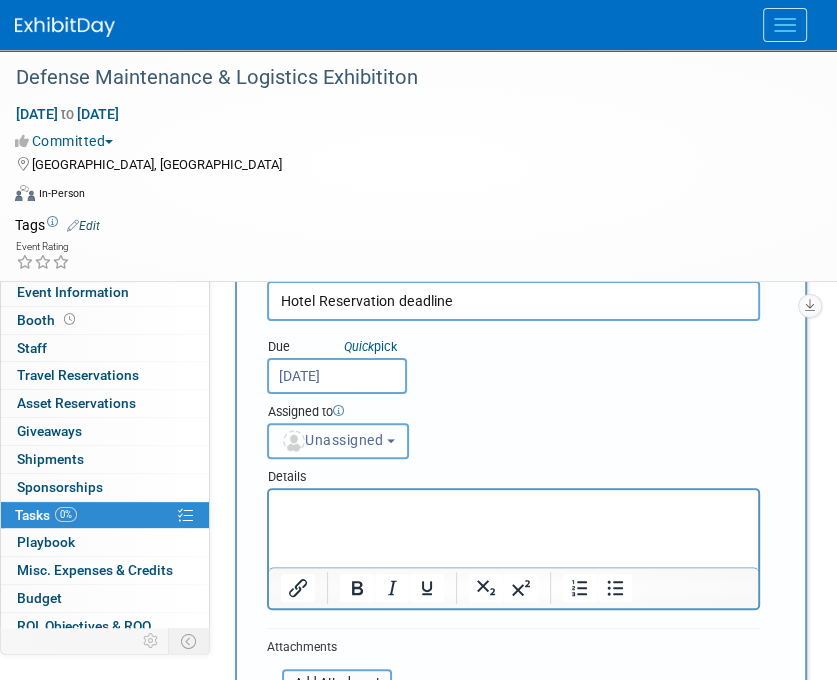 click on "Unassigned" at bounding box center [332, 440] 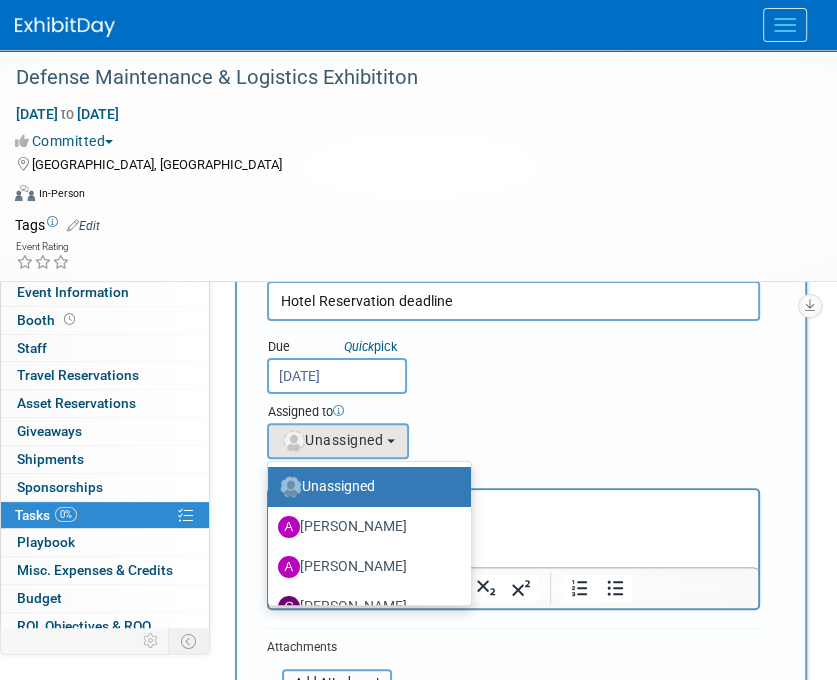 click on "ALYSSA Szal" at bounding box center (364, 527) 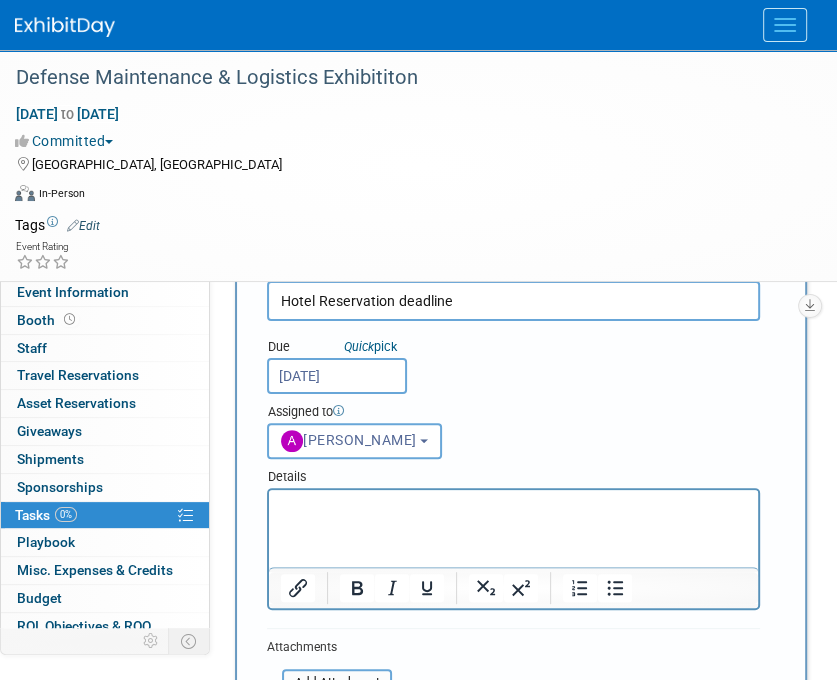 drag, startPoint x: 361, startPoint y: 519, endPoint x: 775, endPoint y: 909, distance: 568.7671 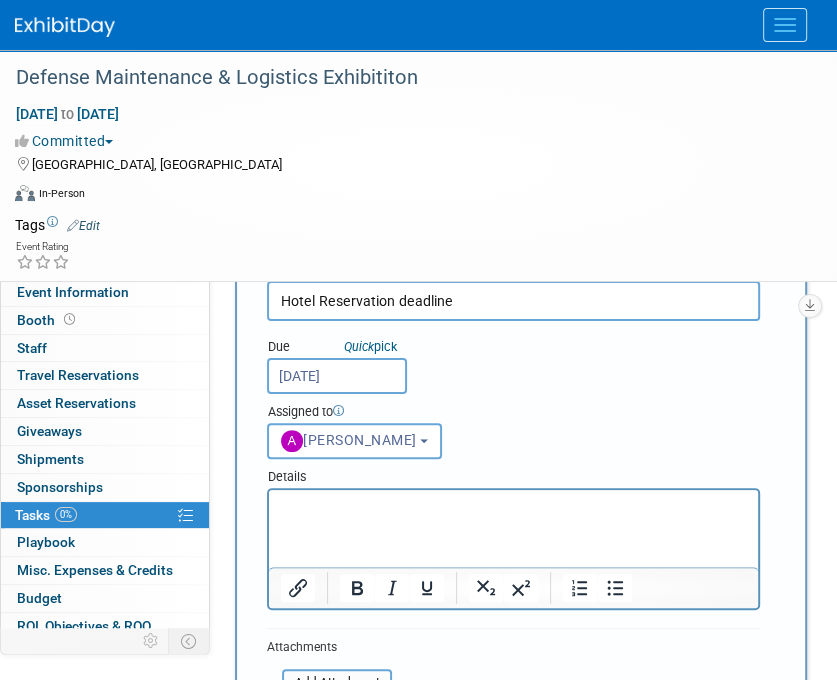 type 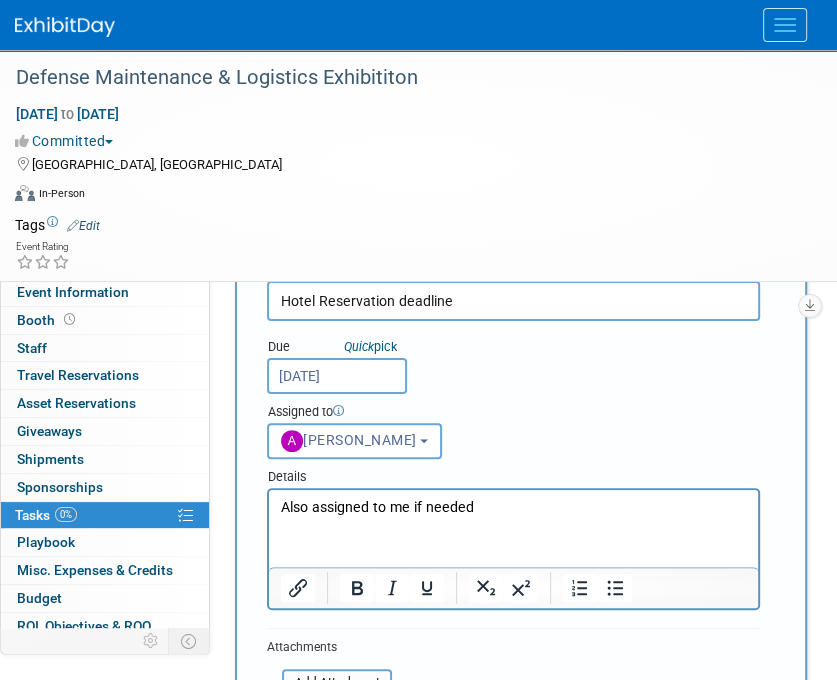 click on "Due  Quick  pick
Nov 5, 2025
Assigned to
<img src="https://www.exhibitday.com/Images/Unassigned-User-Icon.png" style="width: 22px; height: 22px; border-radius: 11px; margin-top: 2px; margin-bottom: 2px; margin-left: 2px;" />  Unassigned
Unassigned  (me)" at bounding box center [513, 390] 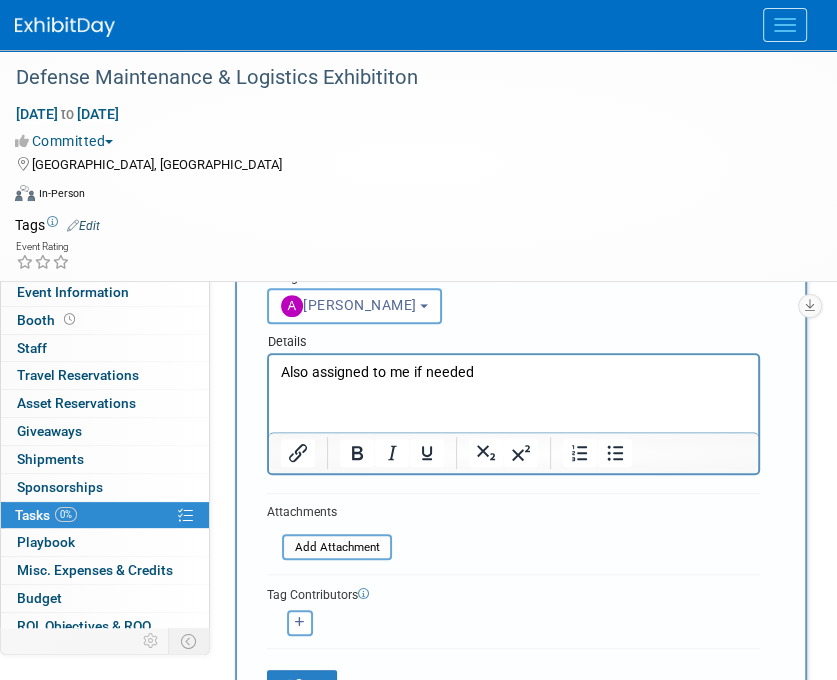 scroll, scrollTop: 200, scrollLeft: 0, axis: vertical 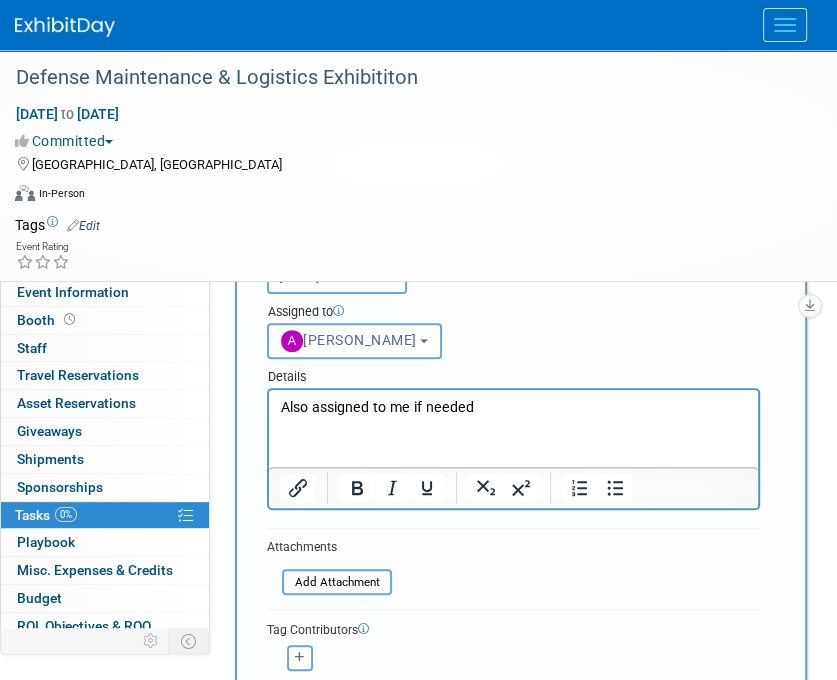 click on "Also assigned to me if needed" at bounding box center (514, 408) 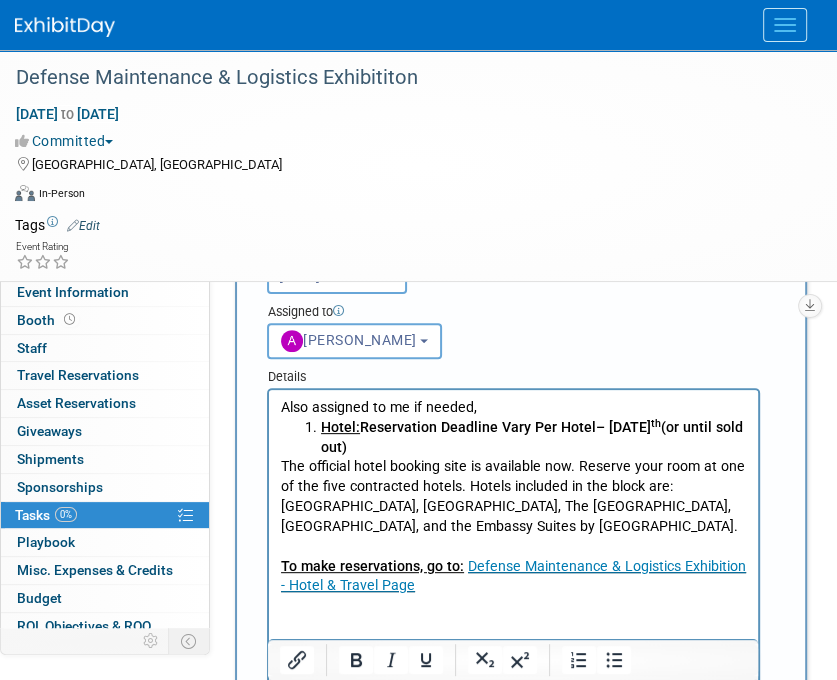 click on "Assigned to
<img src="https://www.exhibitday.com/Images/Unassigned-User-Icon.png" style="width: 22px; height: 22px; border-radius: 11px; margin-top: 2px; margin-bottom: 2px; margin-left: 2px;" />  Unassigned
<img src="https://www.exhibitday.com/Images/A.jpg" style="width: 22px; height: 22px; border-radius: 11px; margin-top: 2px; margin-bottom: 2px; margin-left: 0px;" />  ALYSSA Szal" at bounding box center (513, 326) 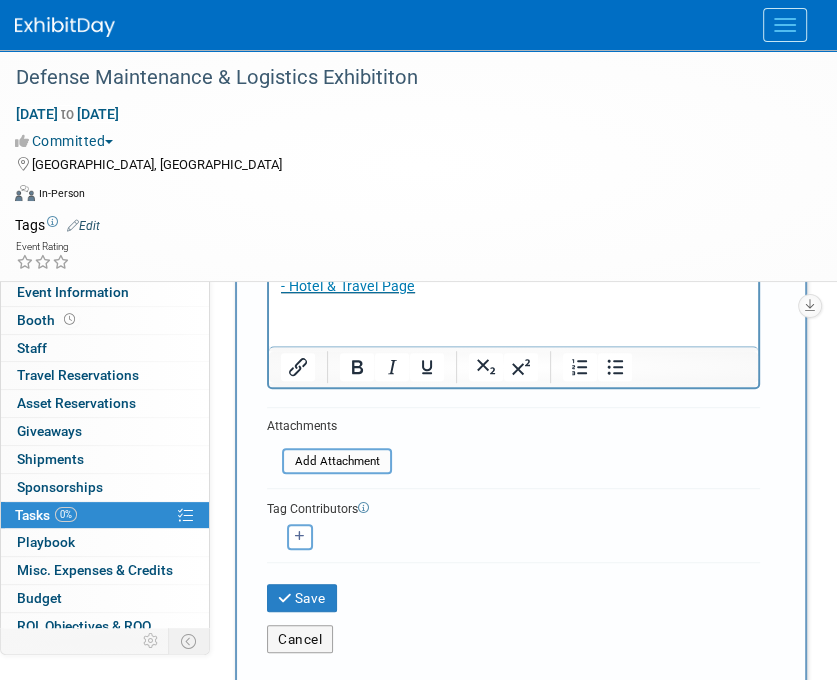 scroll, scrollTop: 500, scrollLeft: 0, axis: vertical 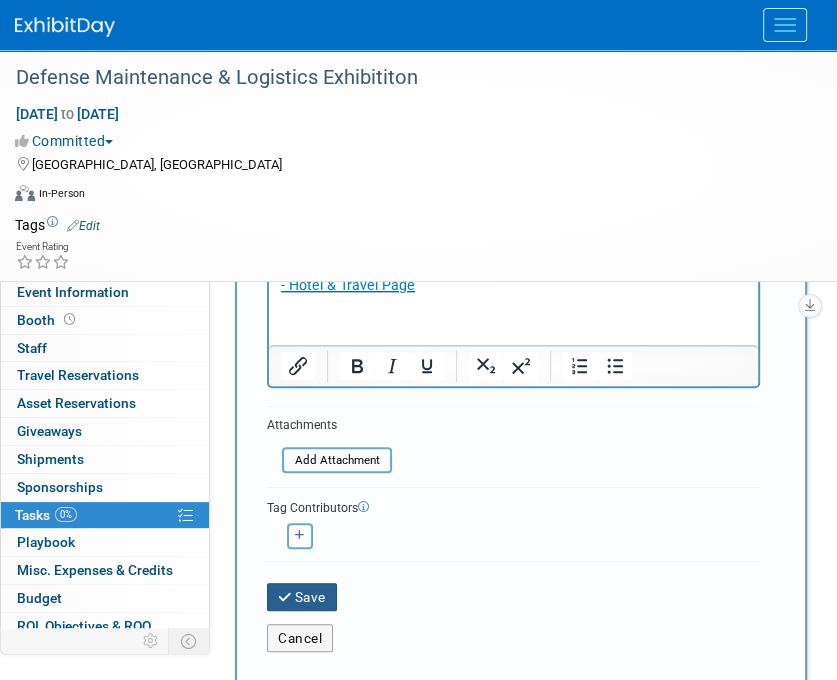 click on "Save" at bounding box center (302, 597) 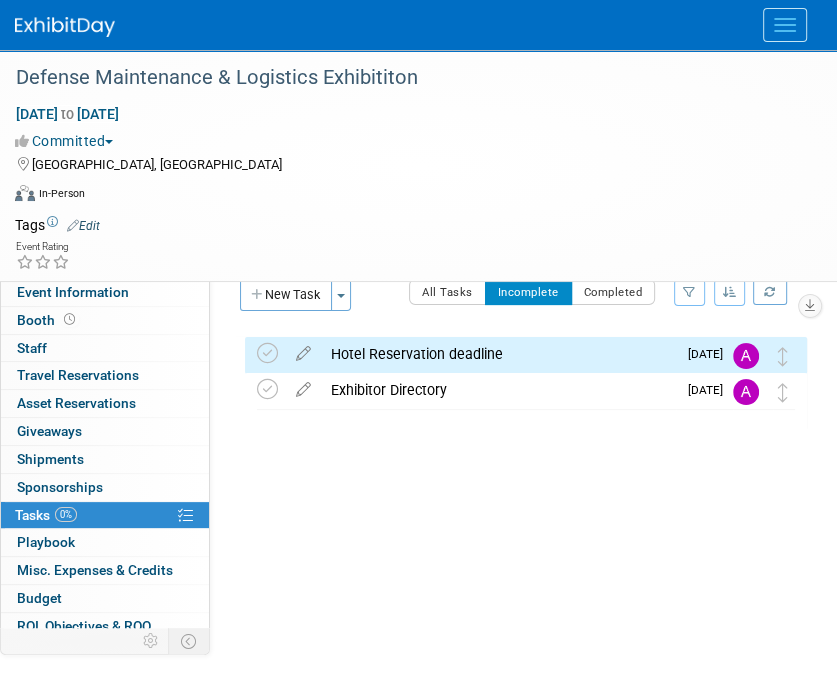 scroll, scrollTop: 0, scrollLeft: 0, axis: both 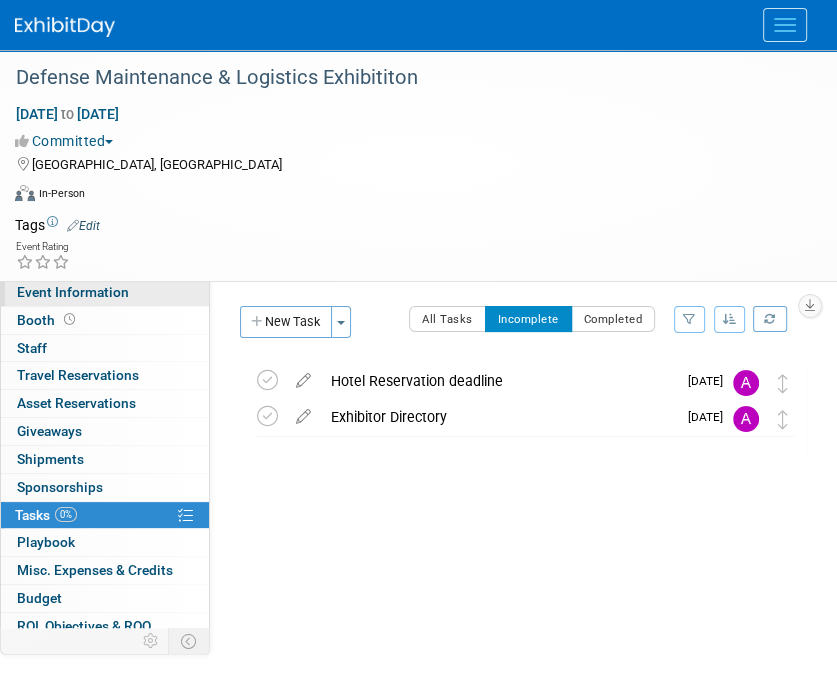 click on "Event Information" at bounding box center (73, 292) 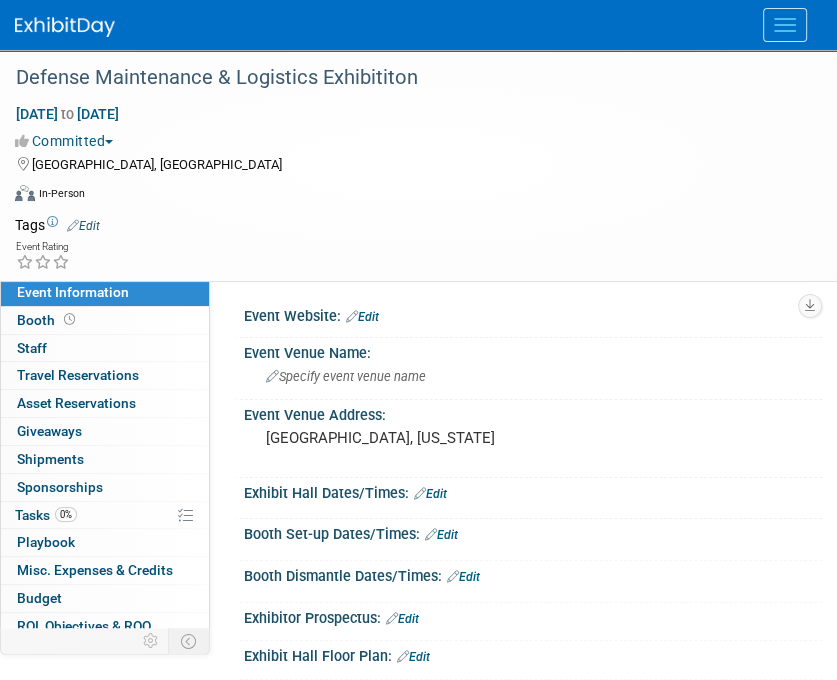 click on "Edit" at bounding box center [430, 494] 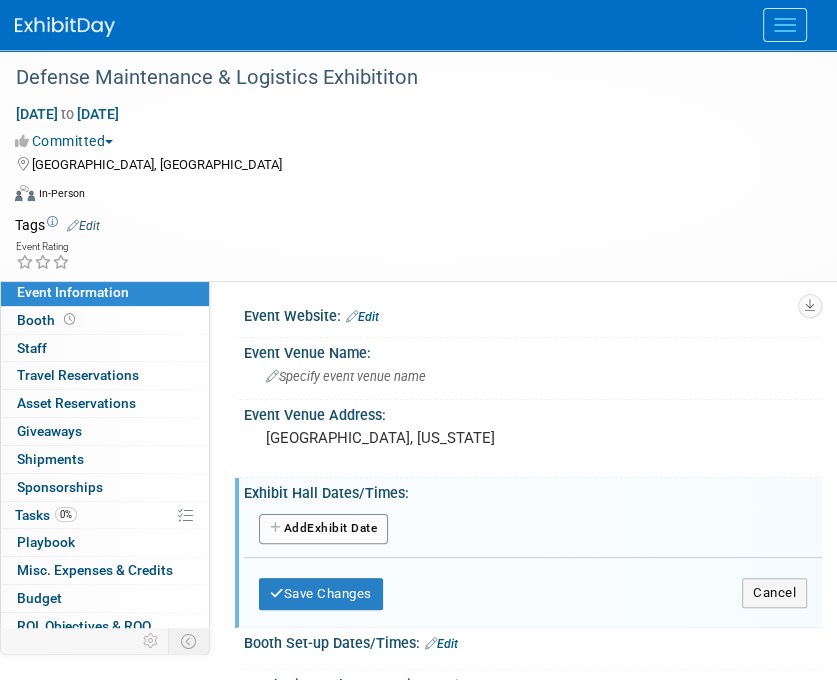 scroll, scrollTop: 100, scrollLeft: 0, axis: vertical 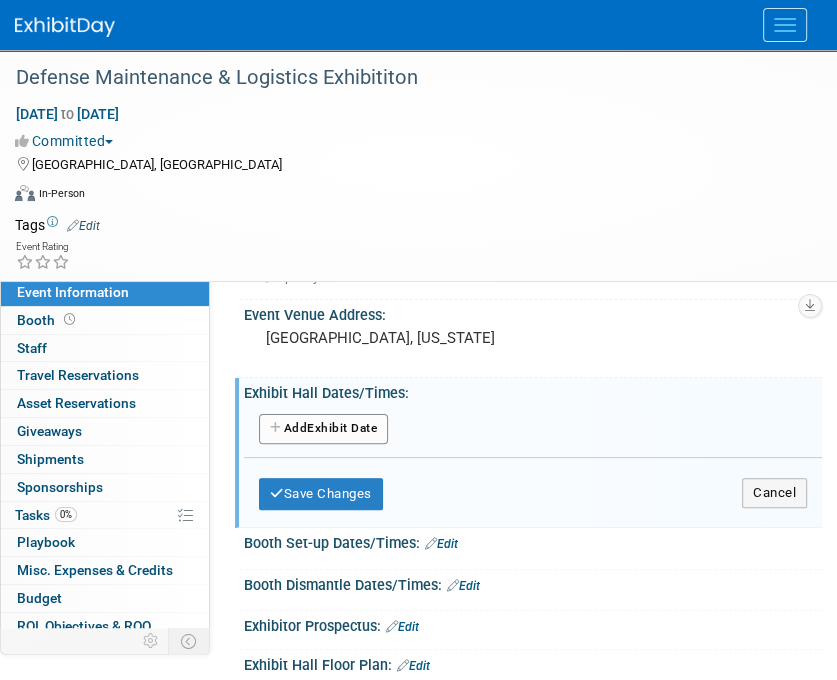 click on "Add  Another  Exhibit Date" at bounding box center (323, 429) 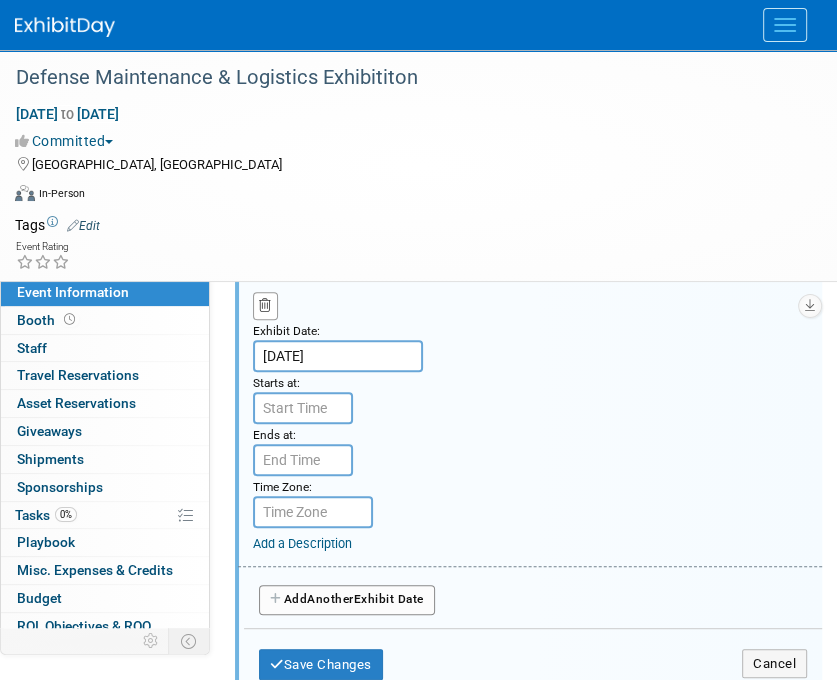 scroll, scrollTop: 300, scrollLeft: 0, axis: vertical 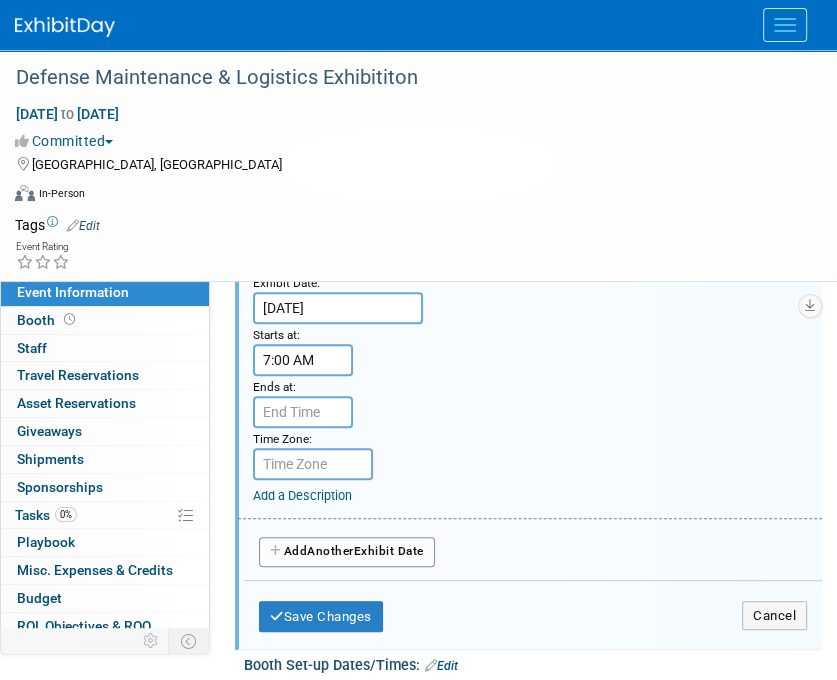 click on "7:00 AM" at bounding box center [303, 360] 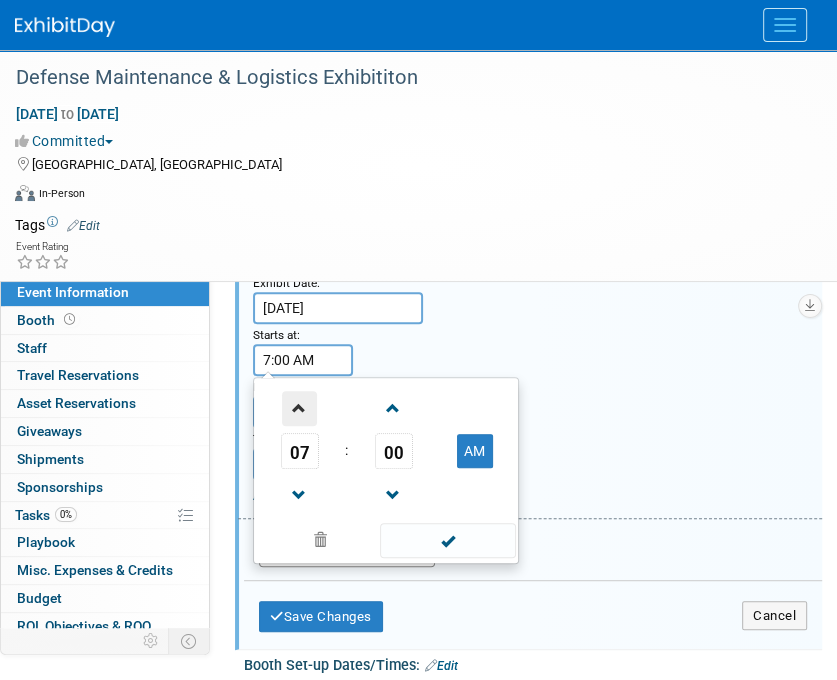 click at bounding box center [299, 408] 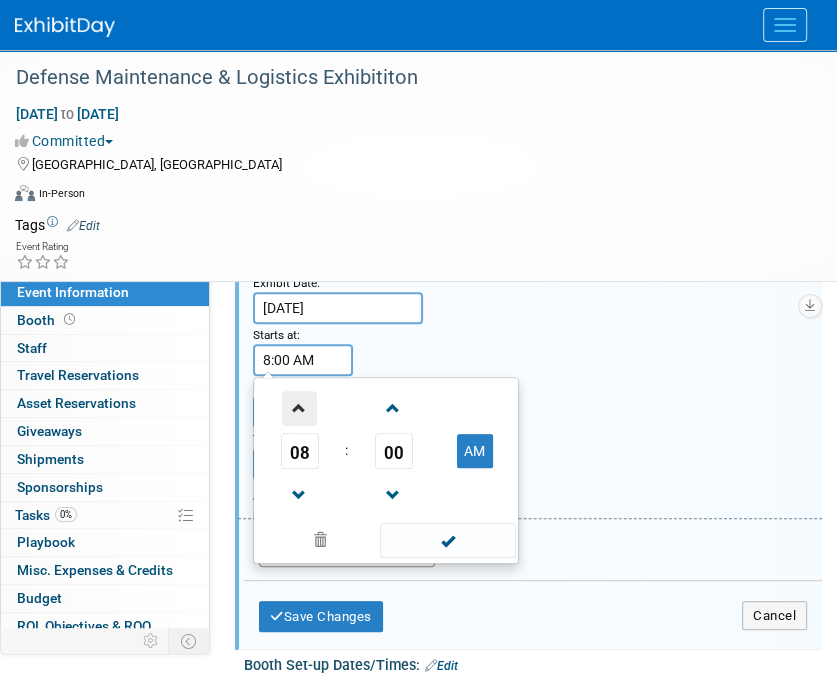 click at bounding box center (299, 408) 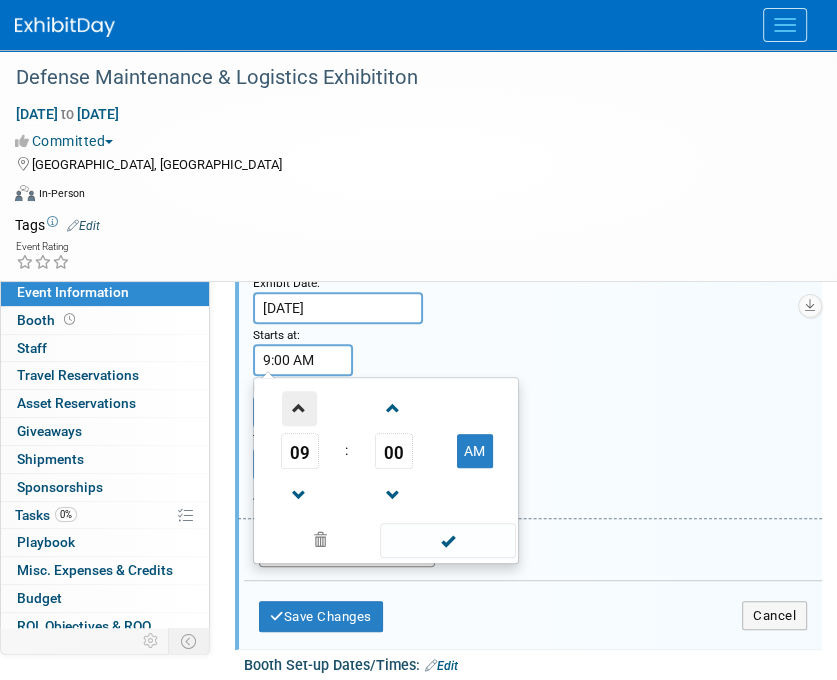 click at bounding box center [299, 408] 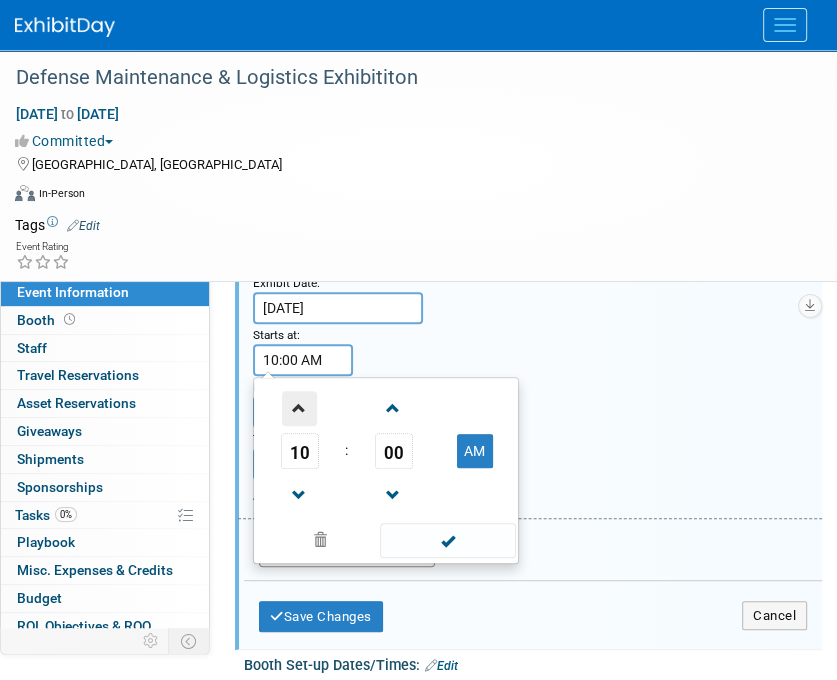click at bounding box center [299, 408] 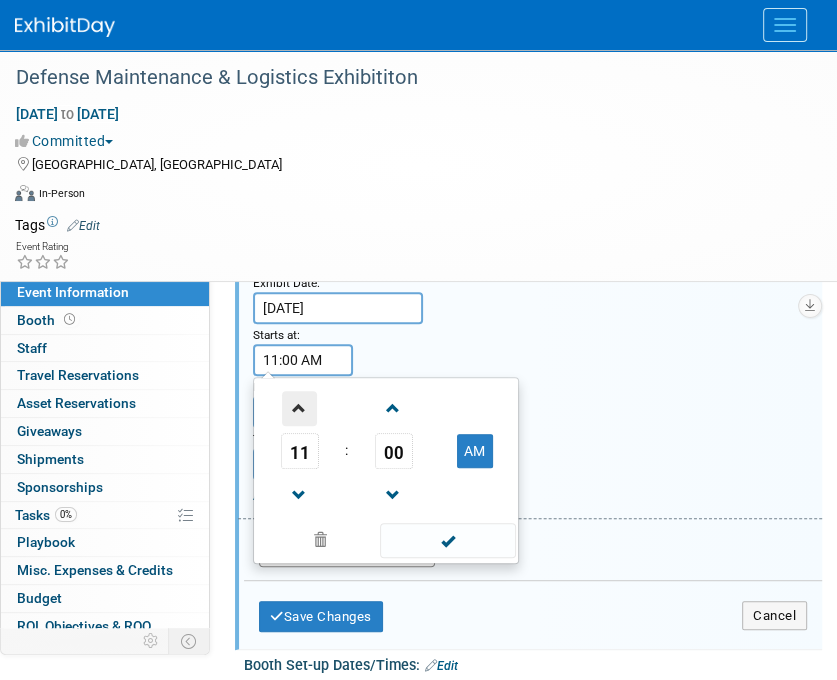 click at bounding box center (299, 408) 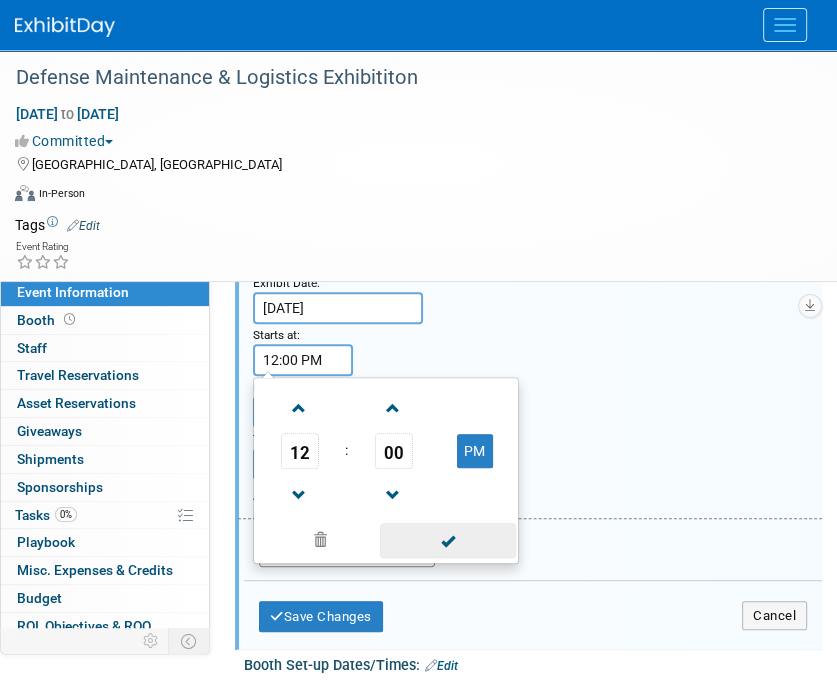 click at bounding box center (447, 540) 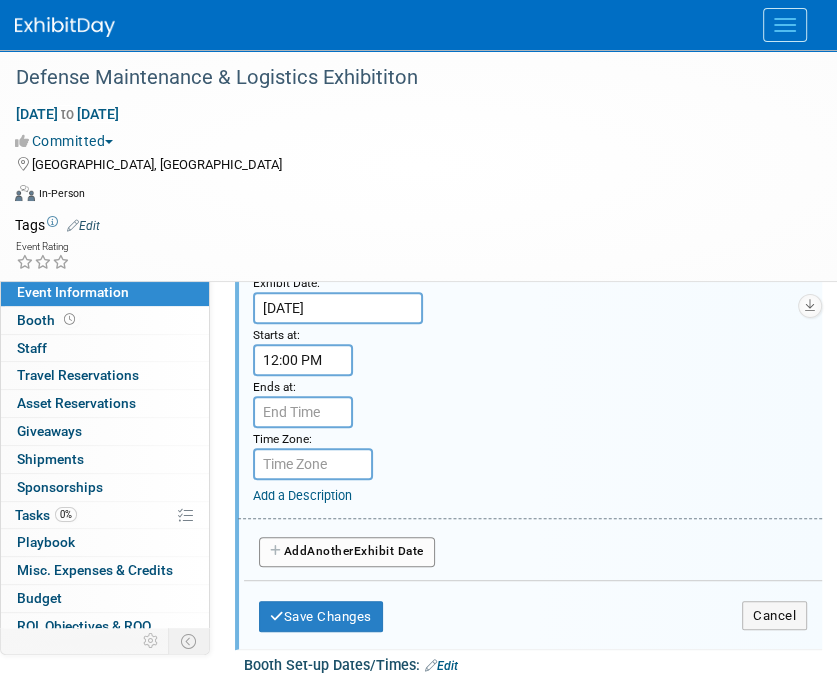type on "7:00 PM" 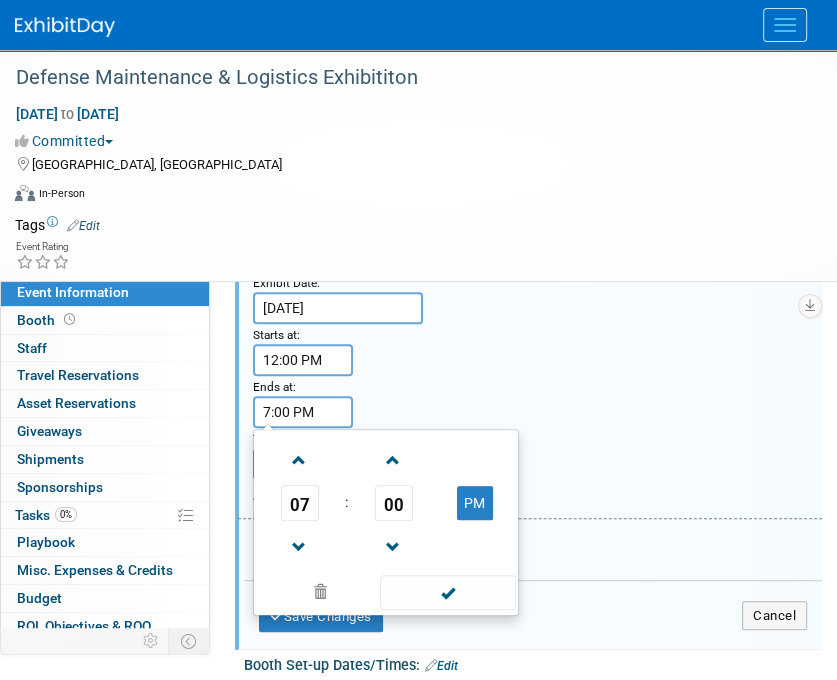 click on "7:00 PM" at bounding box center [303, 412] 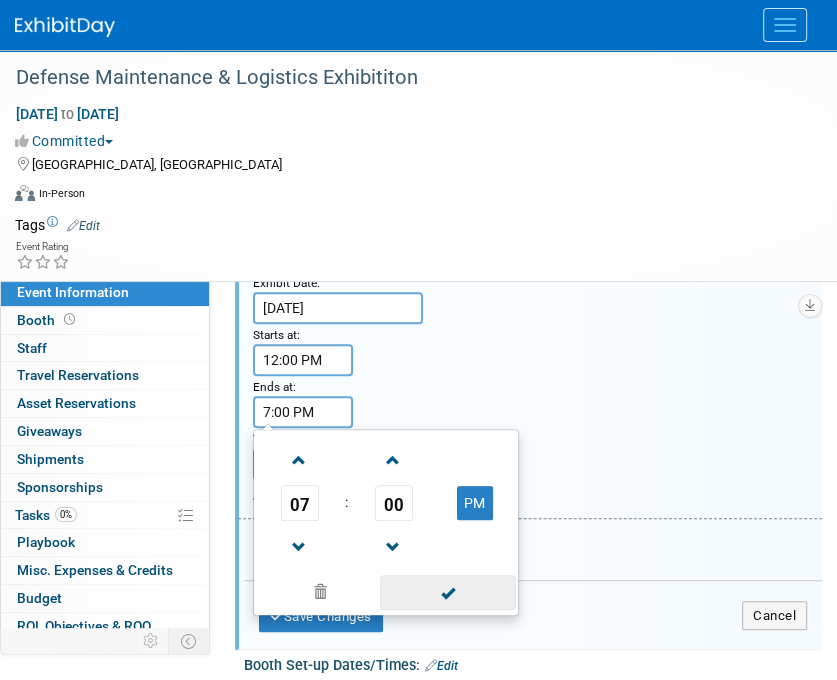 click at bounding box center [447, 592] 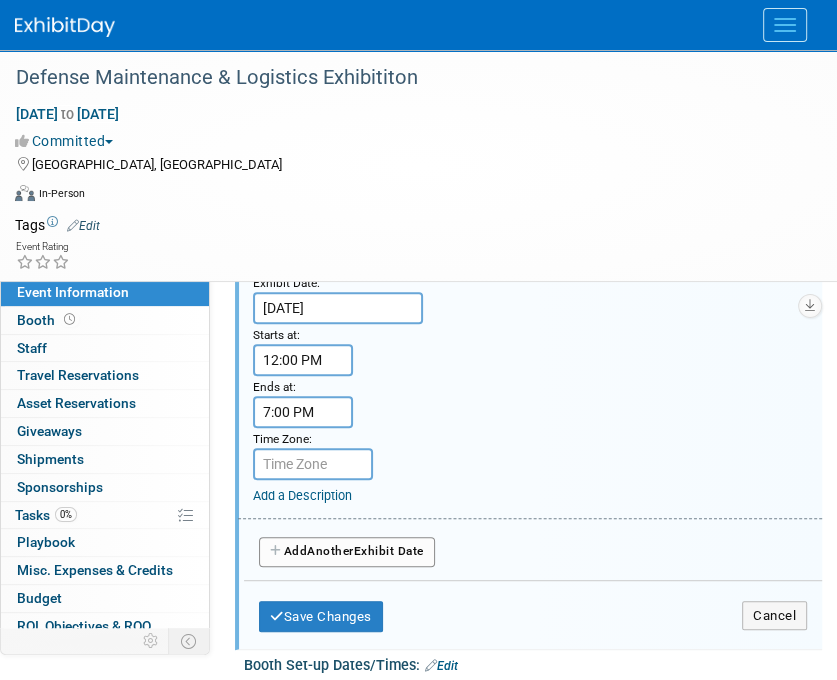 click at bounding box center (313, 464) 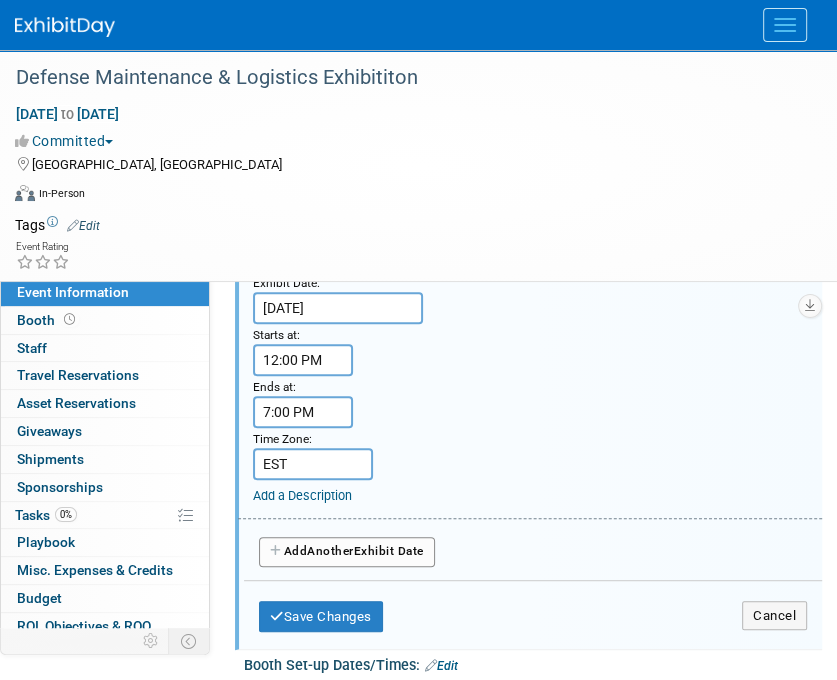 type on "EST" 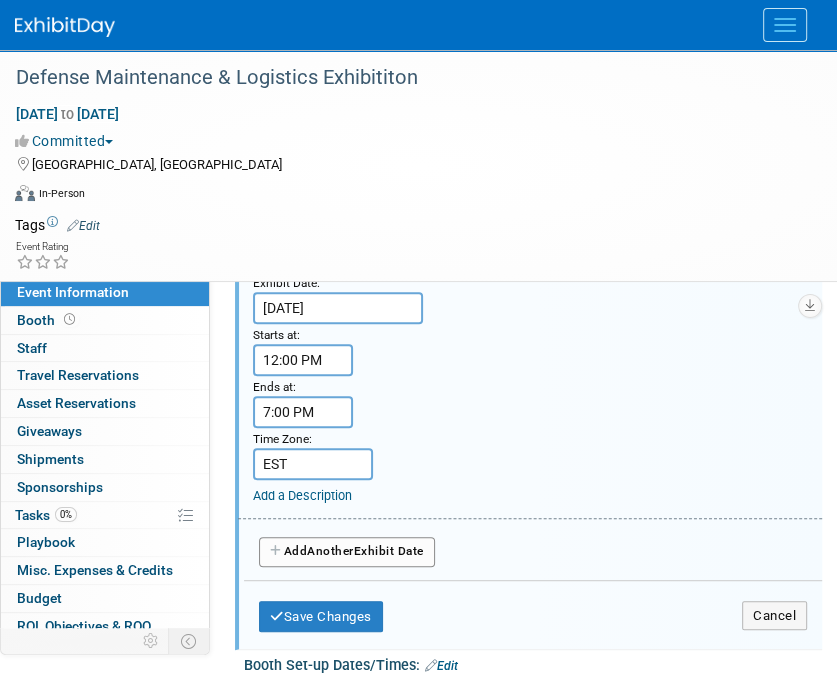 click on "Add  Another  Exhibit Date" at bounding box center [347, 552] 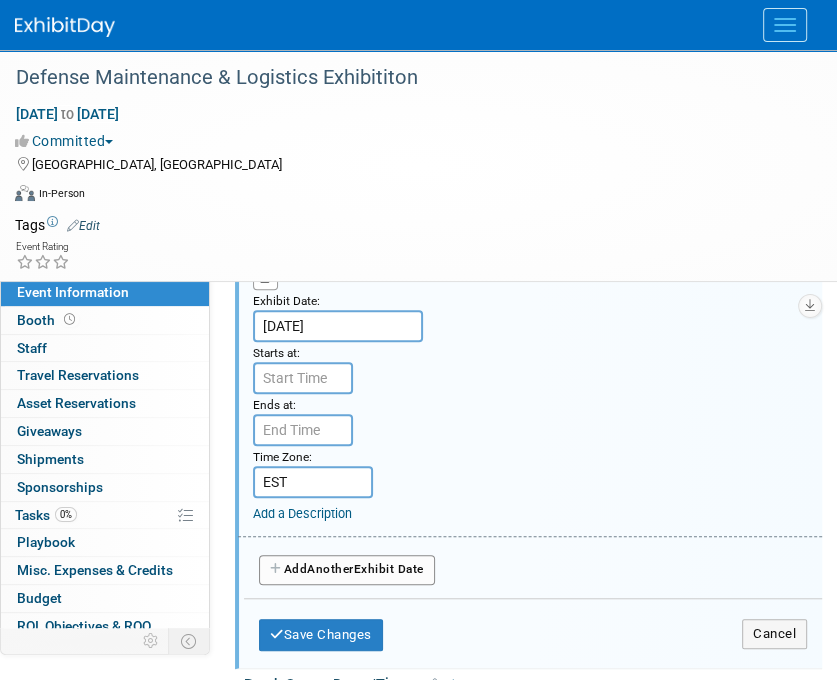 scroll, scrollTop: 600, scrollLeft: 0, axis: vertical 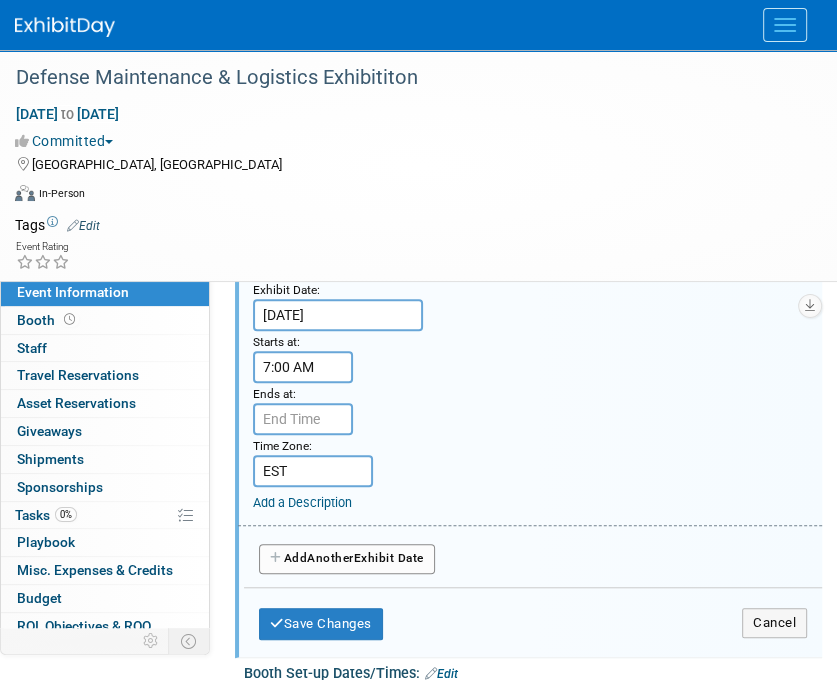 click on "7:00 AM" at bounding box center (303, 367) 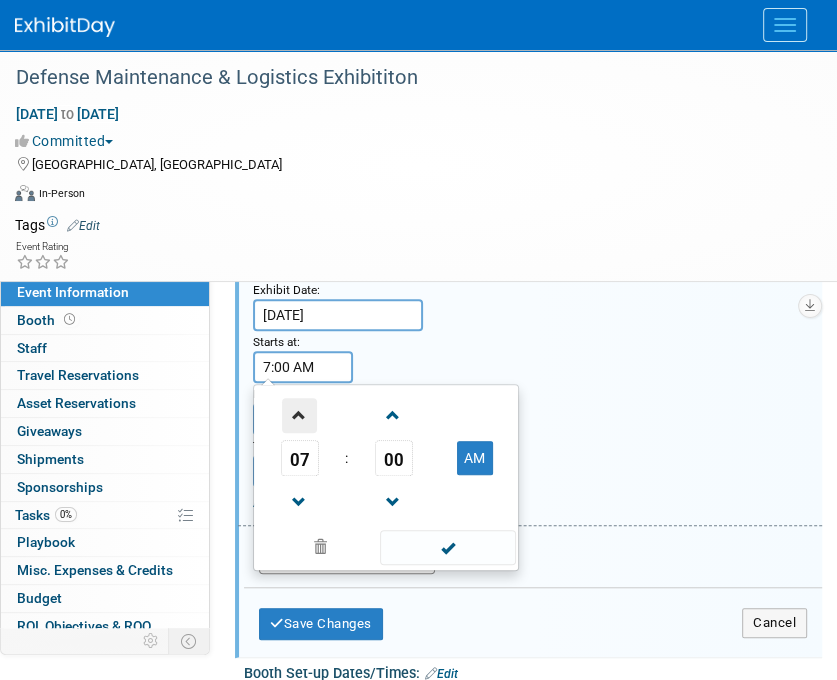 click at bounding box center [299, 415] 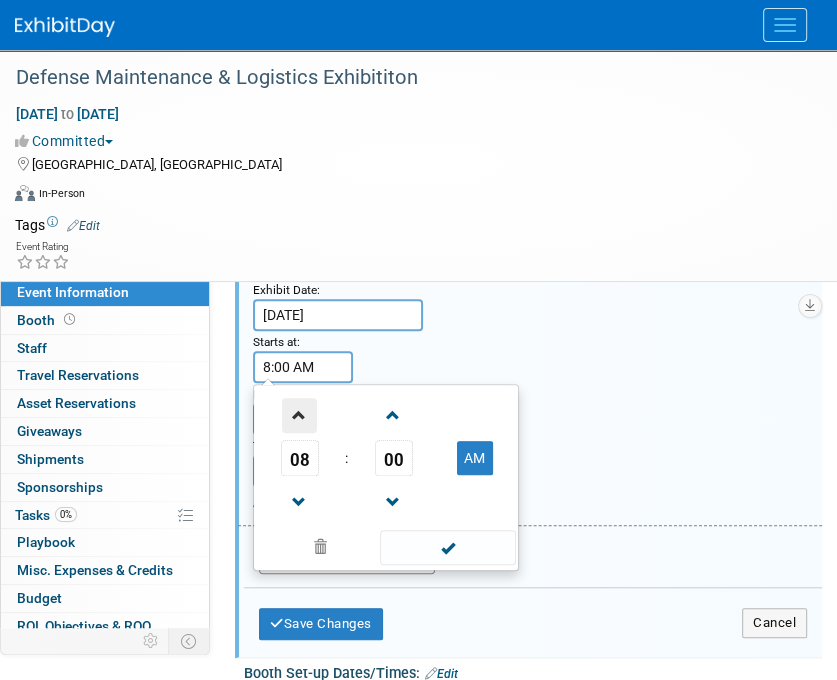 click at bounding box center (299, 415) 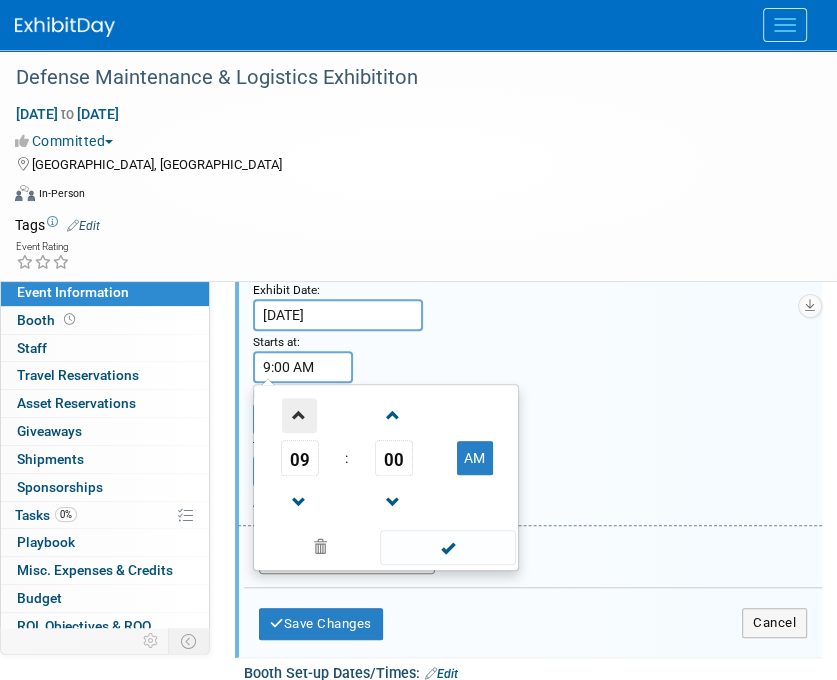 click at bounding box center (299, 415) 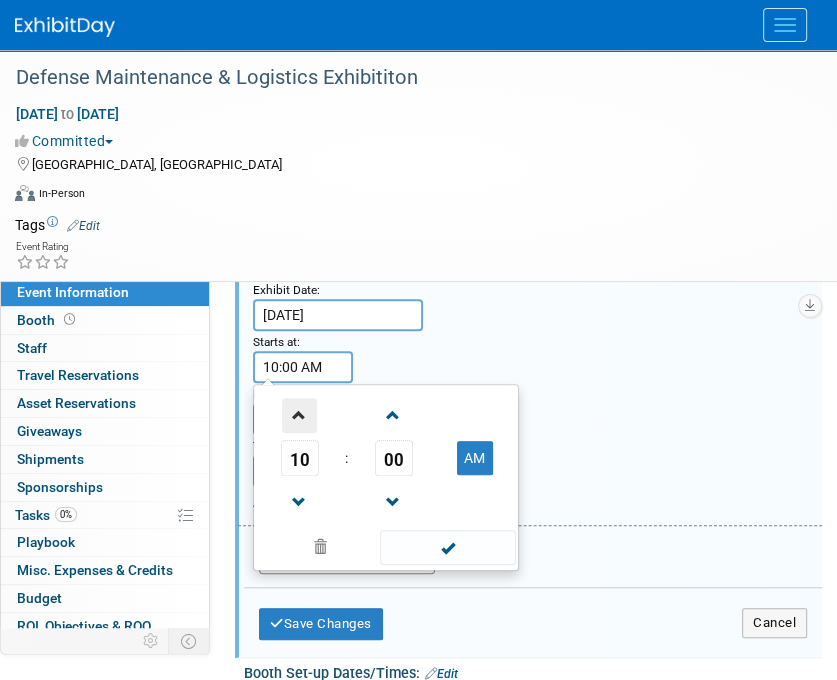 click at bounding box center [299, 415] 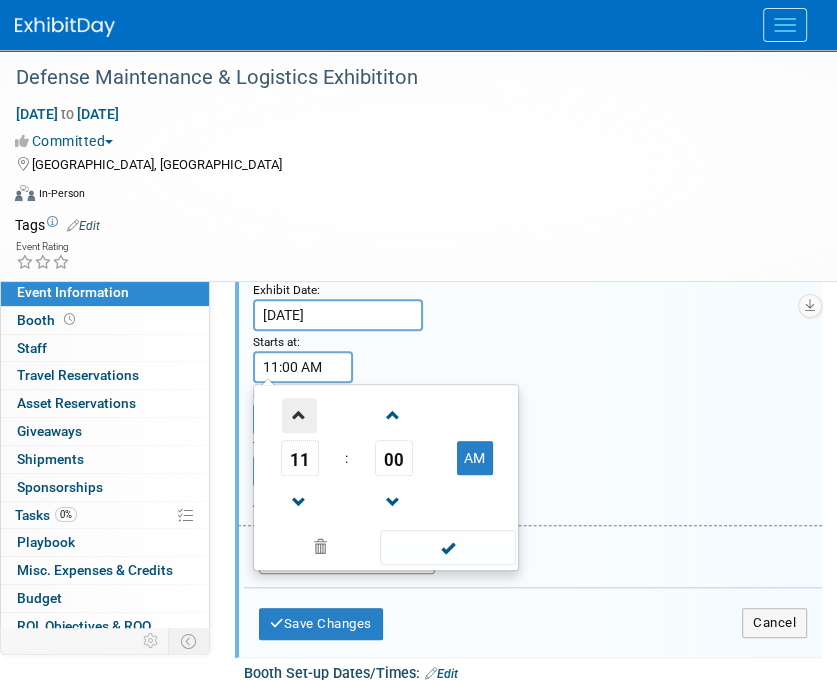 click at bounding box center [299, 415] 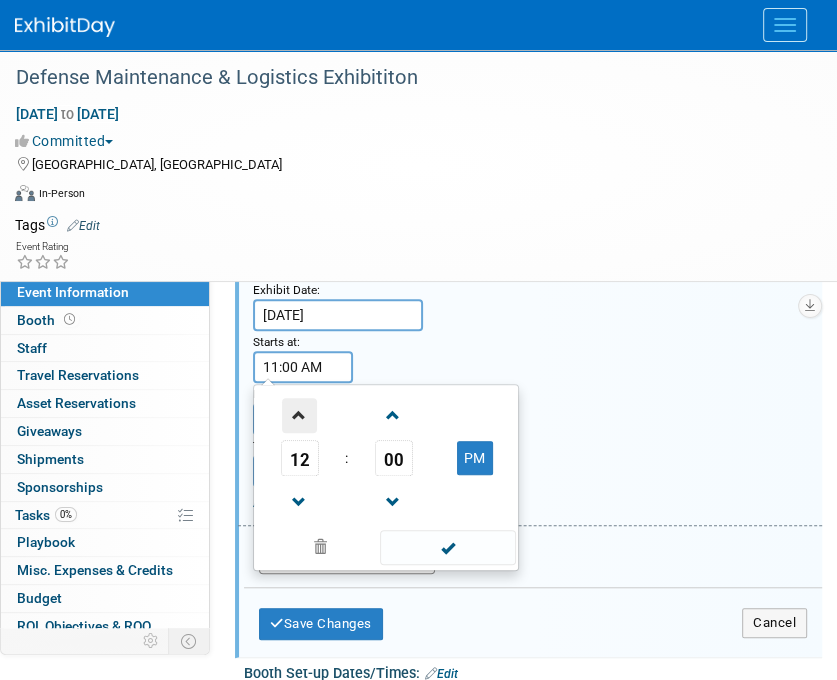 type on "12:00 PM" 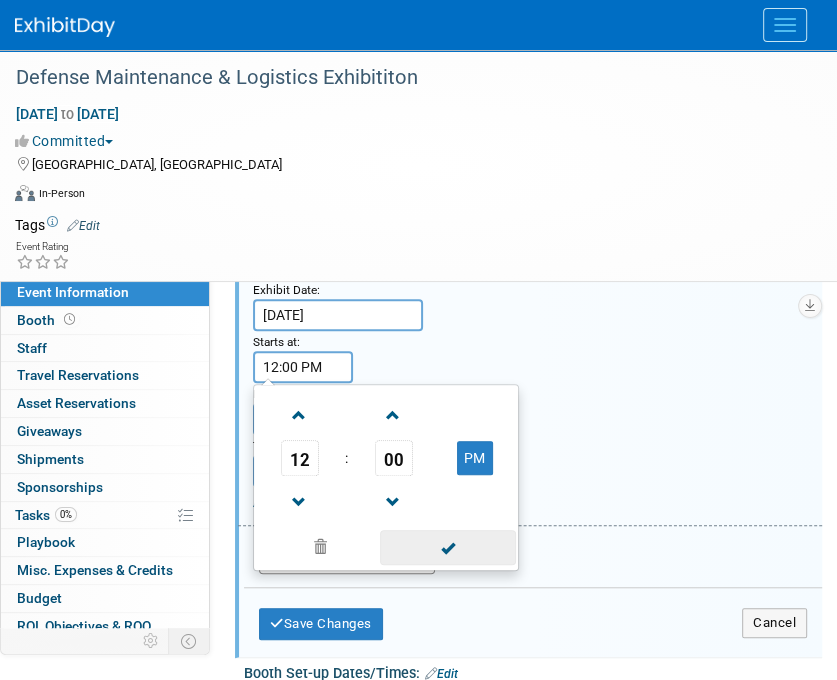click at bounding box center (447, 547) 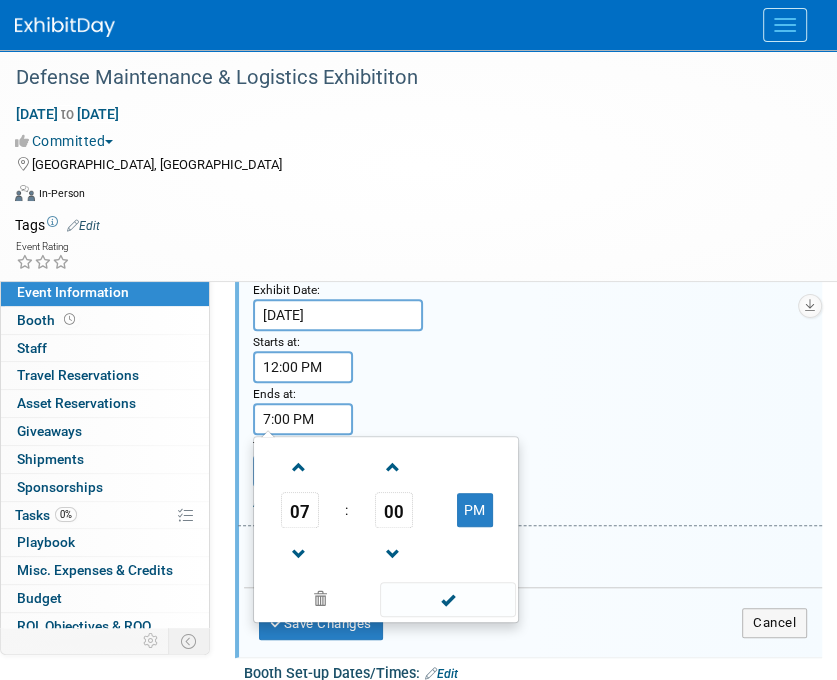 click on "7:00 PM" at bounding box center [303, 419] 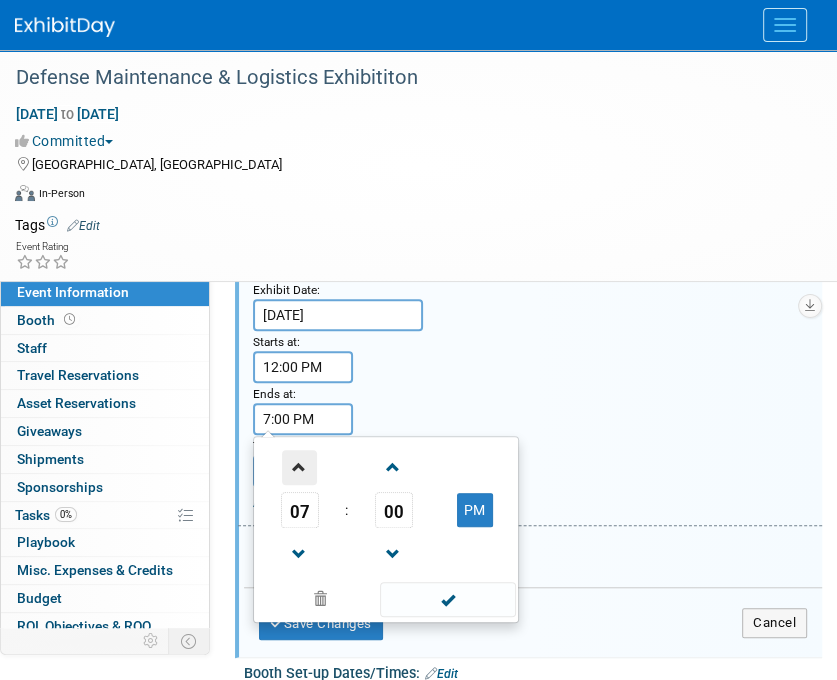 click at bounding box center (299, 467) 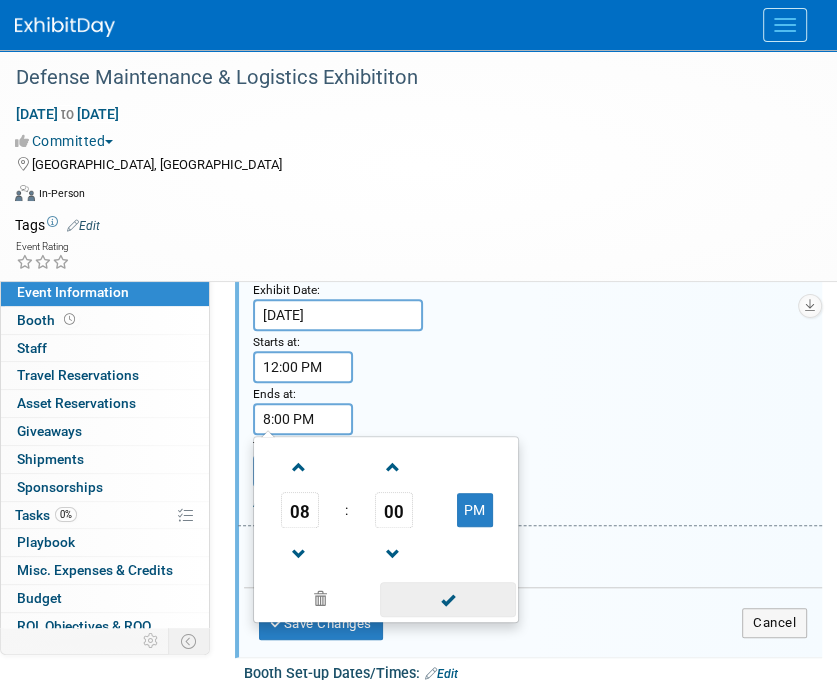 click at bounding box center [447, 599] 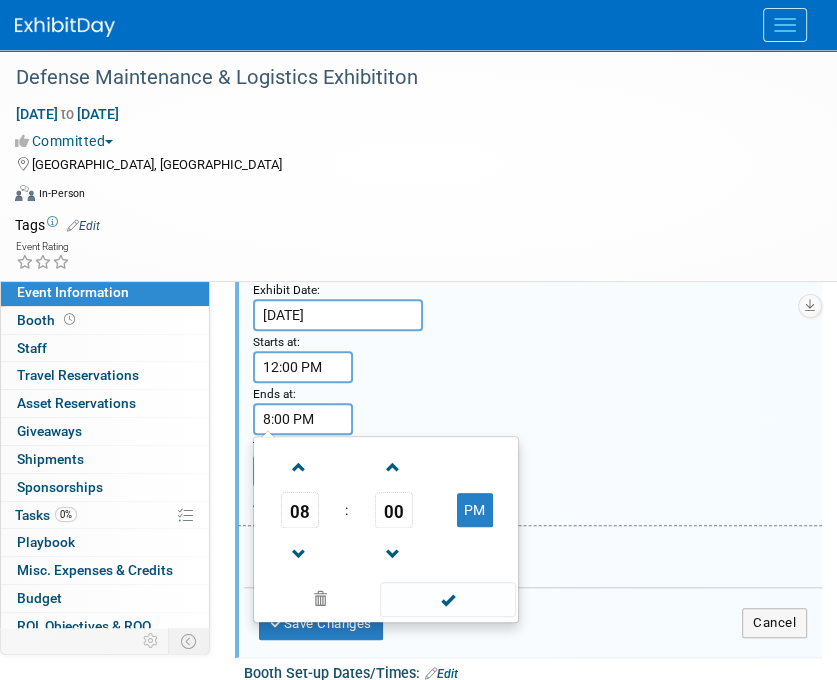 click on "8:00 PM" at bounding box center (303, 419) 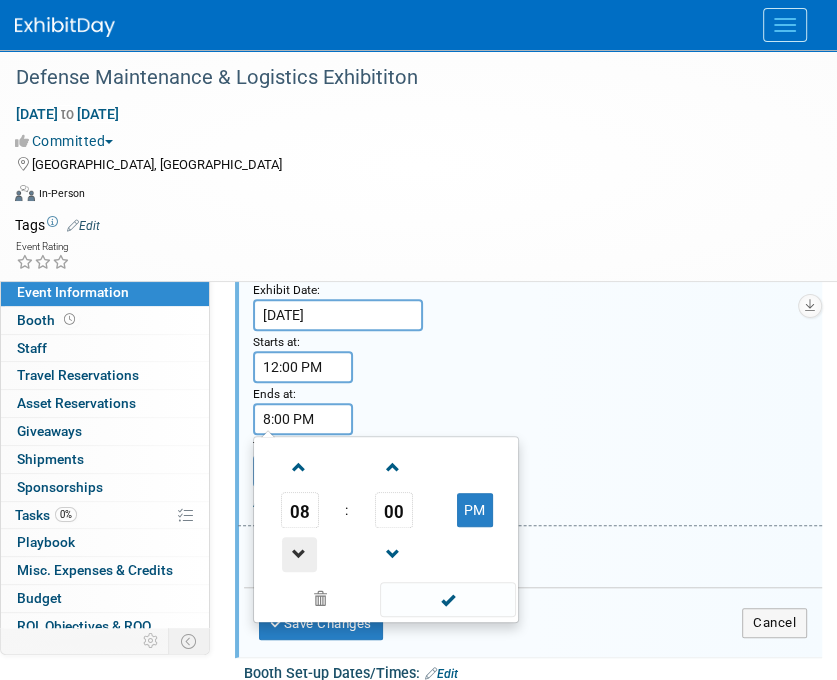 click at bounding box center (299, 554) 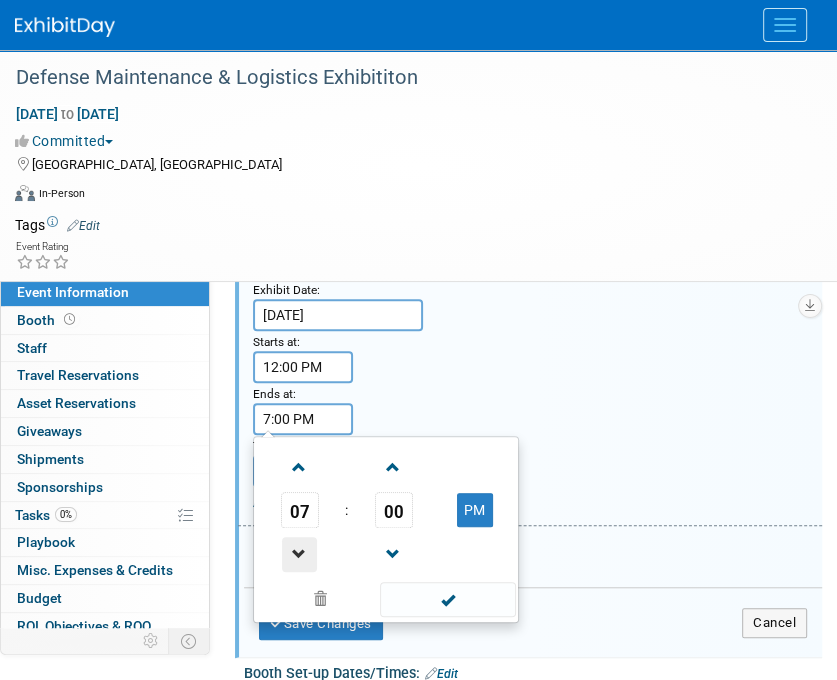click at bounding box center (299, 554) 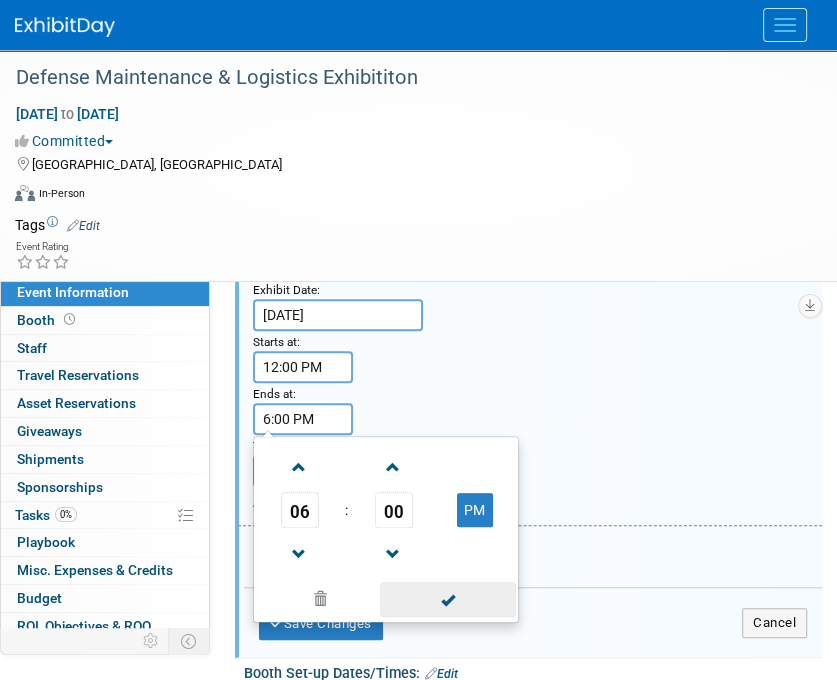 click at bounding box center (447, 599) 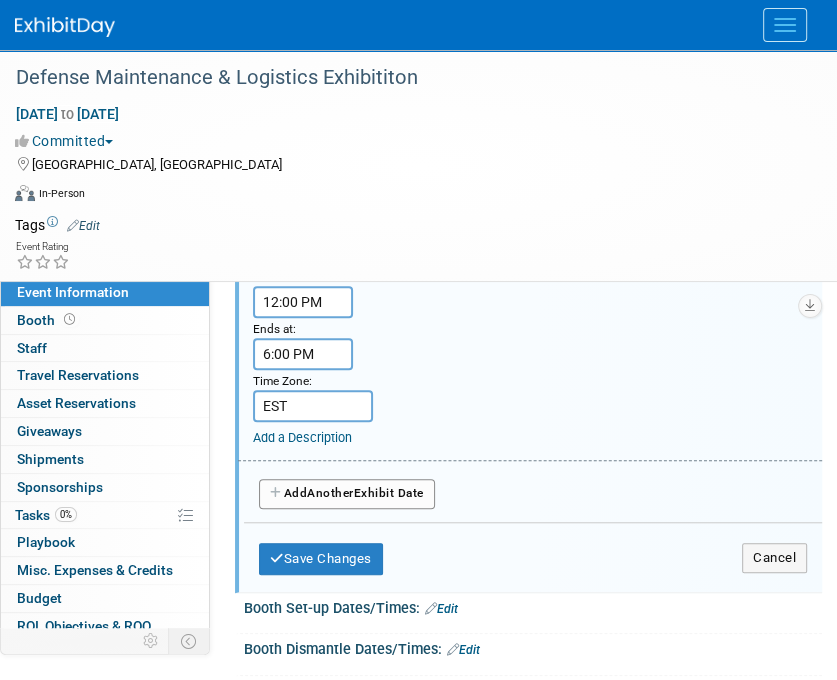 scroll, scrollTop: 700, scrollLeft: 0, axis: vertical 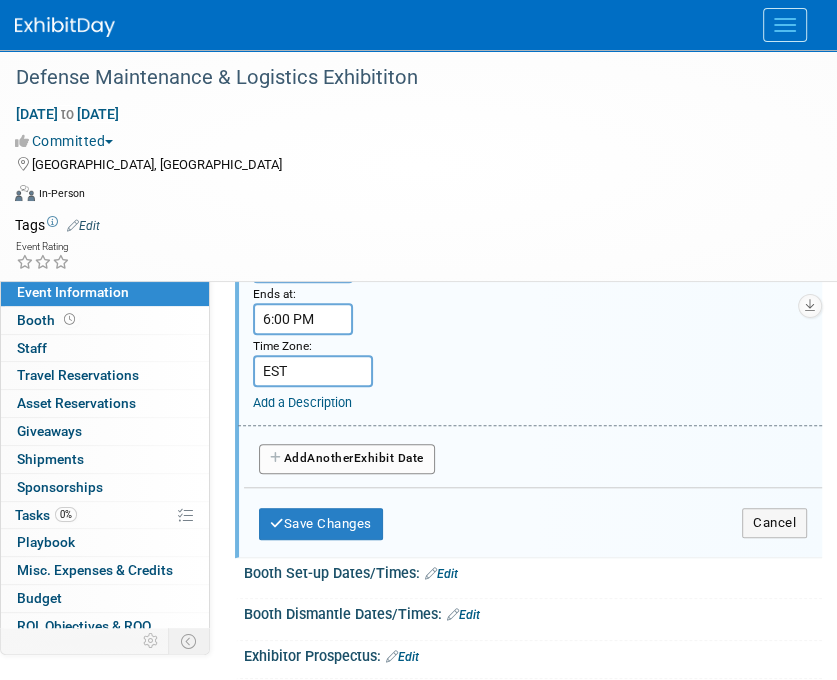click on "Add  Another  Exhibit Date" at bounding box center (347, 459) 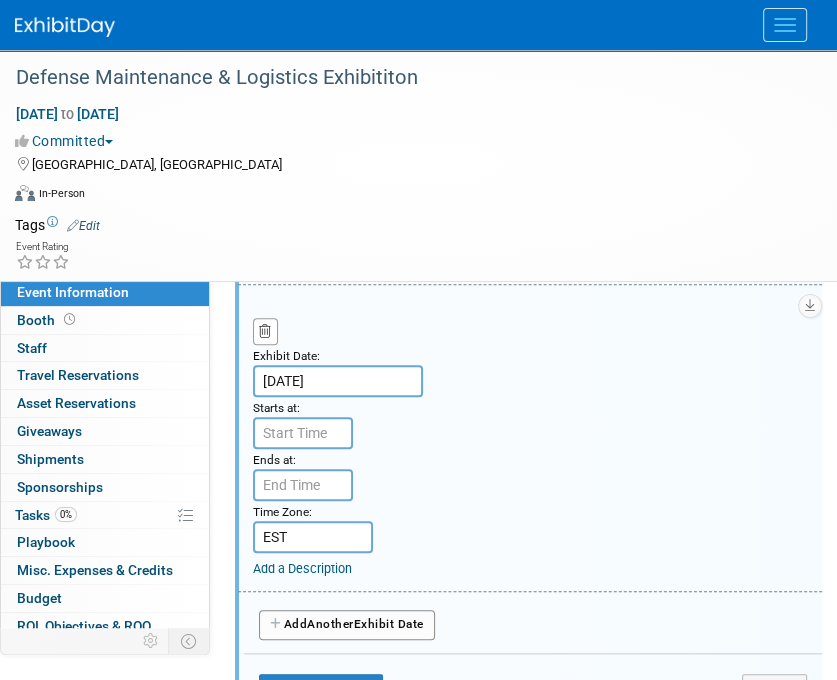 scroll, scrollTop: 900, scrollLeft: 0, axis: vertical 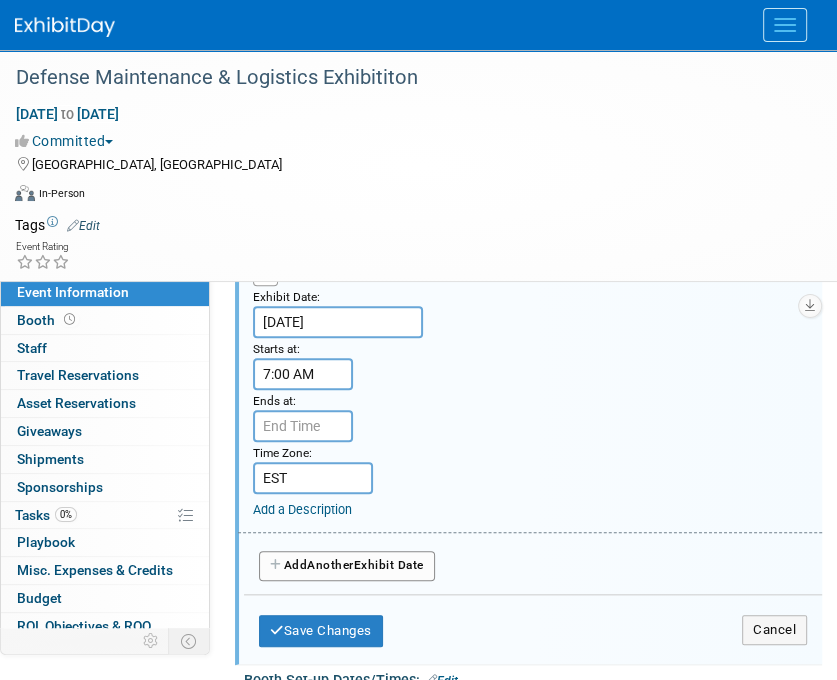 click on "7:00 AM" at bounding box center [303, 374] 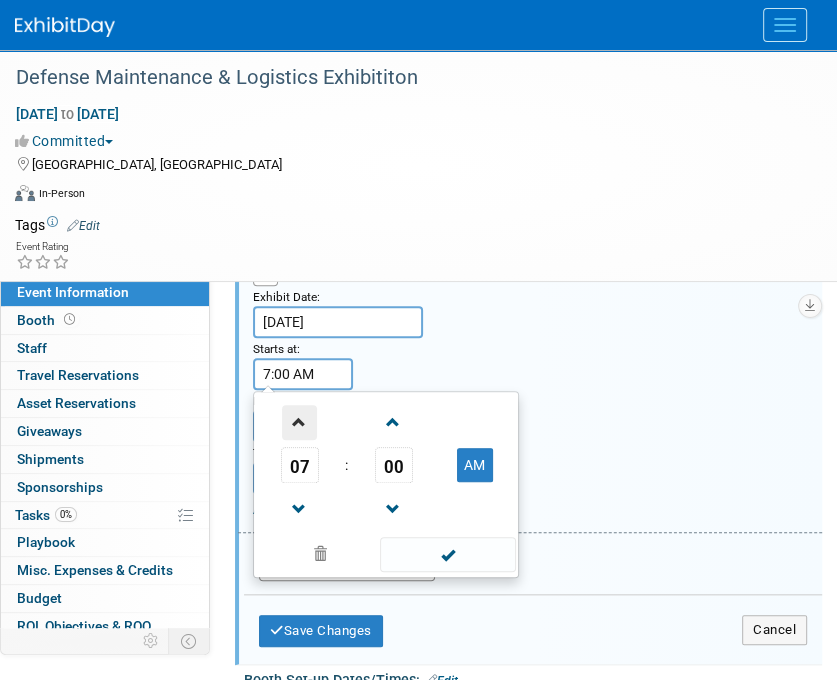 click at bounding box center (299, 422) 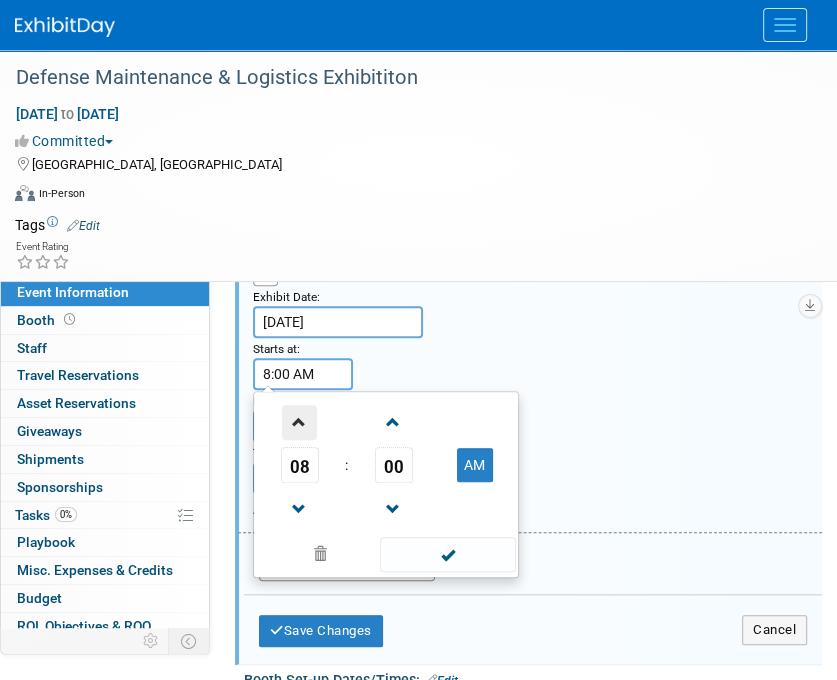 click at bounding box center [299, 422] 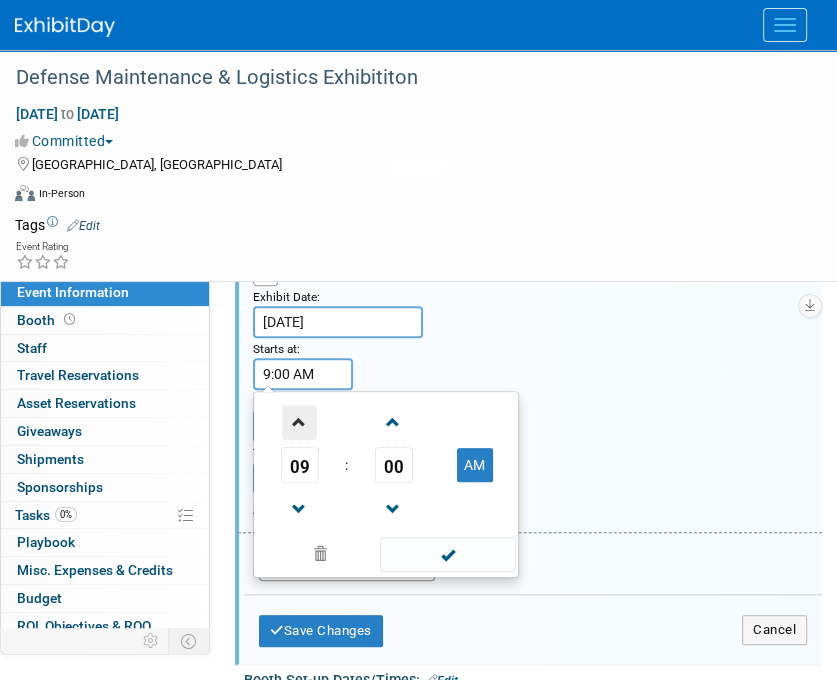 click at bounding box center (299, 422) 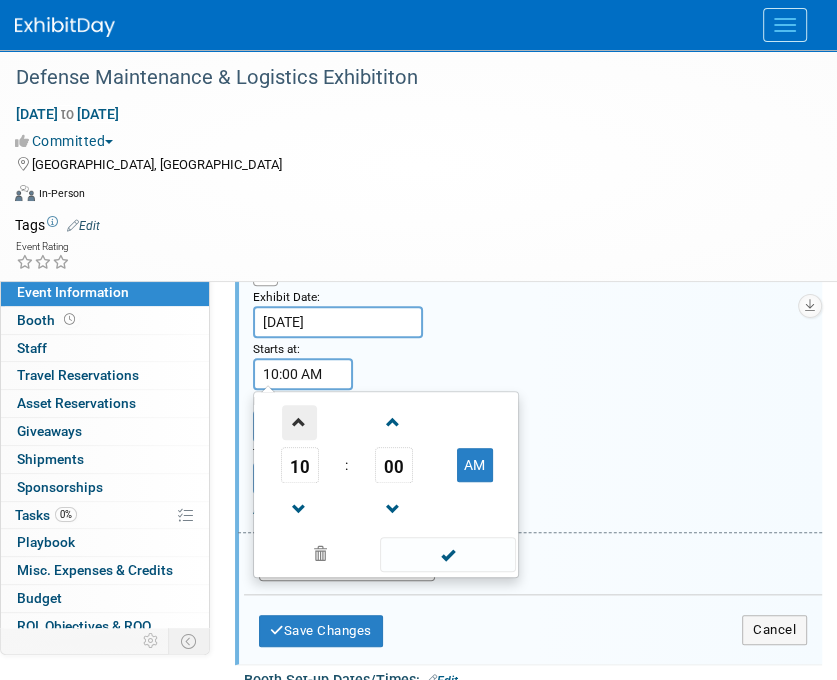 click at bounding box center [299, 422] 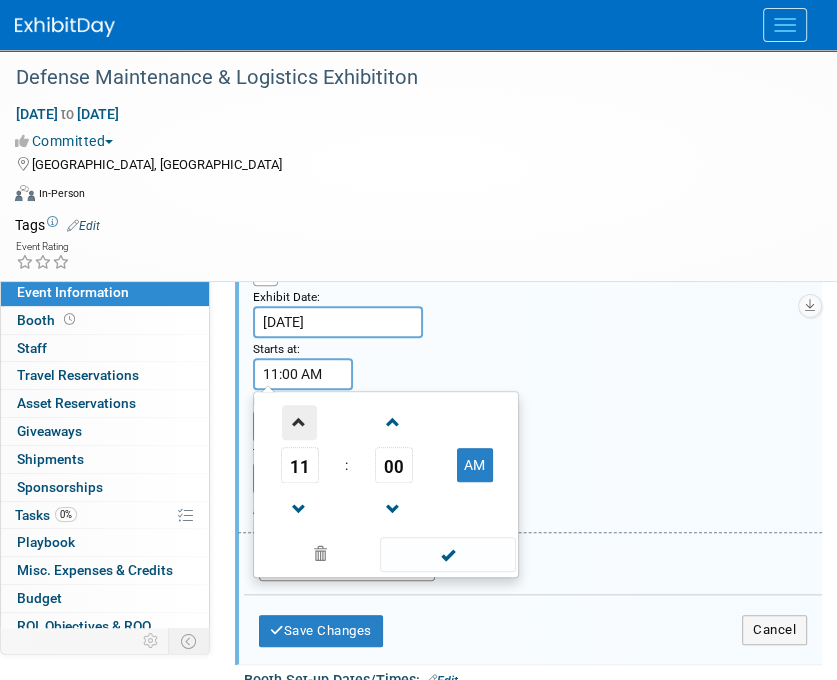 click at bounding box center (299, 422) 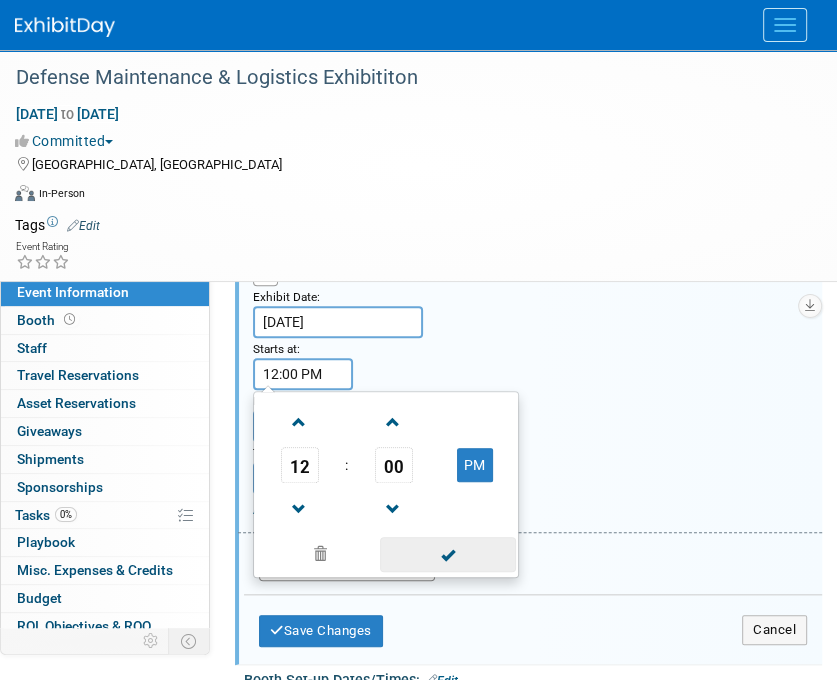 click at bounding box center [447, 554] 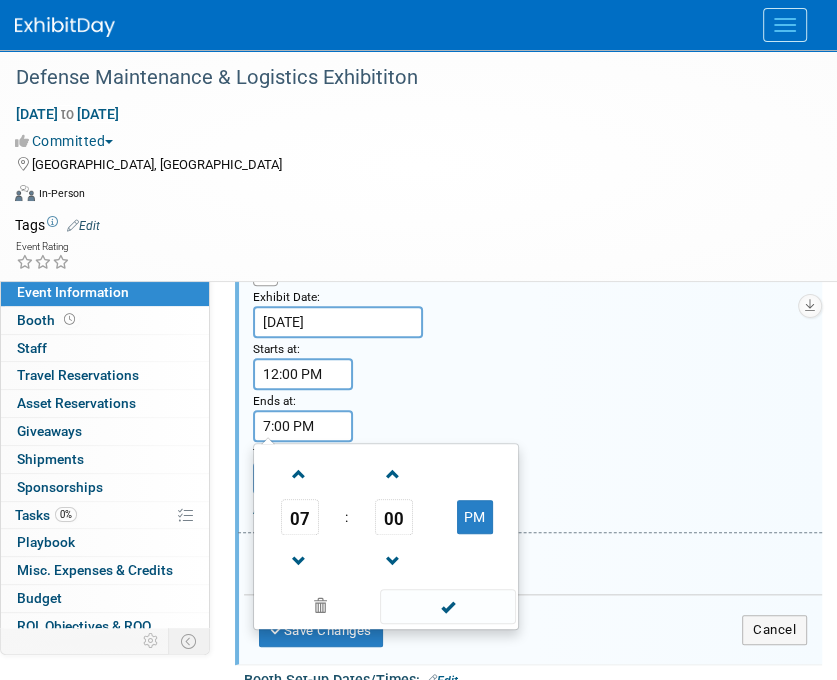 click on "7:00 PM" at bounding box center [303, 426] 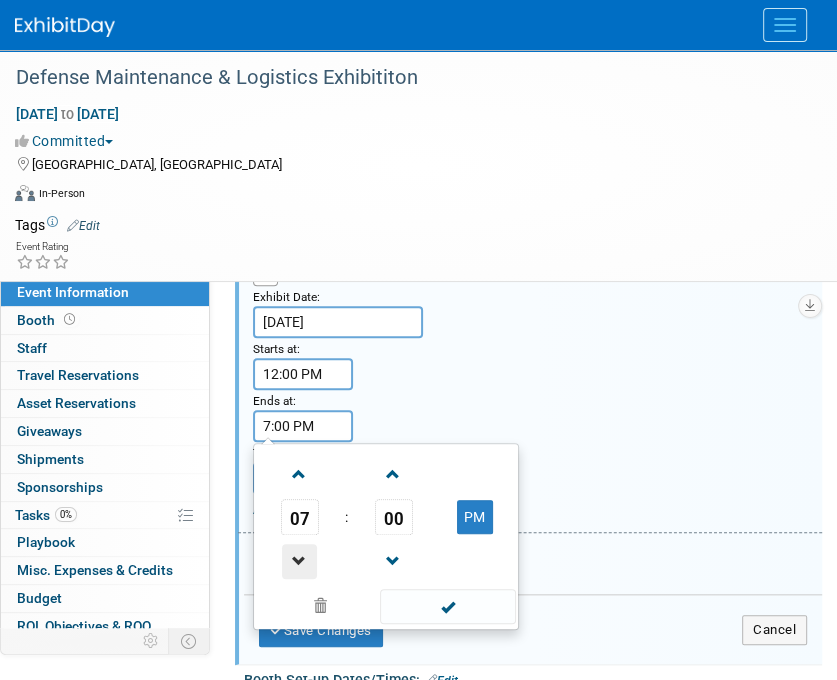 click at bounding box center [299, 561] 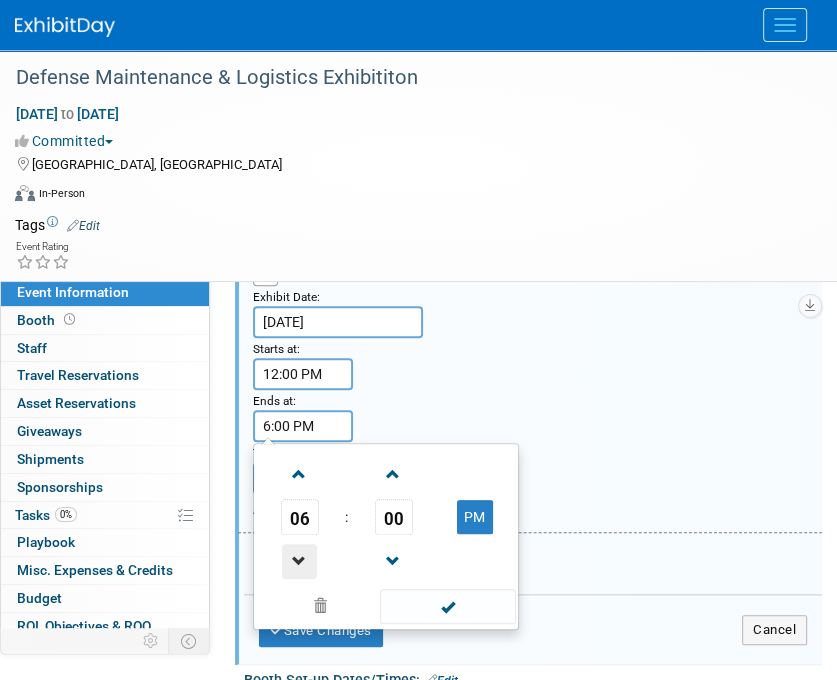 click at bounding box center [299, 561] 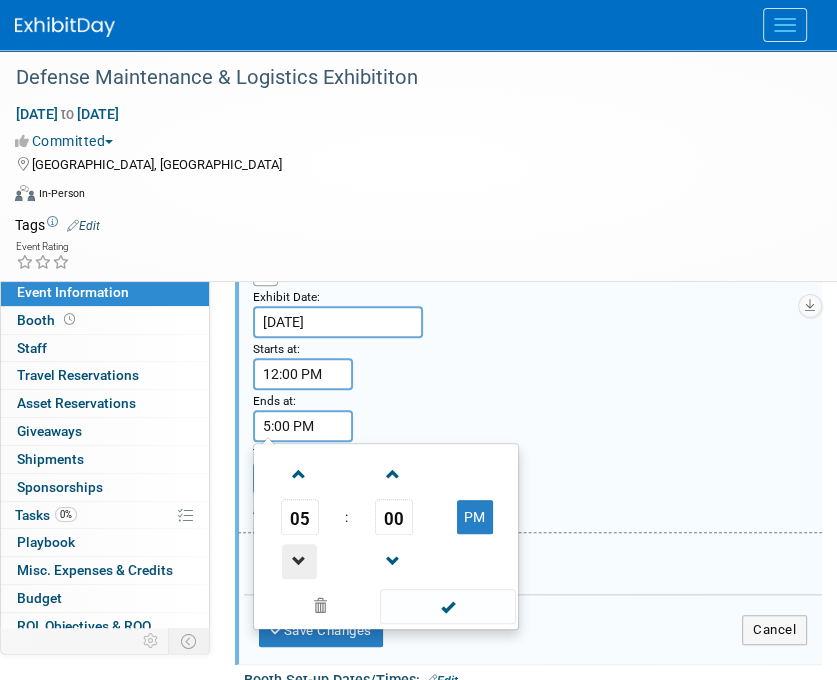 click at bounding box center [299, 561] 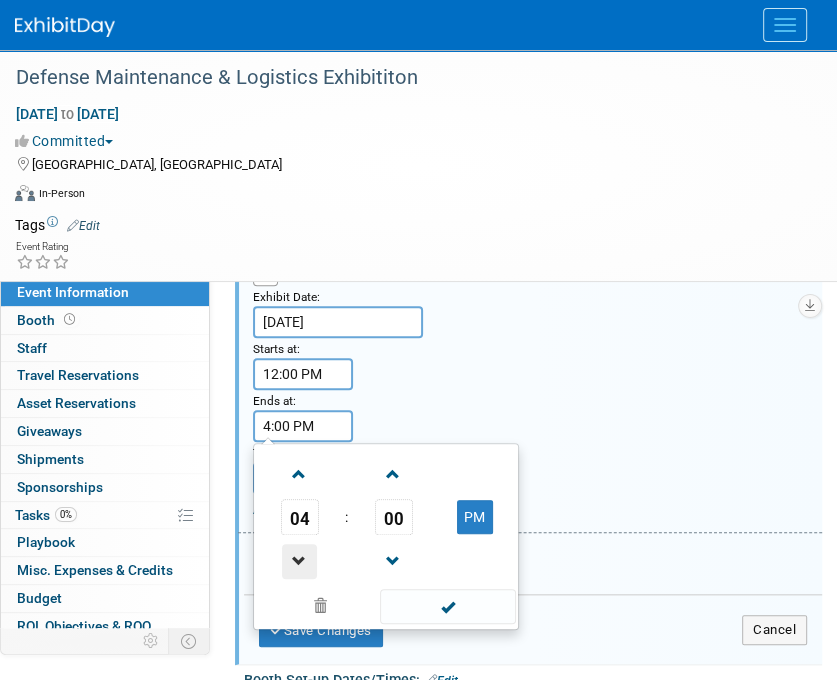 click at bounding box center [299, 561] 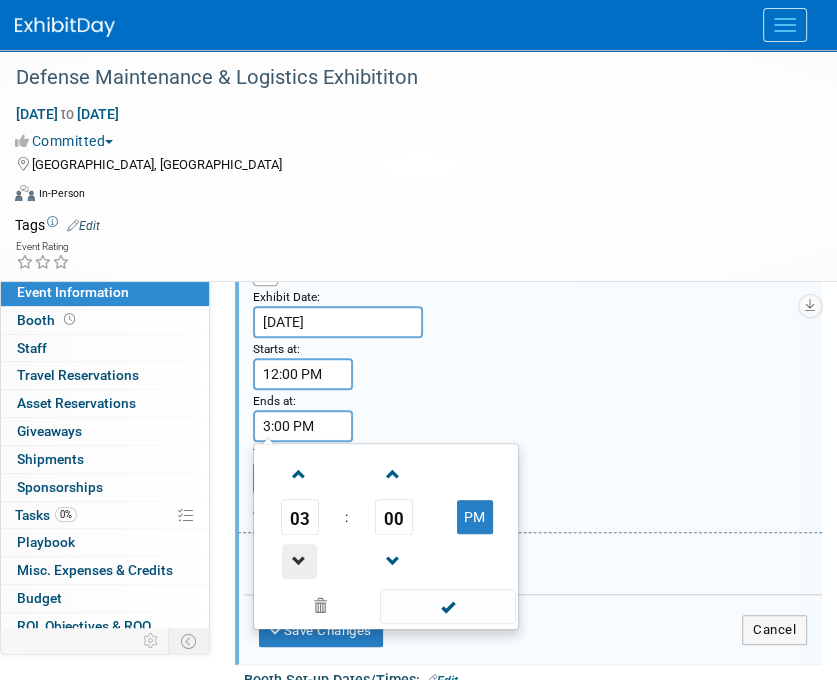 click at bounding box center (299, 561) 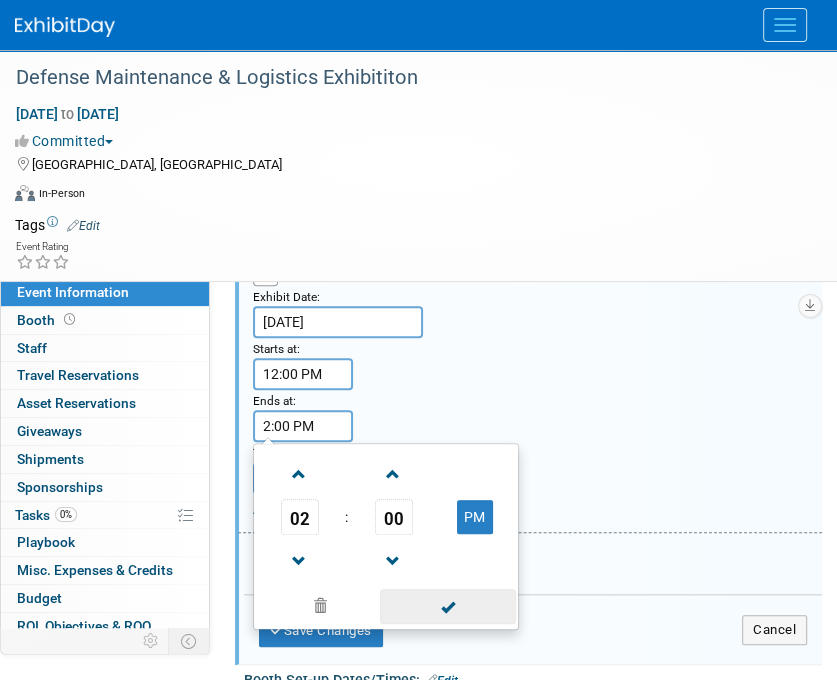 click at bounding box center (447, 606) 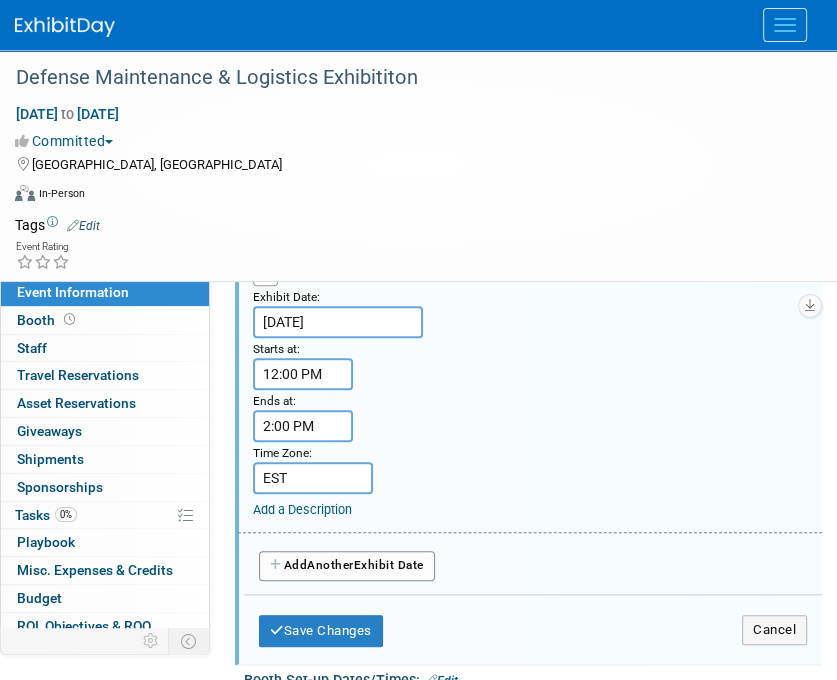 scroll, scrollTop: 1000, scrollLeft: 0, axis: vertical 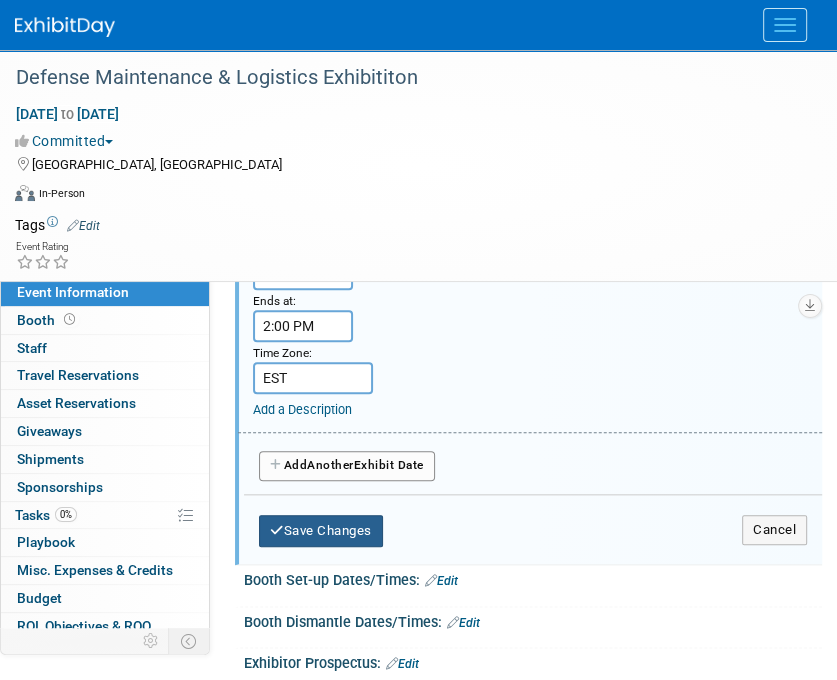 click on "Save Changes" at bounding box center (321, 531) 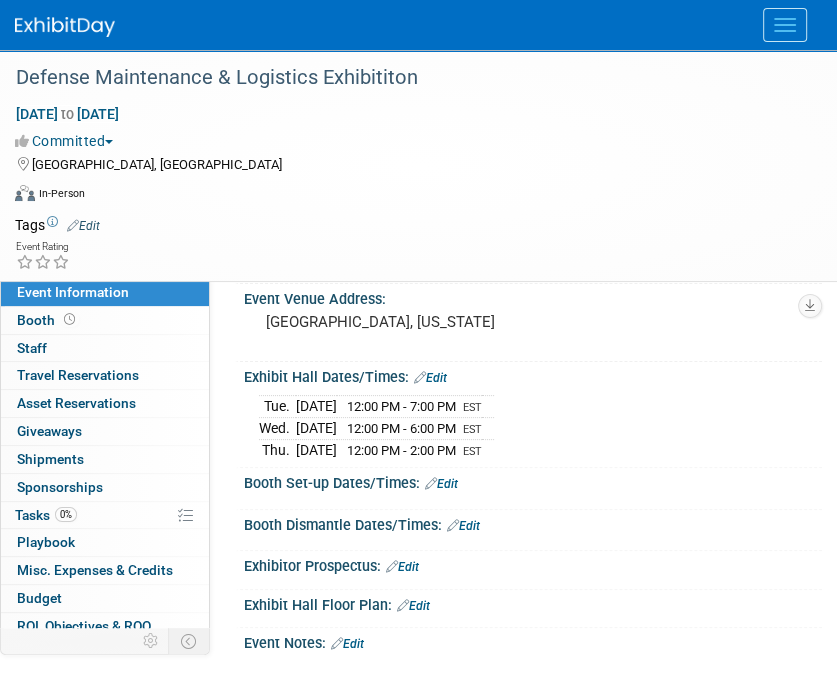 scroll, scrollTop: 160, scrollLeft: 0, axis: vertical 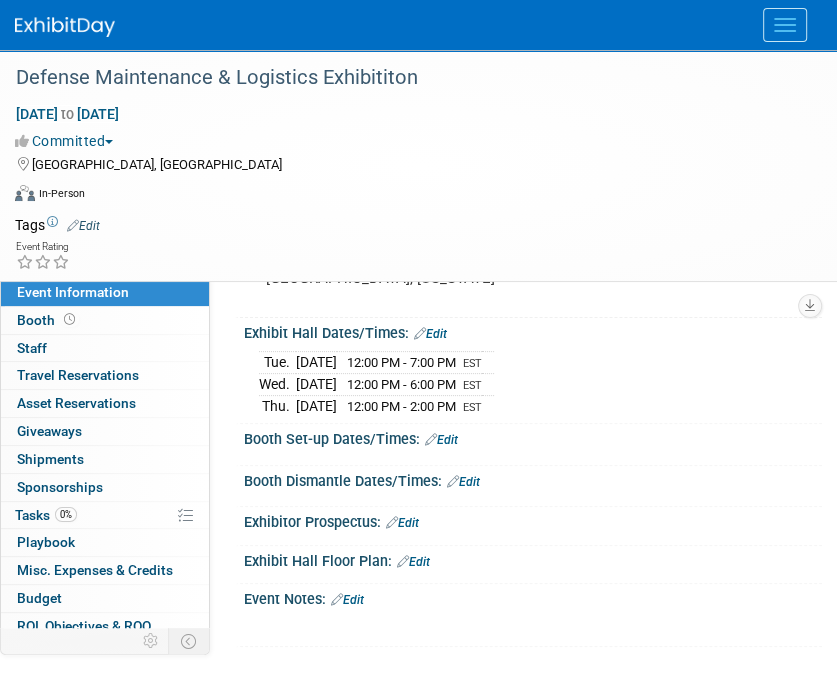 click on "Edit" at bounding box center (441, 440) 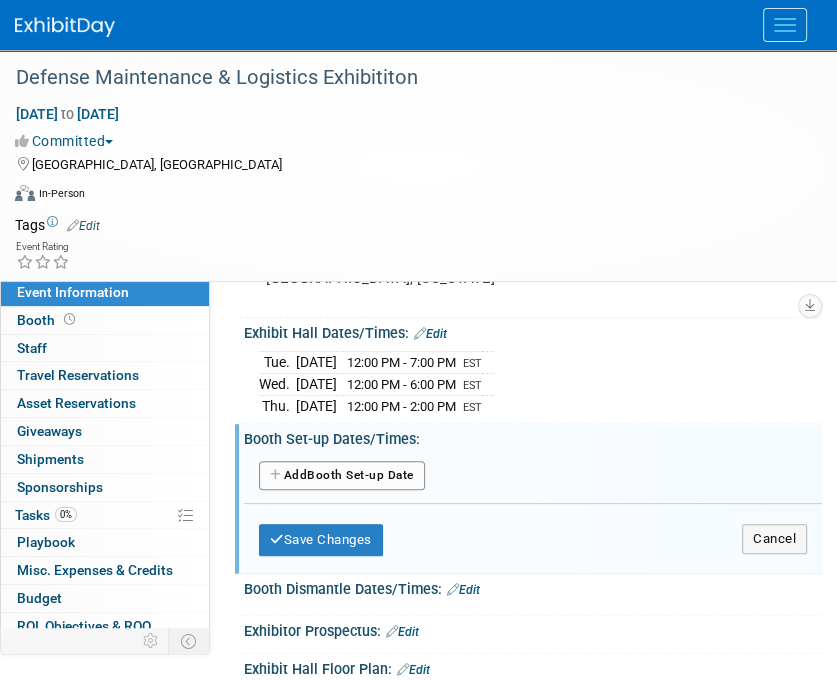 click on "Add  Another  Booth Set-up Date" at bounding box center (342, 476) 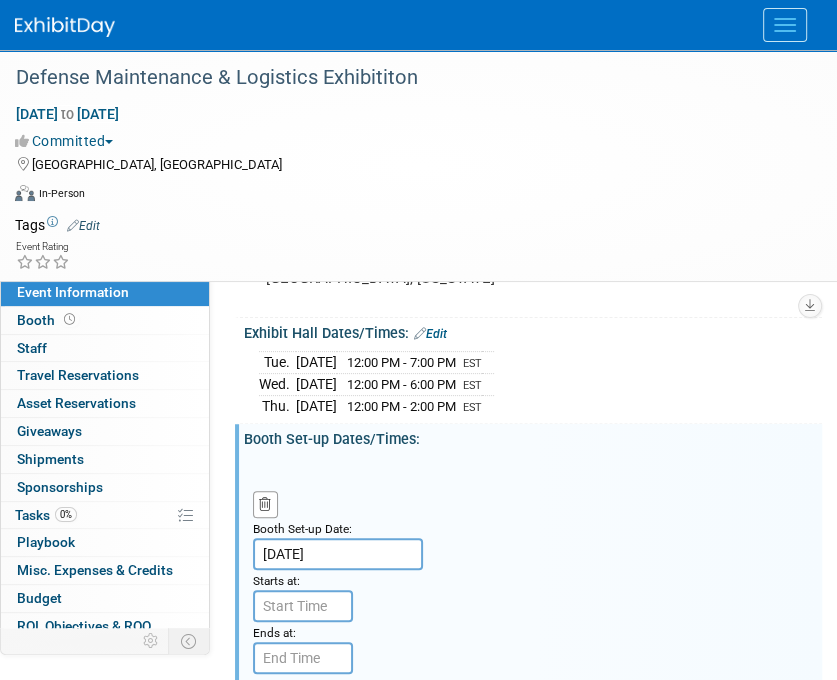 scroll, scrollTop: 360, scrollLeft: 0, axis: vertical 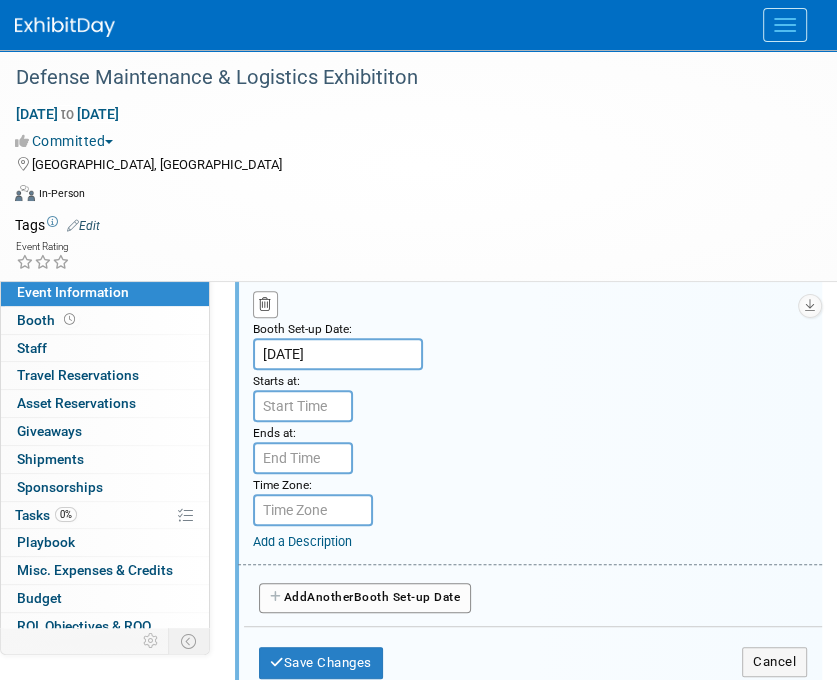 click on "[DATE]" at bounding box center (338, 354) 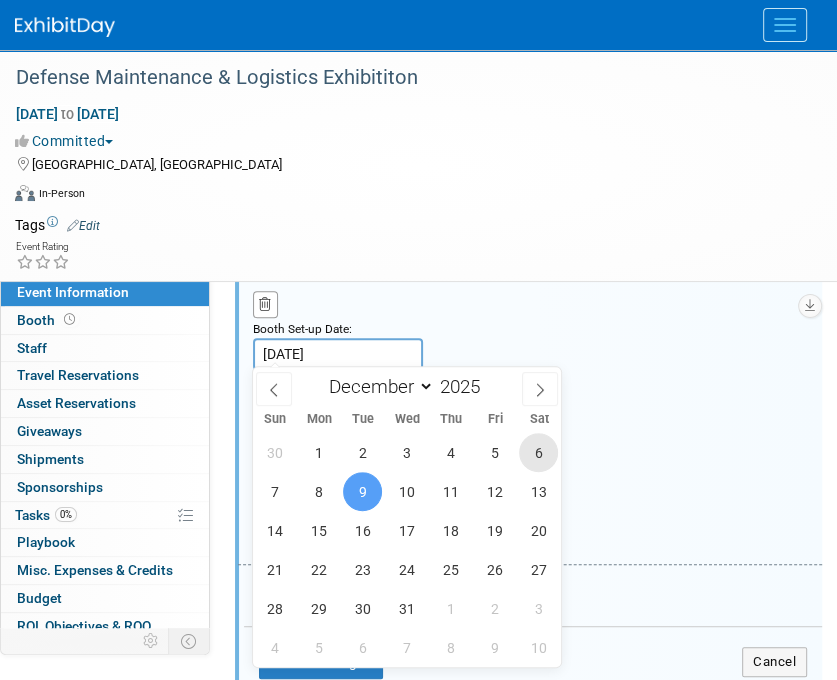 click on "6" at bounding box center (538, 452) 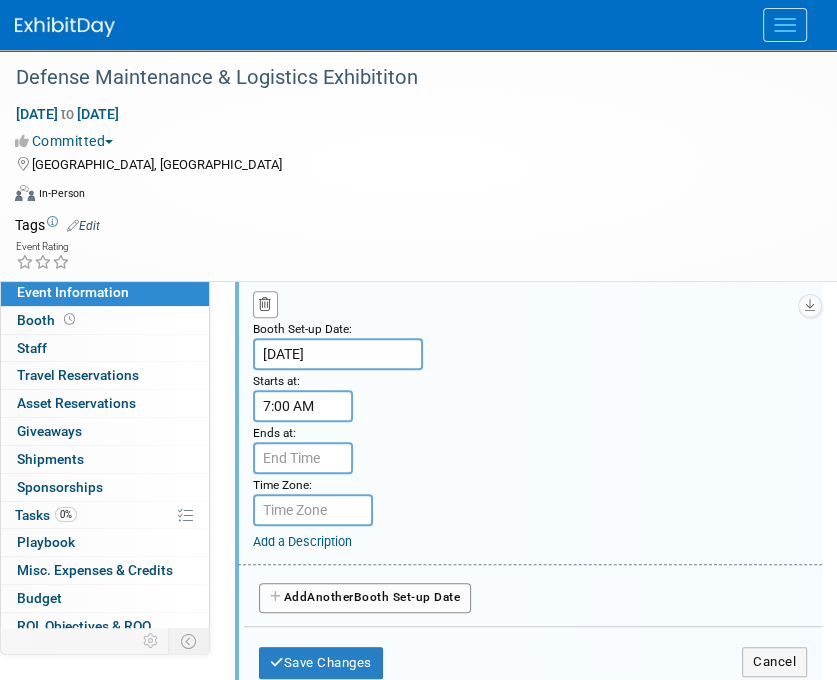 click on "7:00 AM" at bounding box center [303, 406] 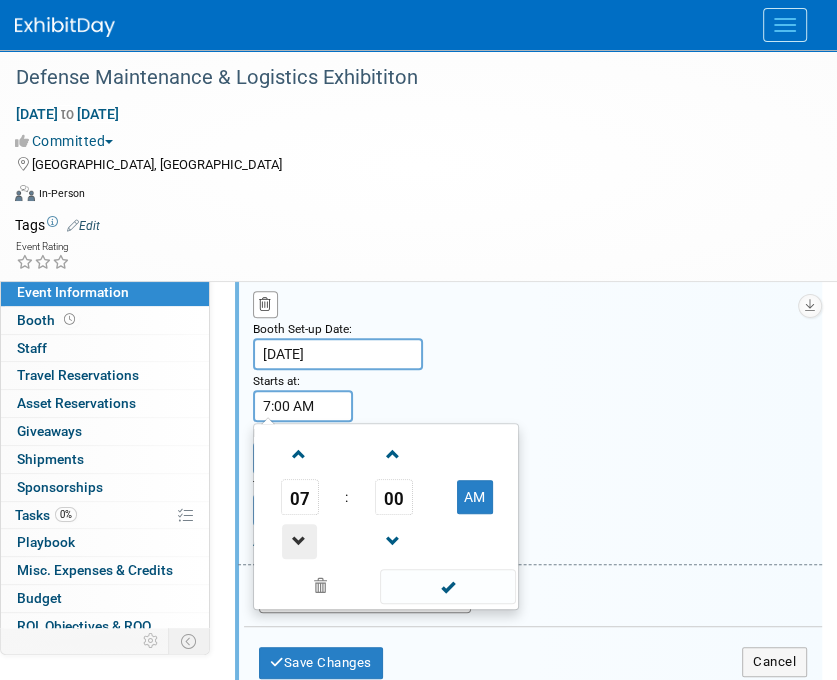 click at bounding box center (299, 541) 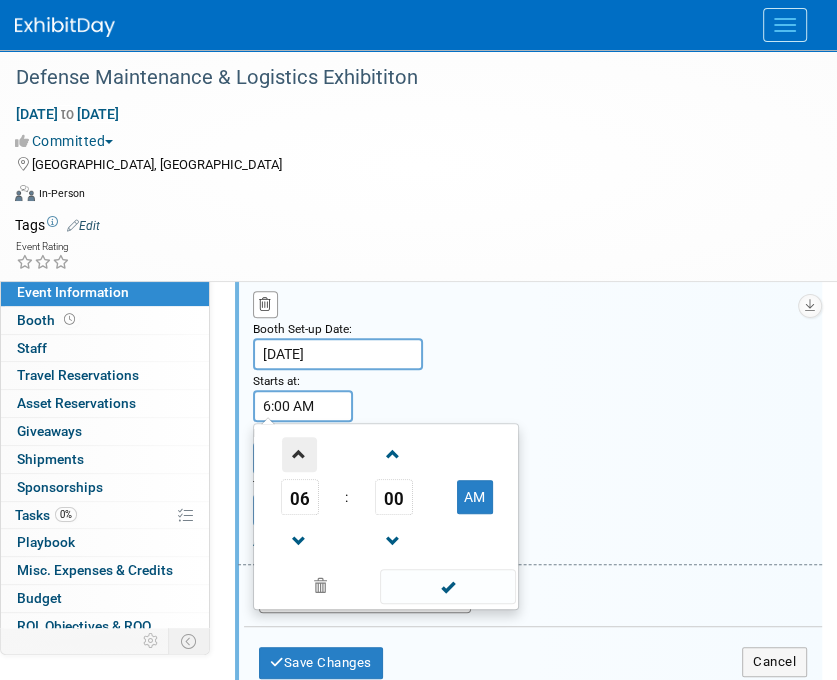 click at bounding box center (299, 454) 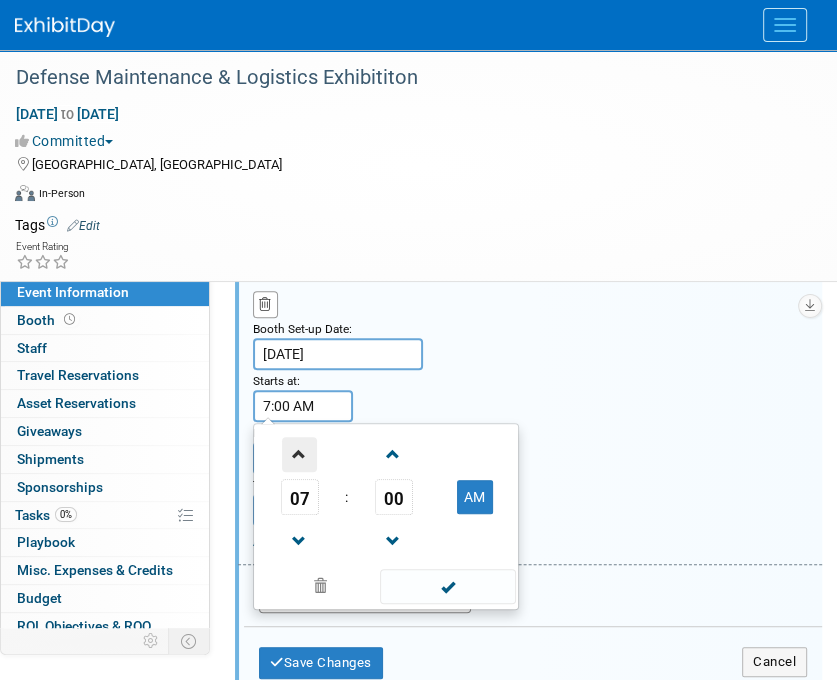 click at bounding box center (299, 454) 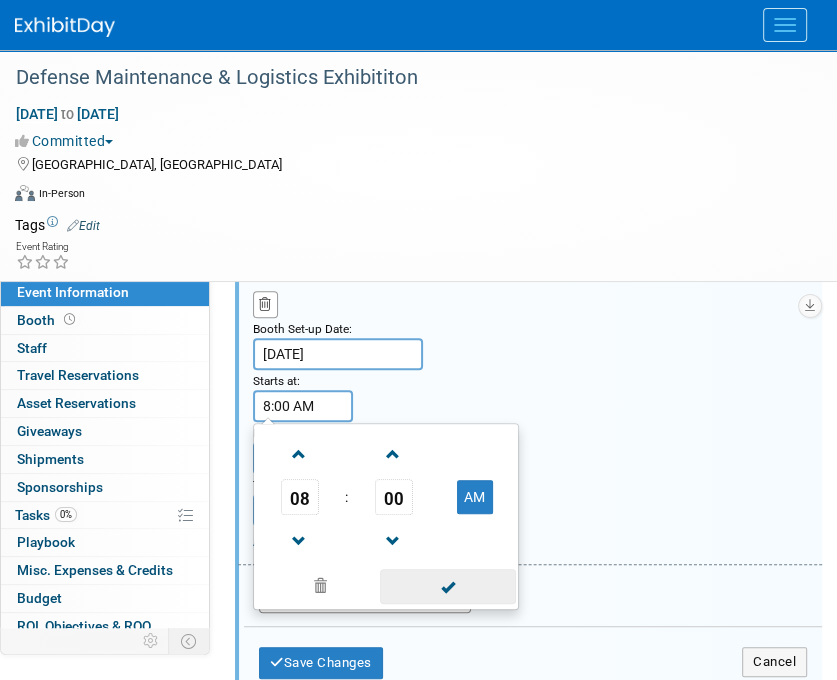 click at bounding box center [447, 586] 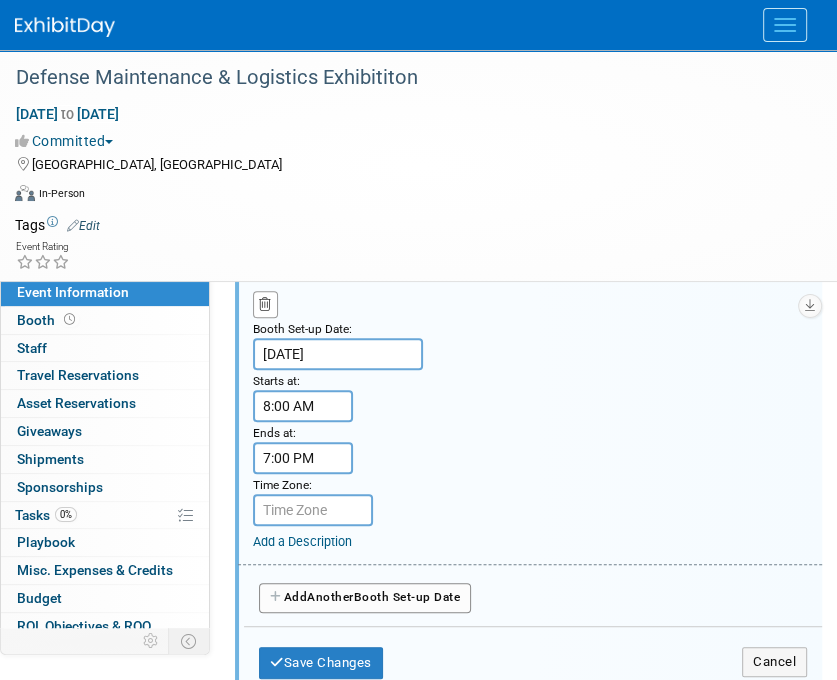 click on "7:00 PM" at bounding box center [303, 458] 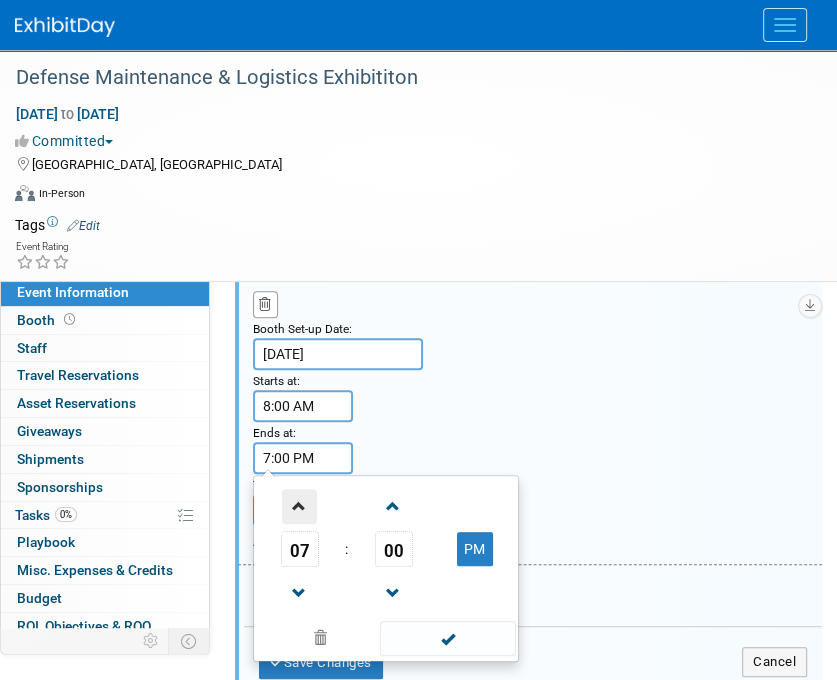 click at bounding box center (299, 506) 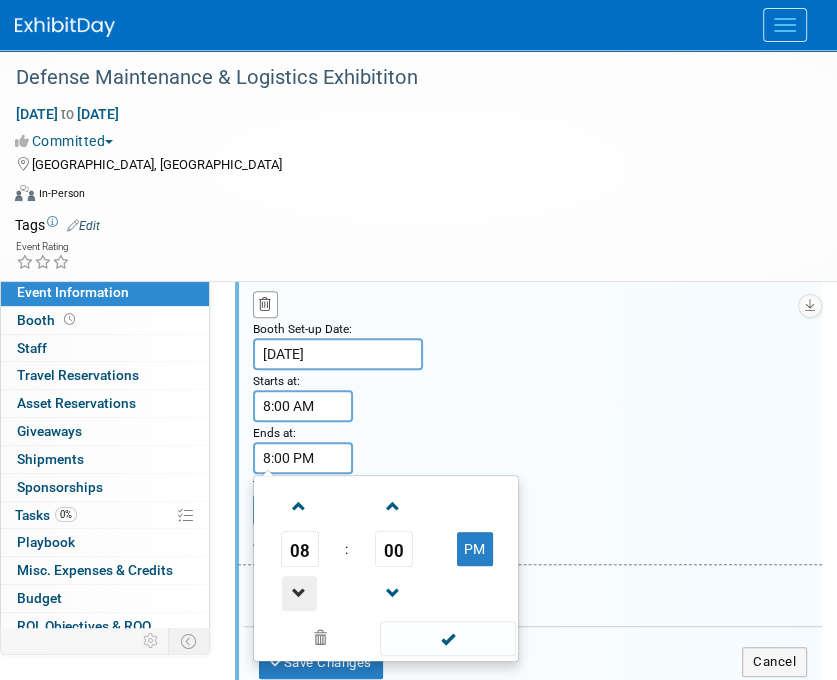 click at bounding box center (299, 593) 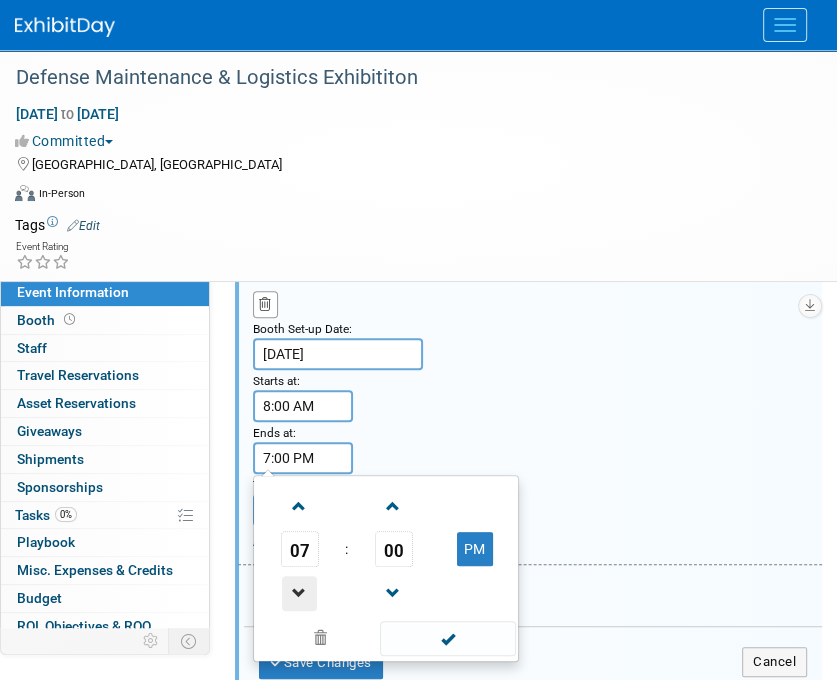 click at bounding box center [299, 593] 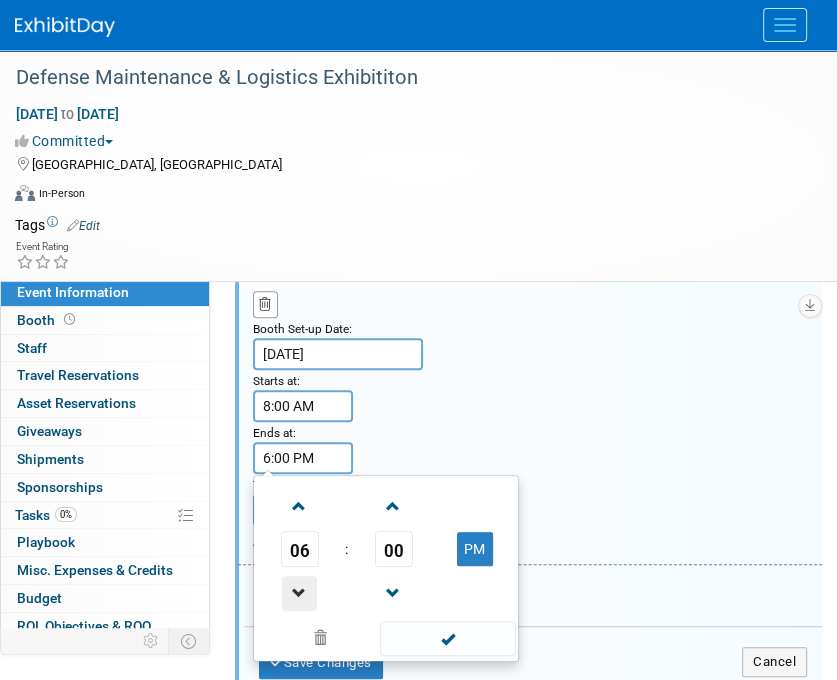 click at bounding box center (299, 593) 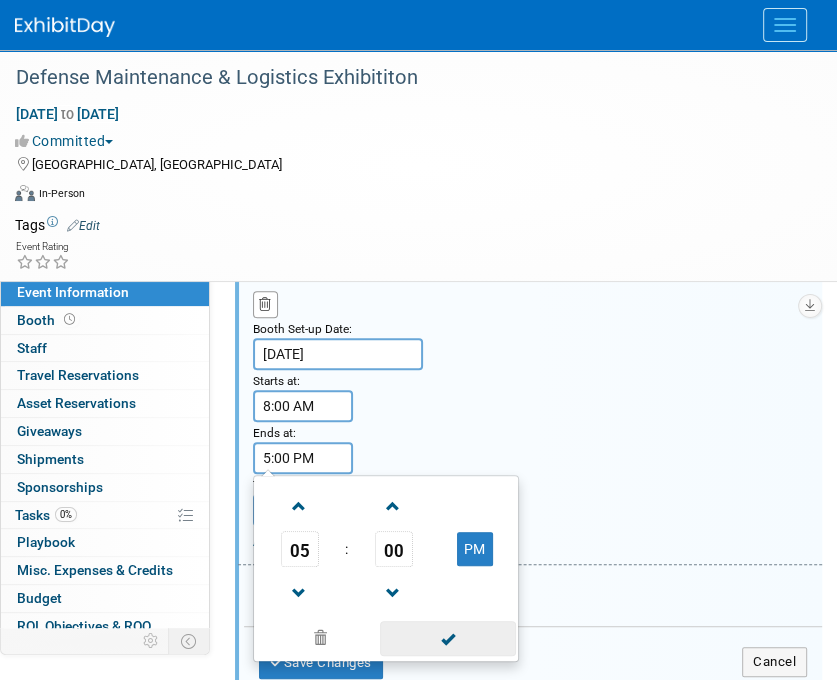 click at bounding box center (447, 638) 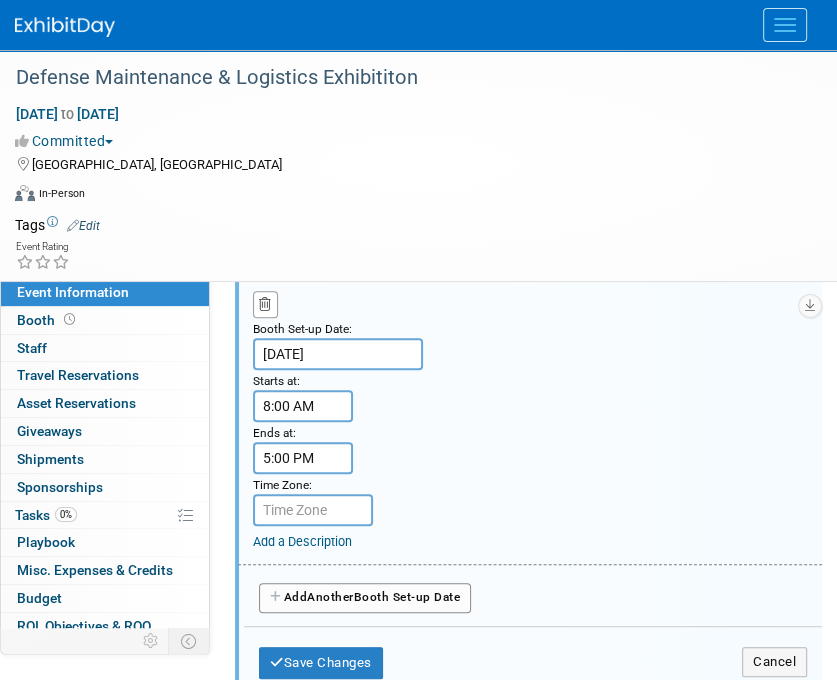 click at bounding box center [313, 510] 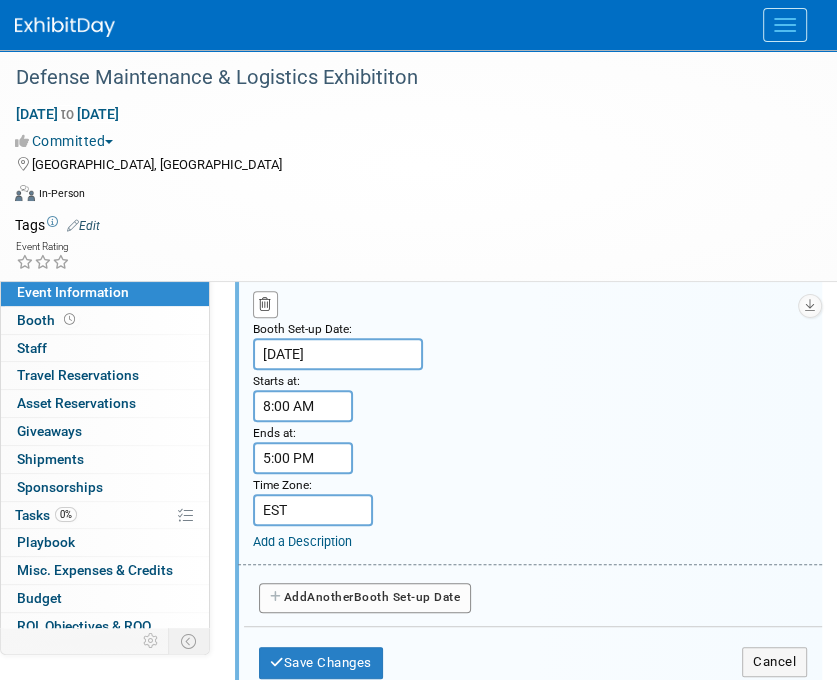 type on "EST" 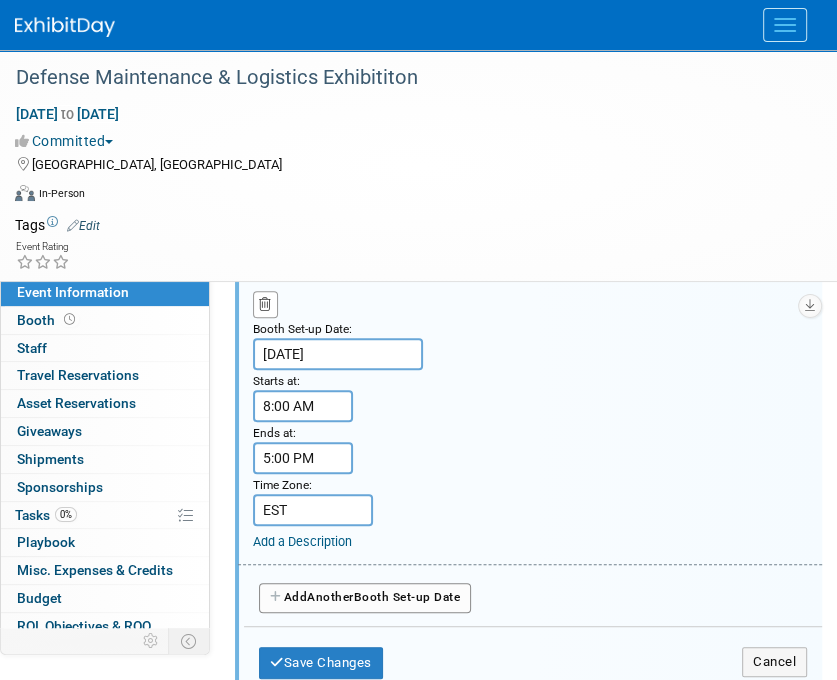 click on "Add  Another  Booth Set-up Date" at bounding box center (365, 598) 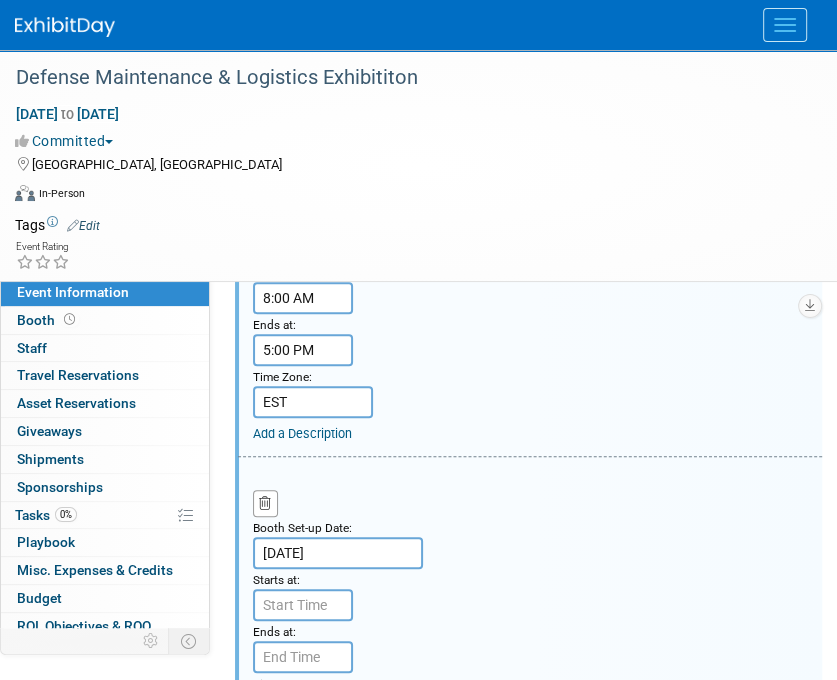 scroll, scrollTop: 660, scrollLeft: 0, axis: vertical 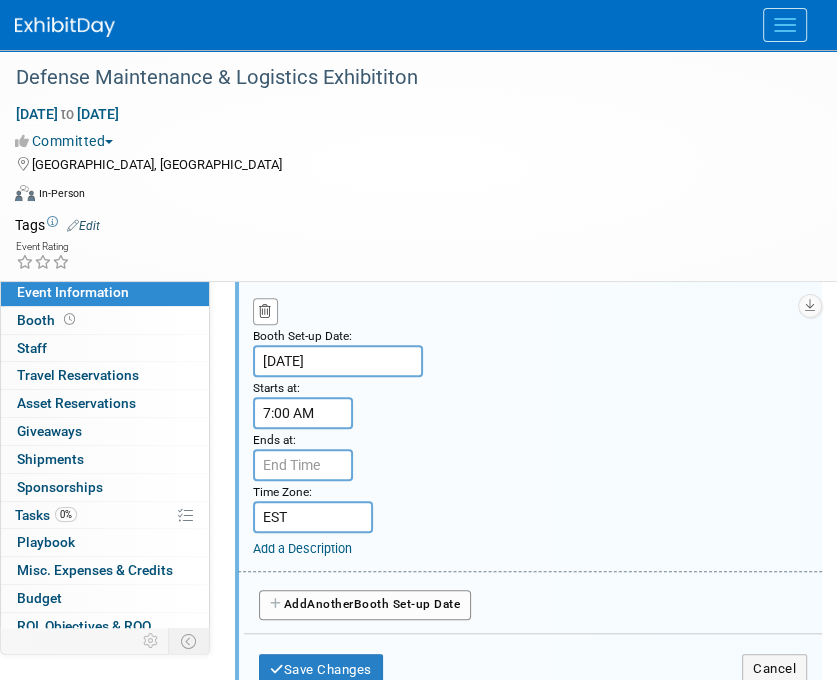click on "7:00 AM" at bounding box center (303, 413) 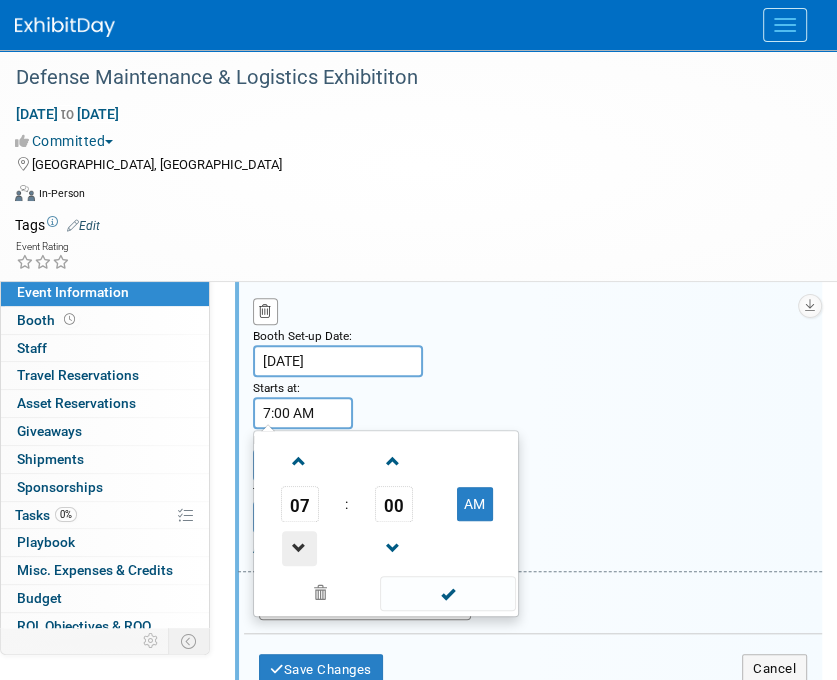 click at bounding box center (299, 548) 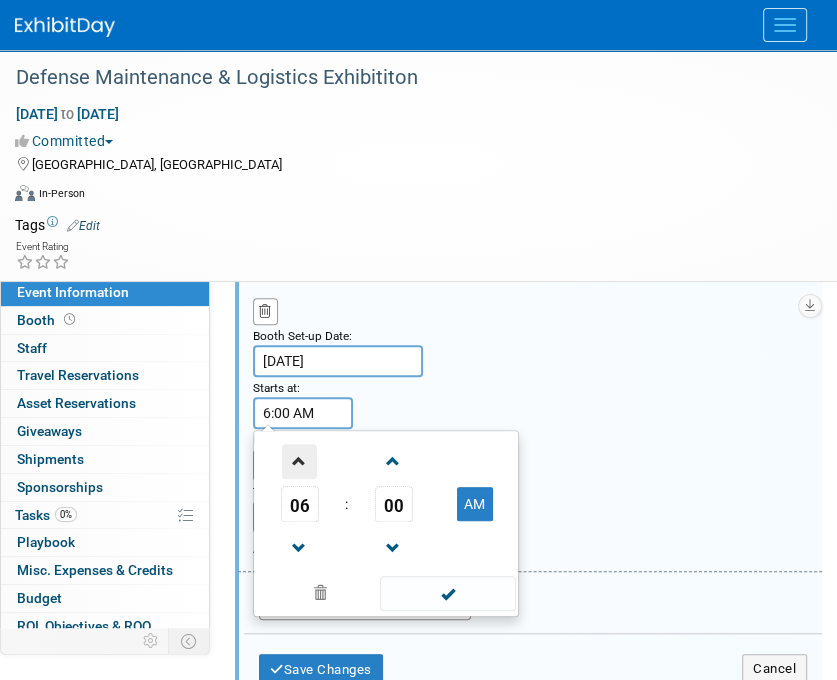 click at bounding box center [299, 461] 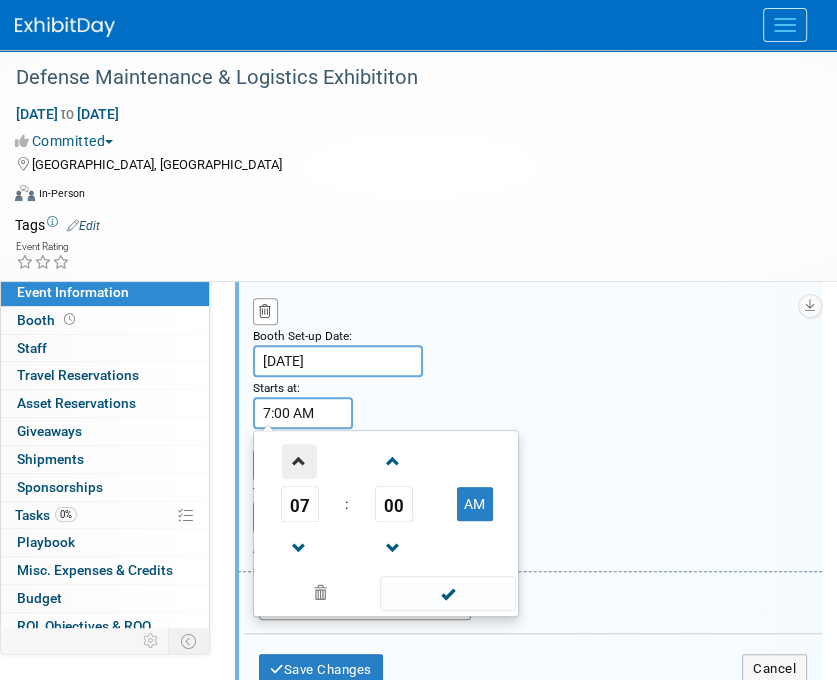 click at bounding box center (299, 461) 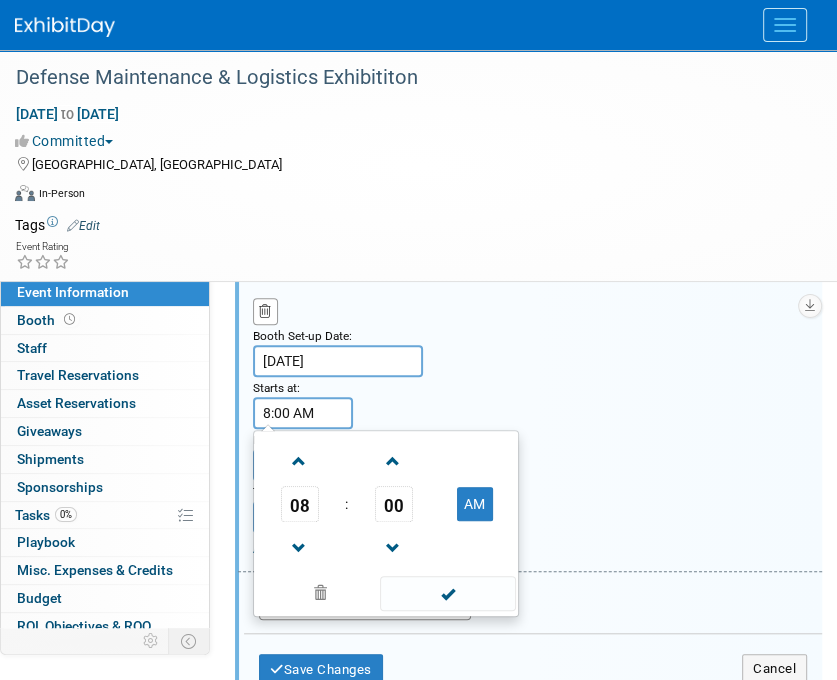 click at bounding box center [447, 593] 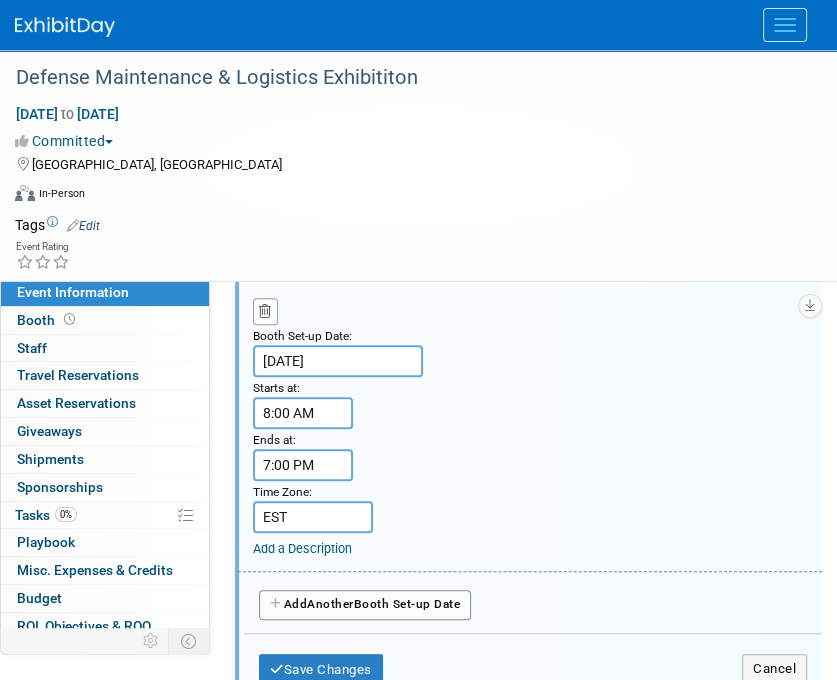 click on "7:00 PM" at bounding box center (303, 465) 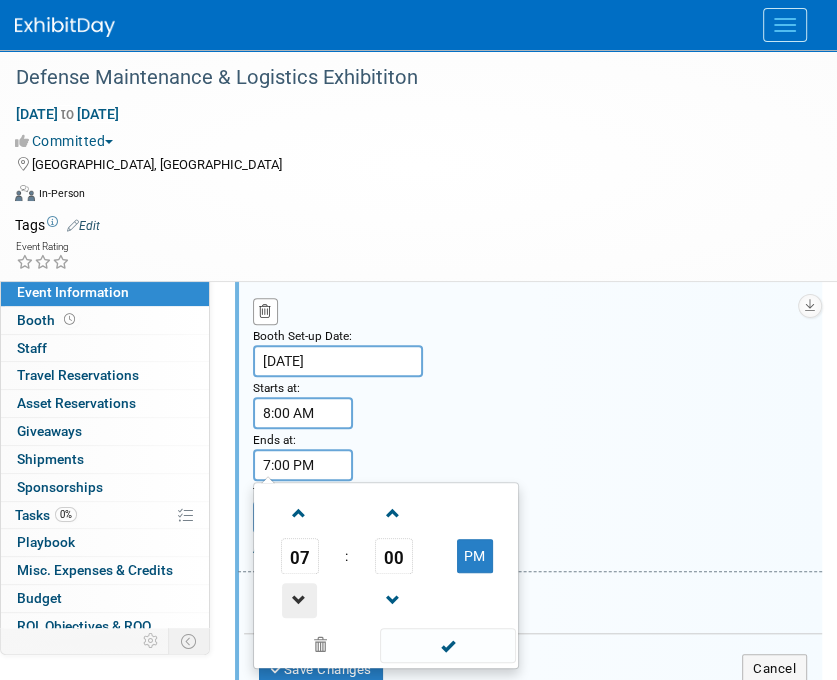 click at bounding box center [299, 600] 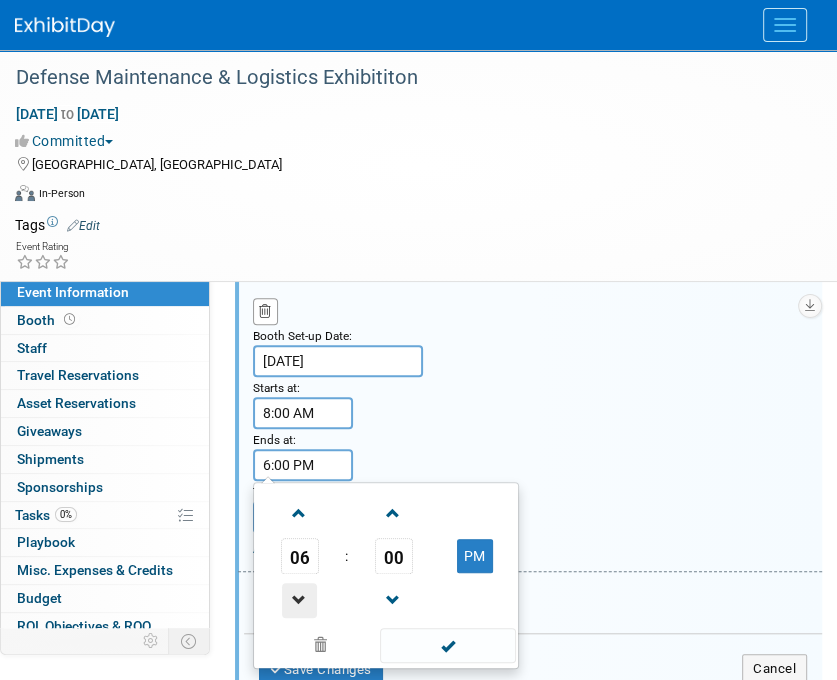 click at bounding box center (299, 600) 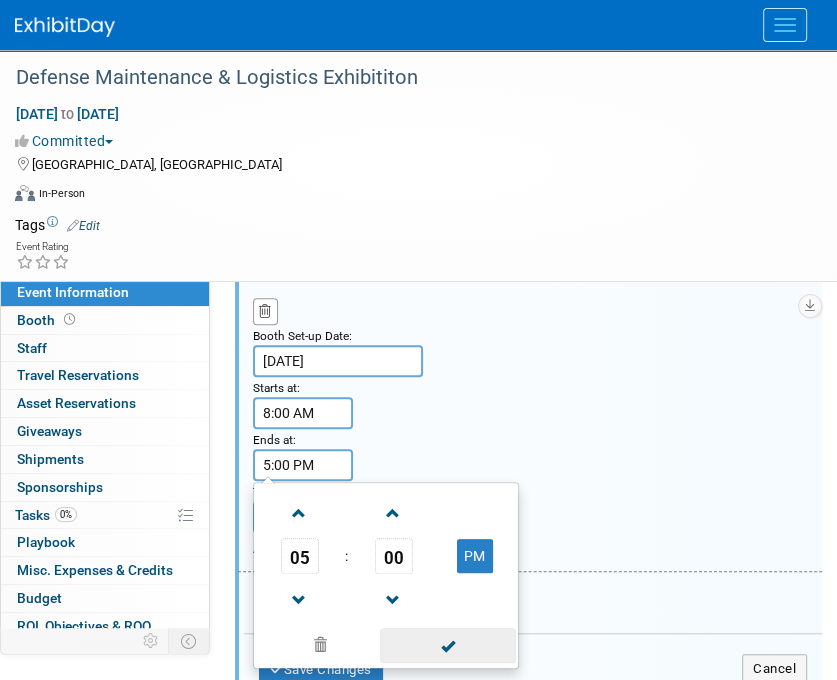 click at bounding box center [447, 645] 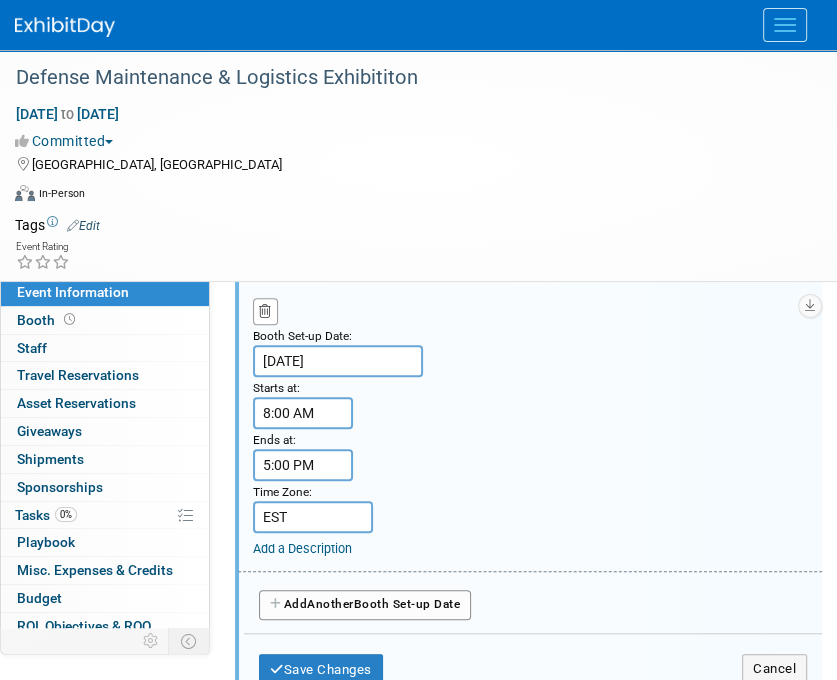 click on "Add  Another  Booth Set-up Date" at bounding box center (365, 605) 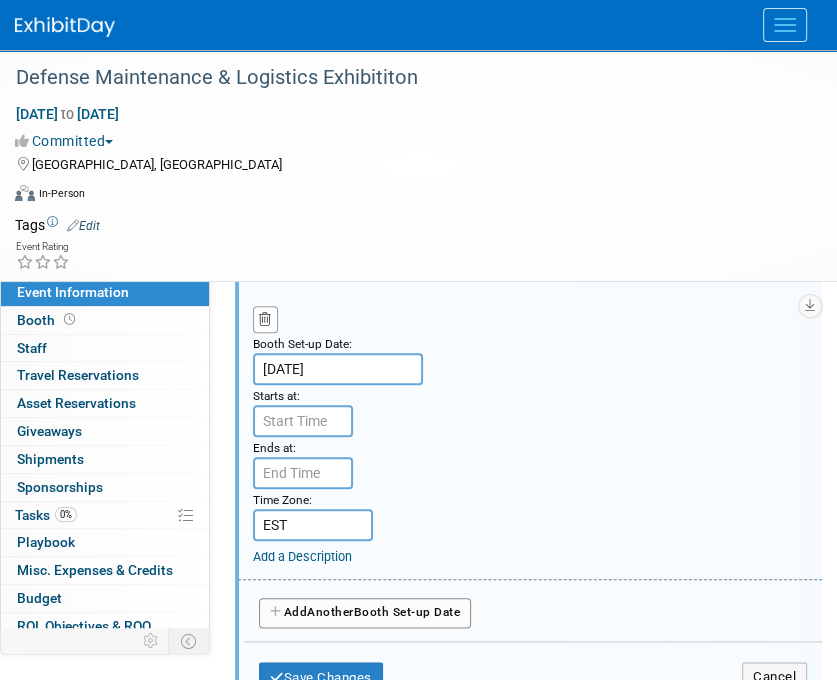 scroll, scrollTop: 960, scrollLeft: 0, axis: vertical 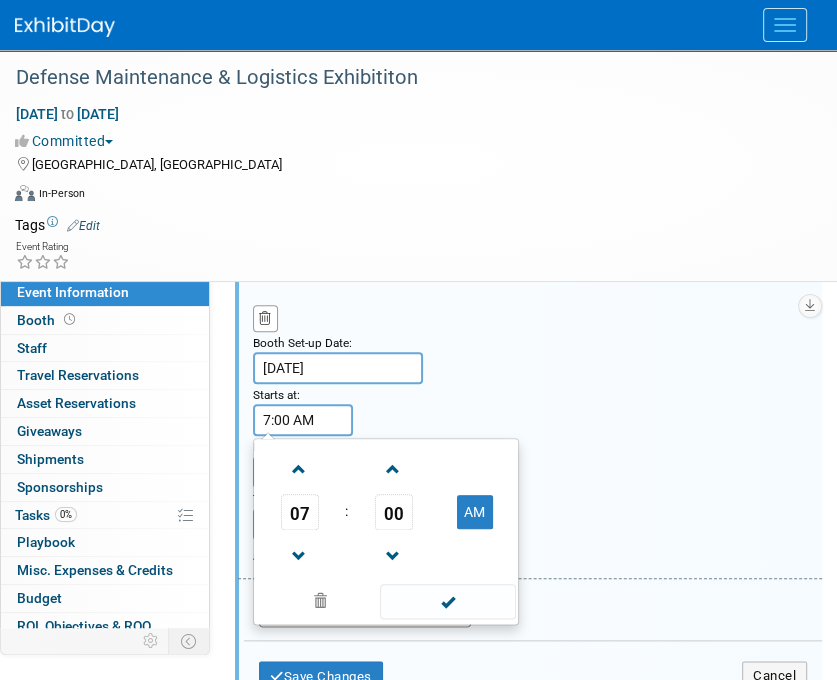 click on "7:00 AM" at bounding box center (303, 420) 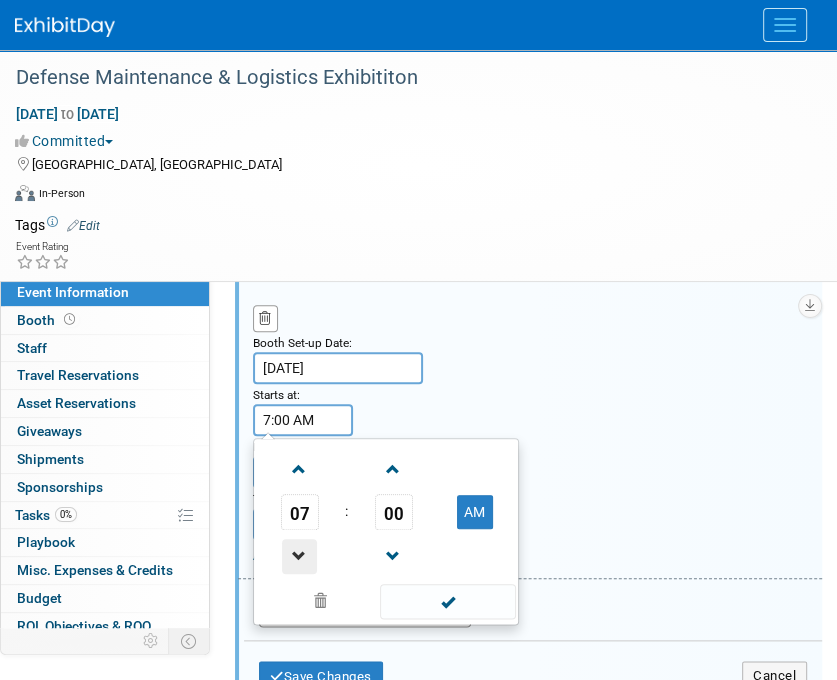 click at bounding box center (299, 556) 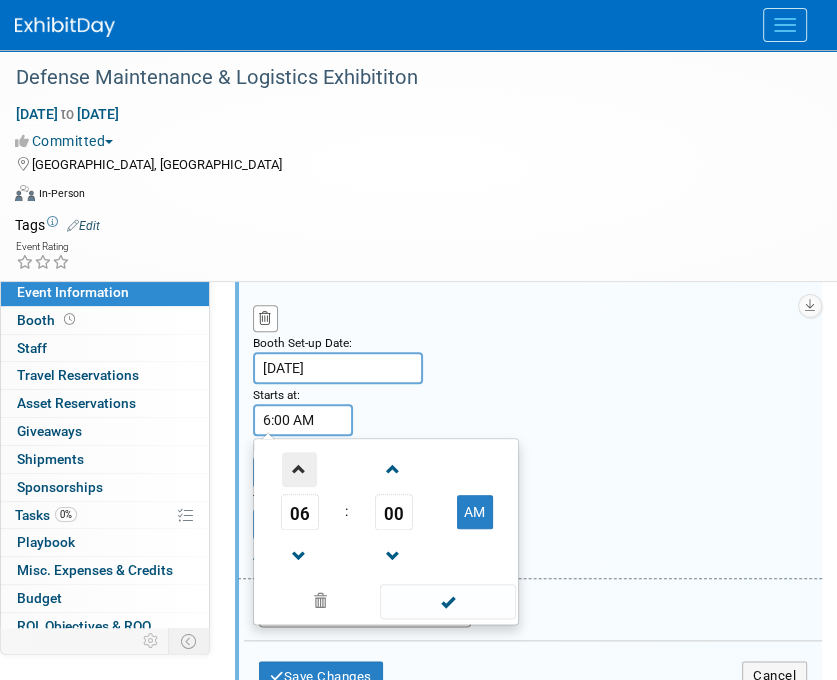 click at bounding box center [299, 469] 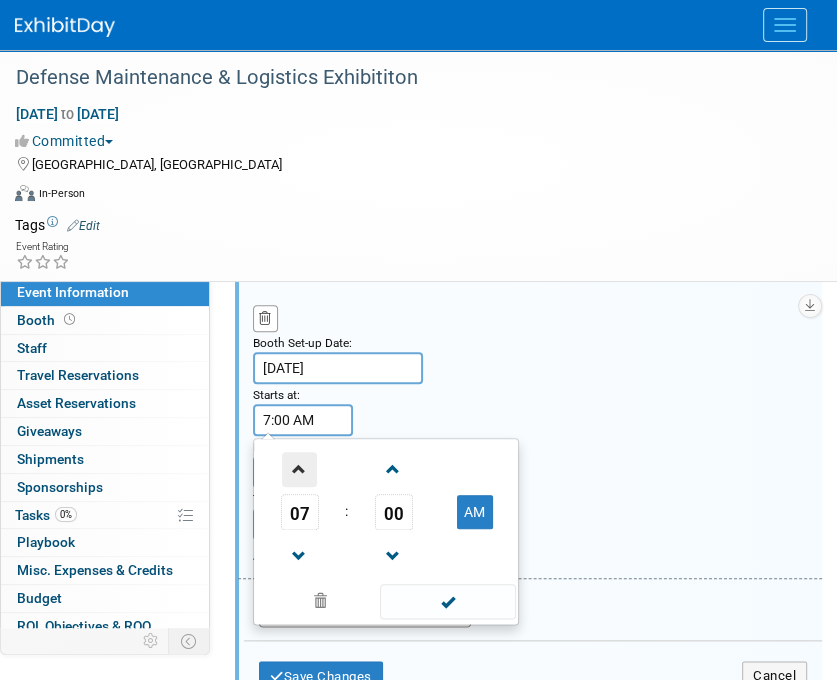 click at bounding box center [299, 469] 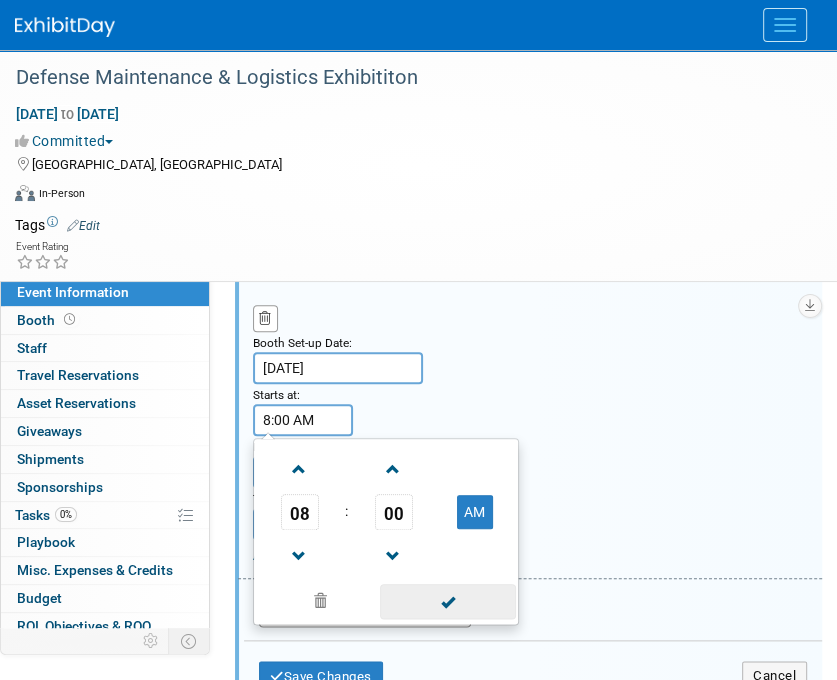 click at bounding box center (447, 601) 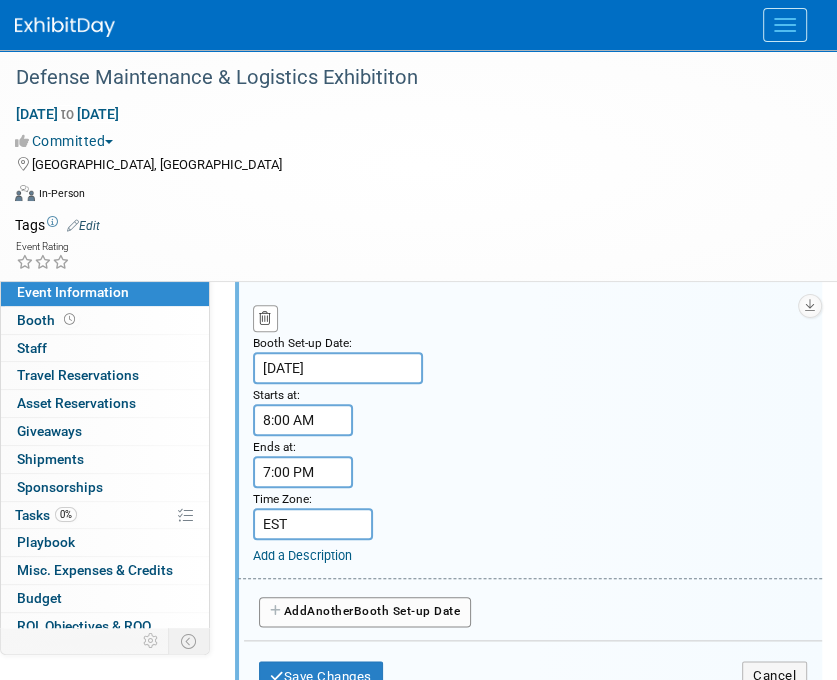 click on "7:00 PM" at bounding box center [303, 472] 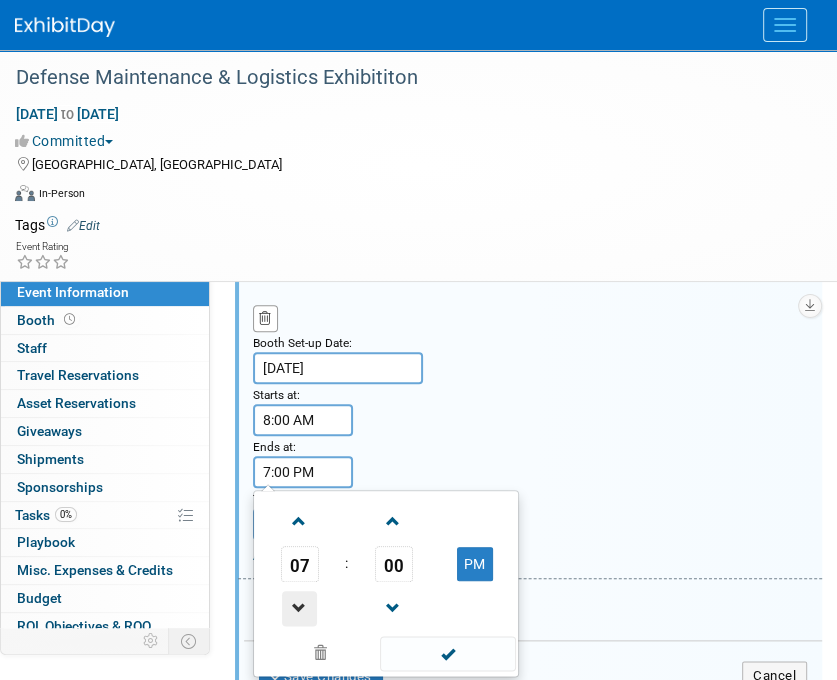 click at bounding box center [299, 608] 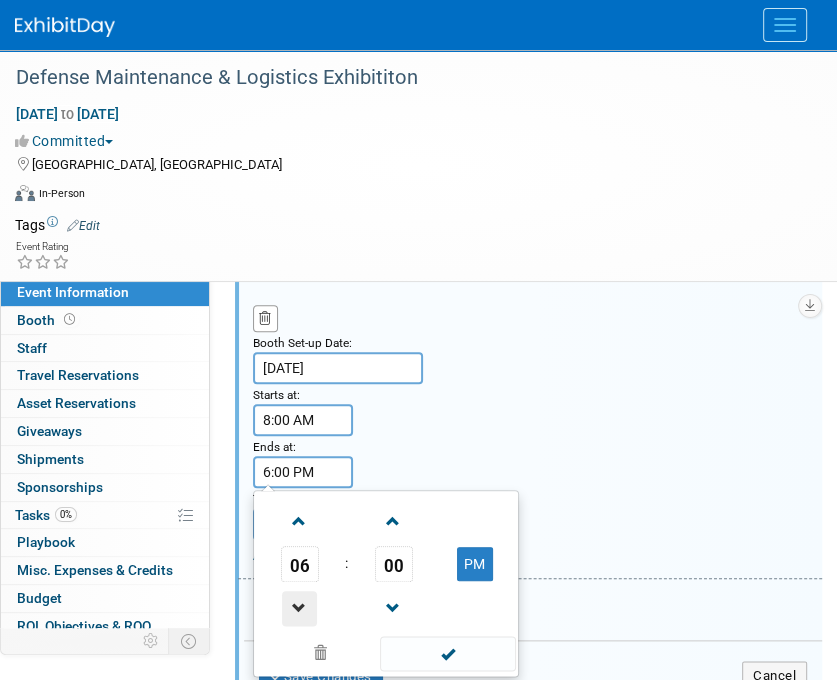 click at bounding box center [299, 608] 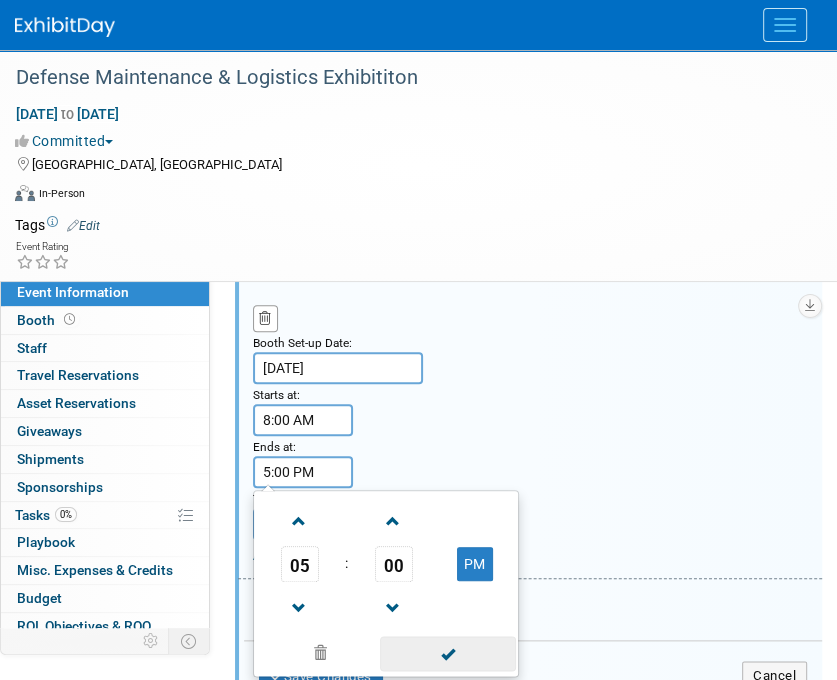 click at bounding box center (447, 653) 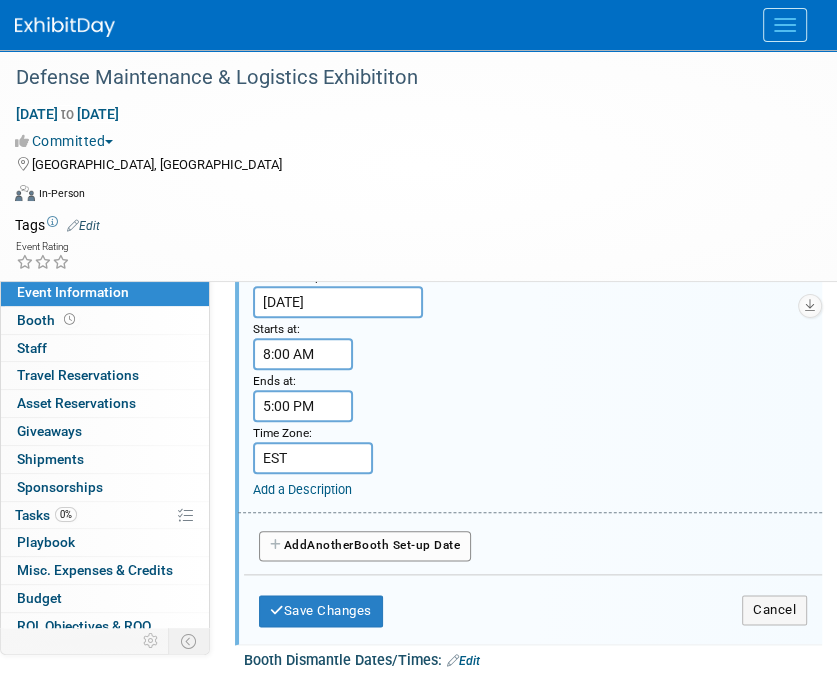 scroll, scrollTop: 1060, scrollLeft: 0, axis: vertical 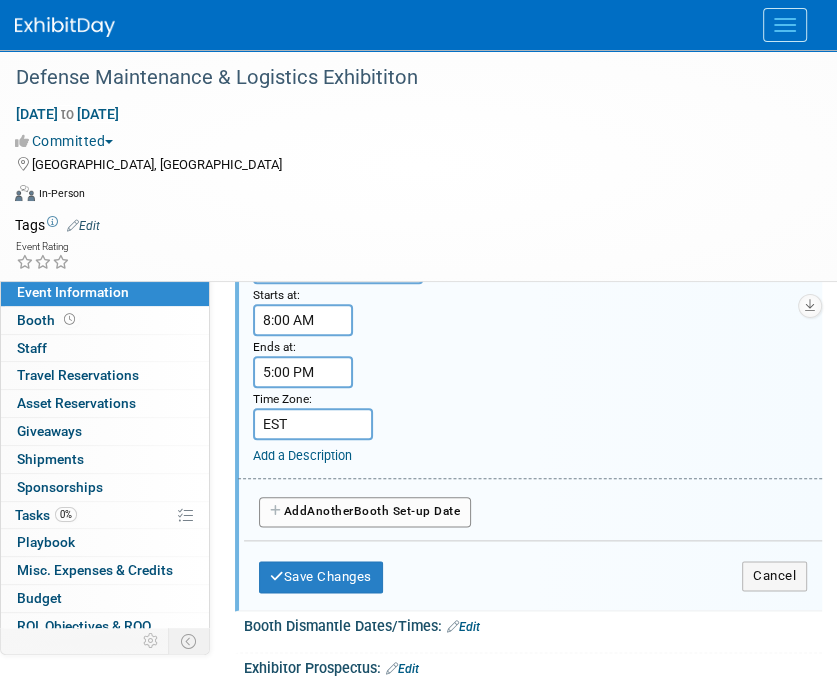 click on "Add  Another  Booth Set-up Date" at bounding box center (365, 512) 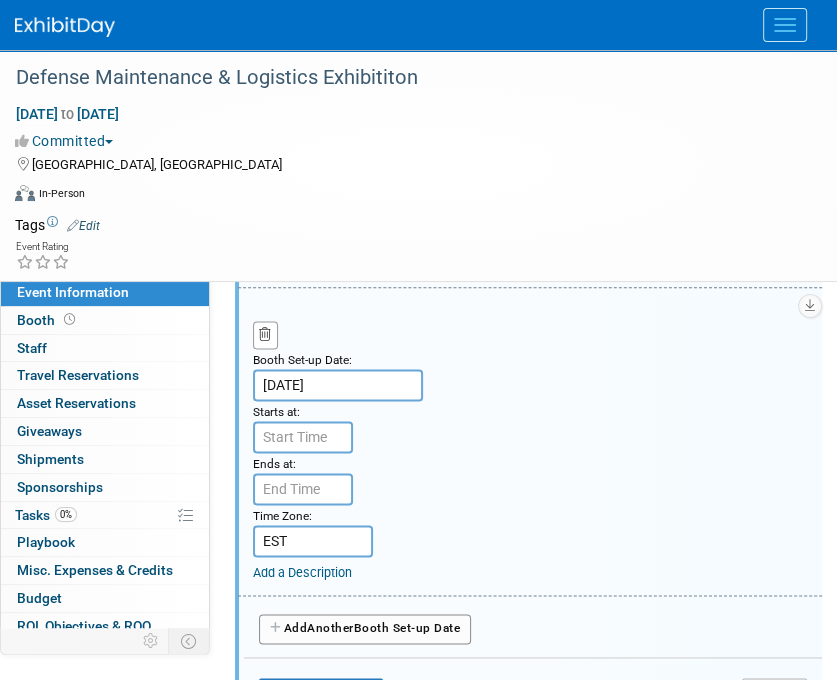 scroll, scrollTop: 1260, scrollLeft: 0, axis: vertical 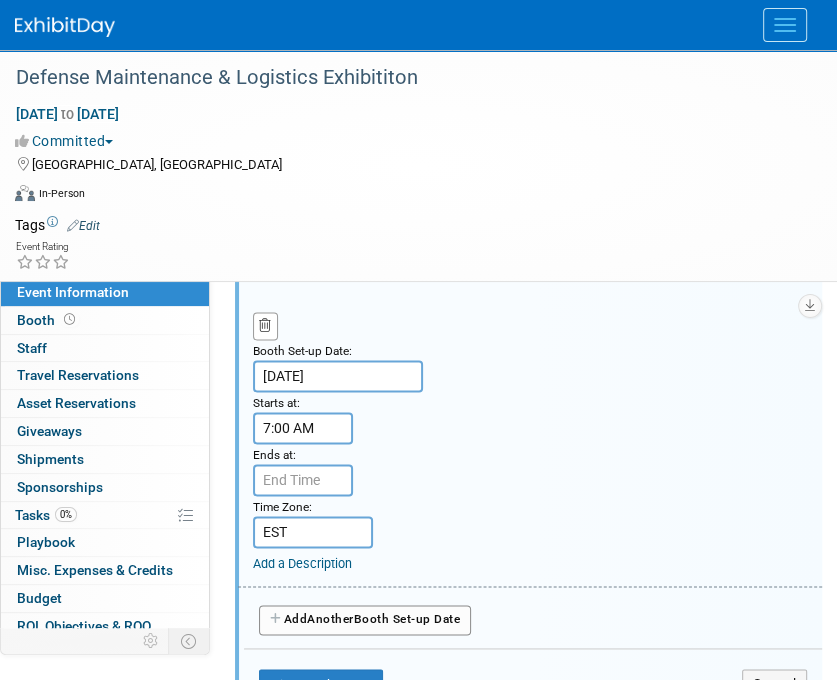 click on "7:00 AM" at bounding box center [303, 428] 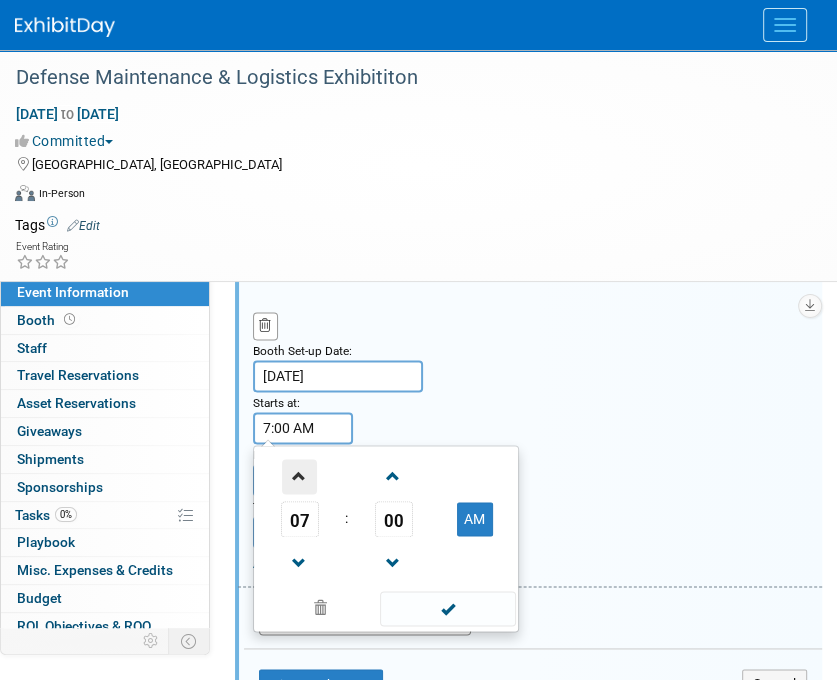 click at bounding box center (299, 476) 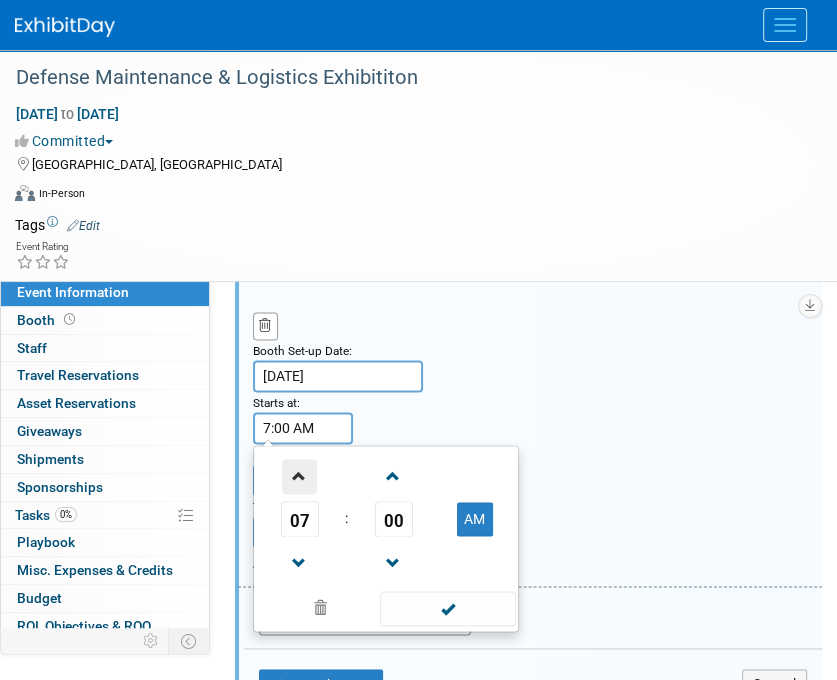 type on "8:00 AM" 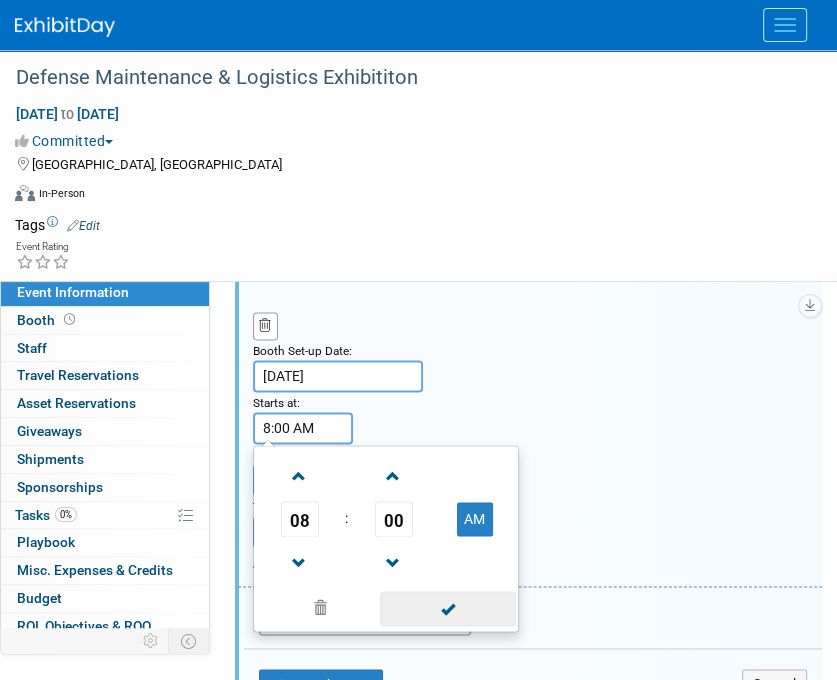 click at bounding box center [447, 608] 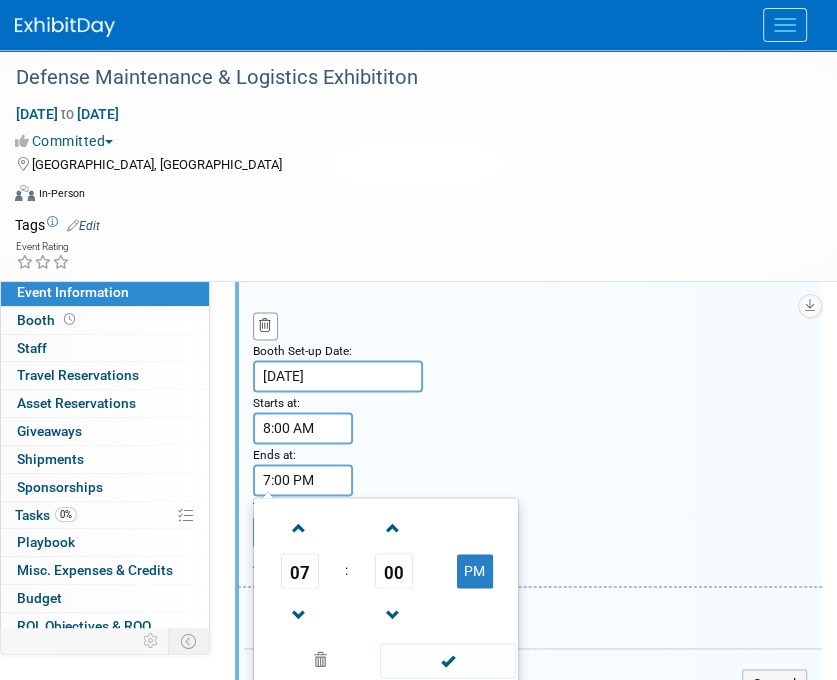 click on "7:00 PM" at bounding box center (303, 480) 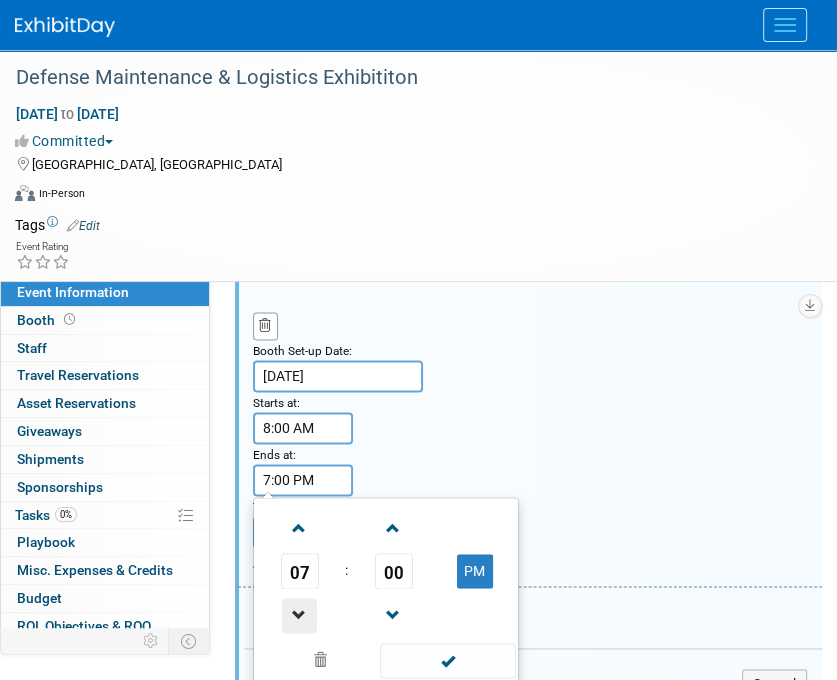 click at bounding box center (299, 615) 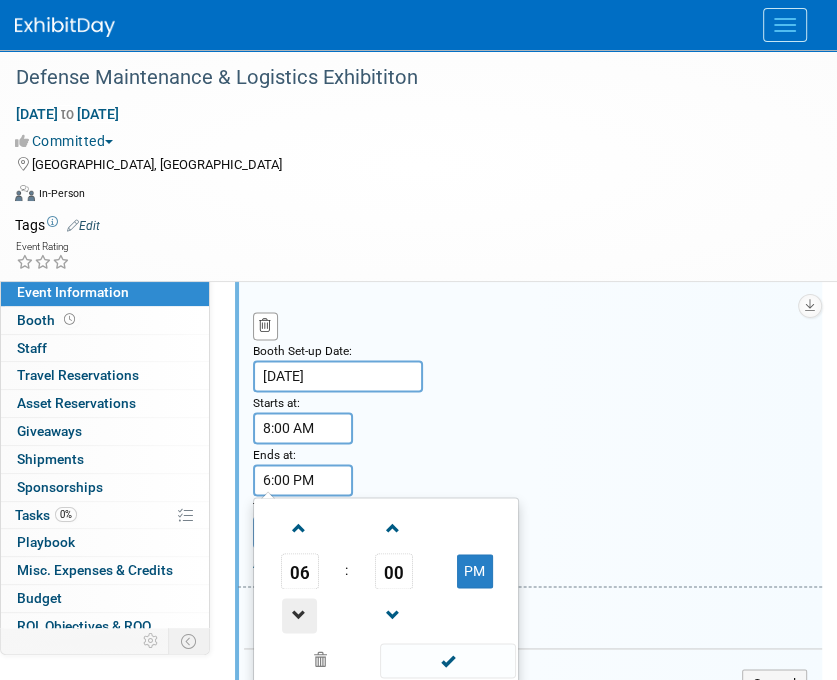 click at bounding box center (299, 615) 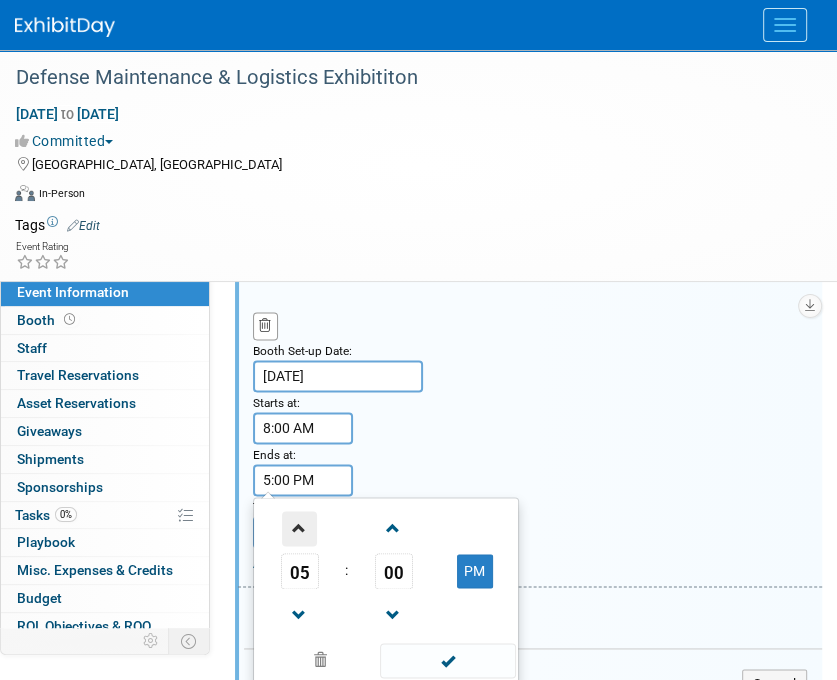 click at bounding box center [299, 528] 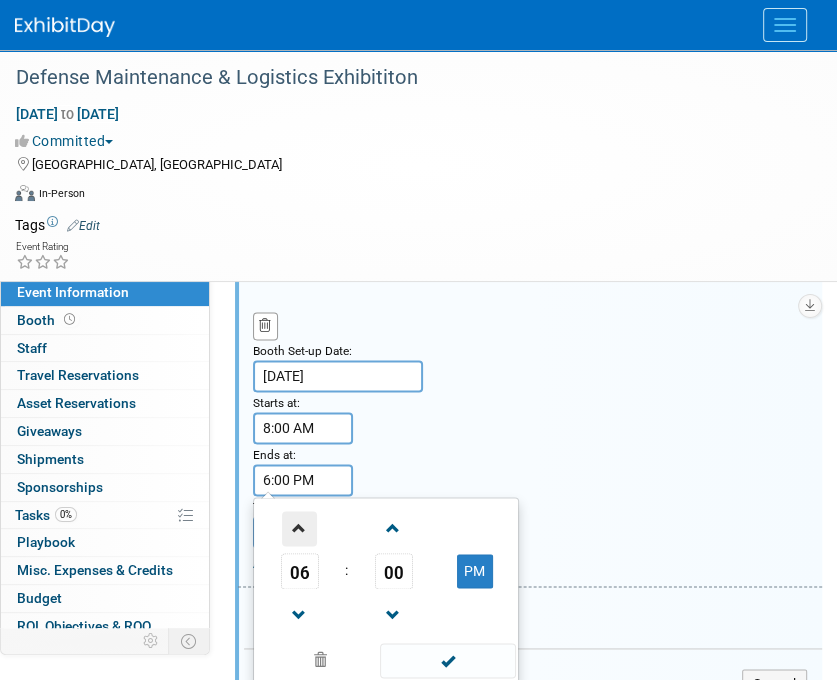 click at bounding box center (299, 528) 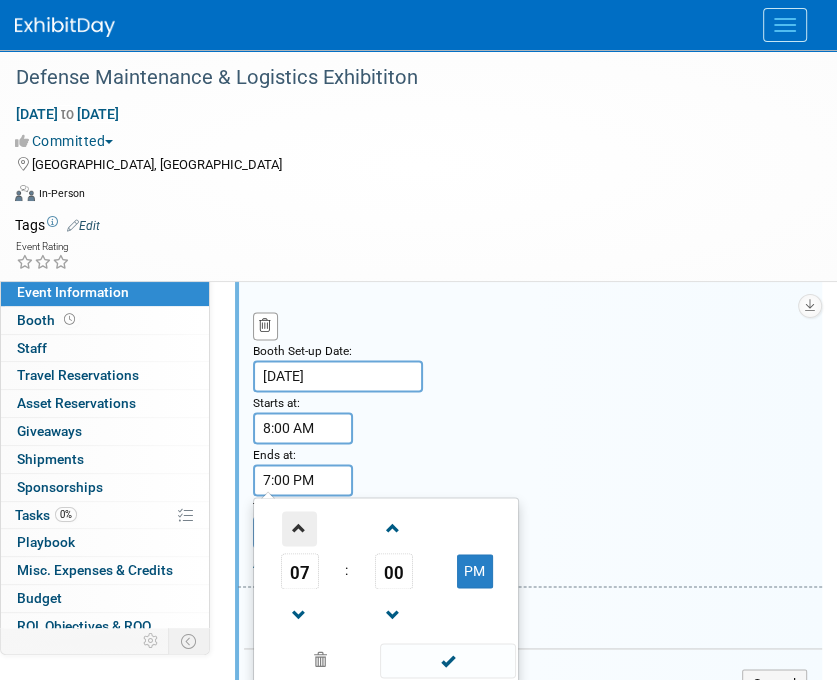 click at bounding box center (299, 528) 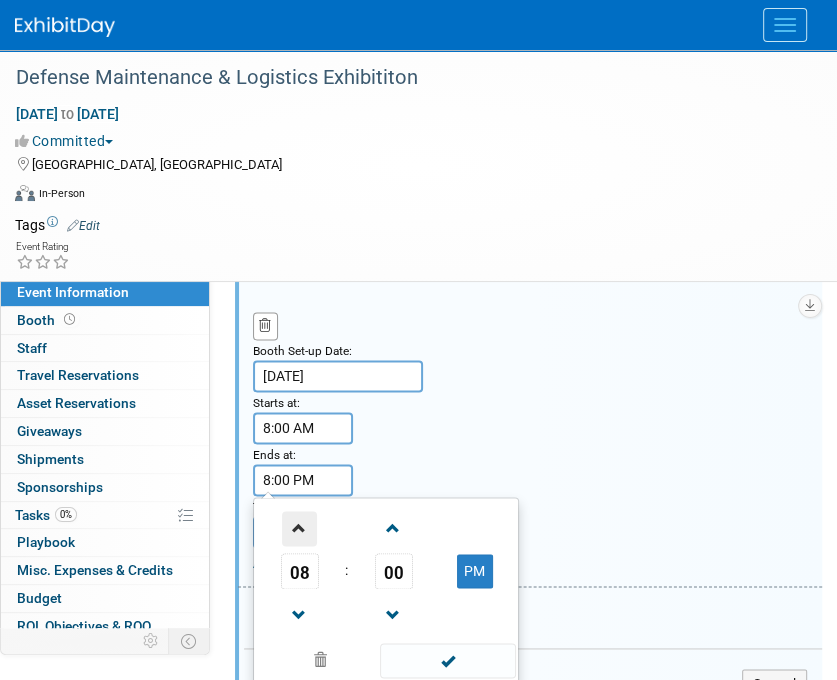click at bounding box center [299, 528] 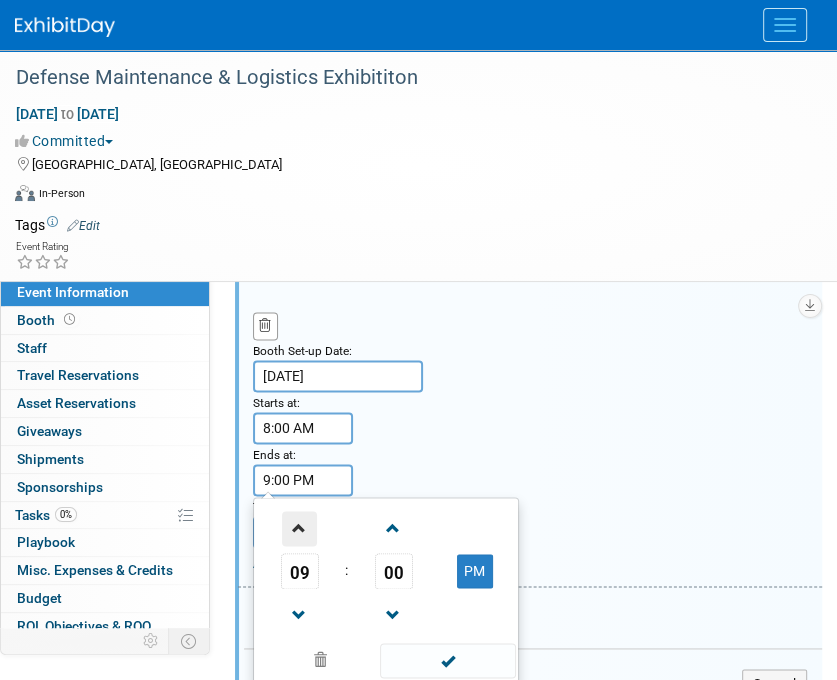 click at bounding box center (299, 528) 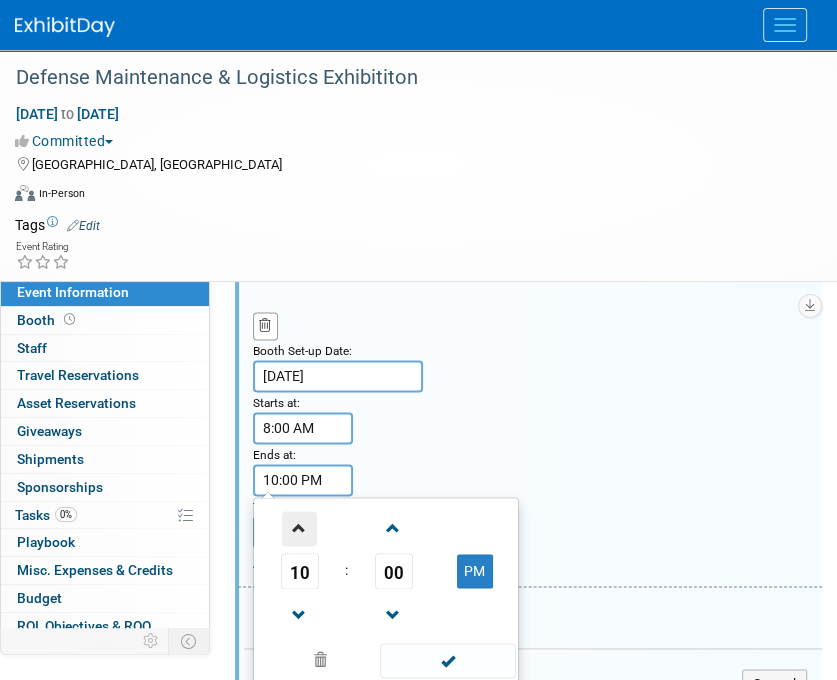 click at bounding box center [299, 528] 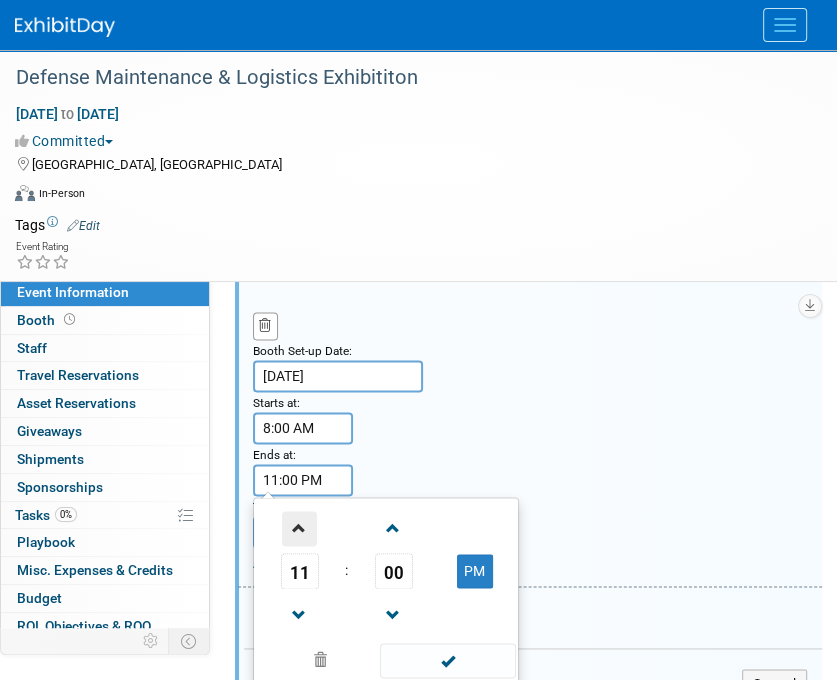 click at bounding box center (299, 528) 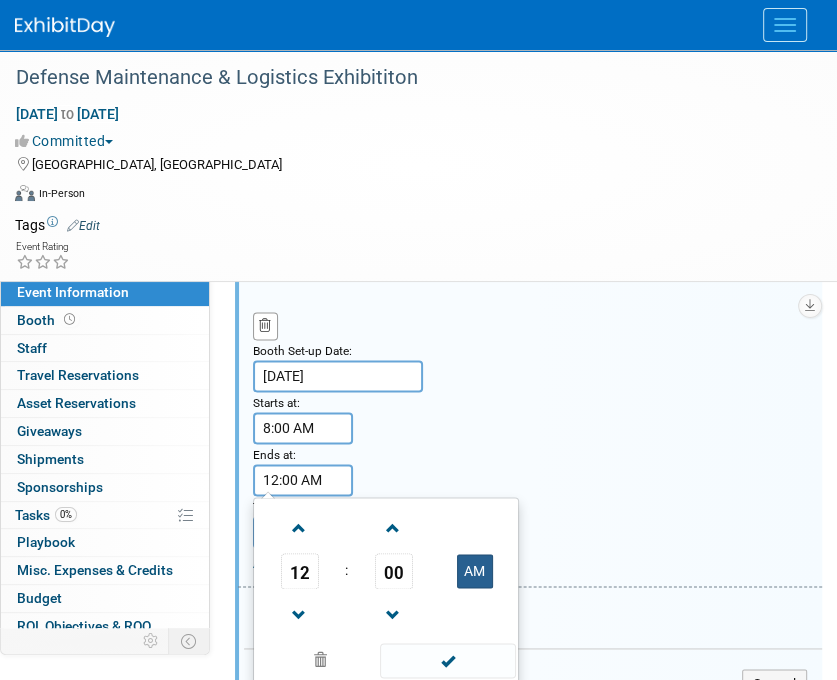 click on "AM" at bounding box center [475, 571] 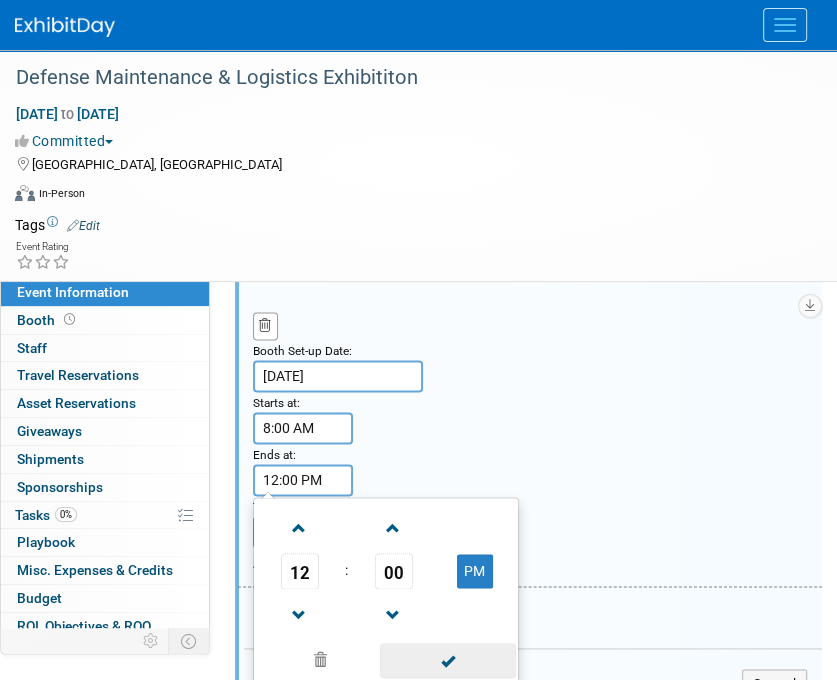 click at bounding box center [447, 660] 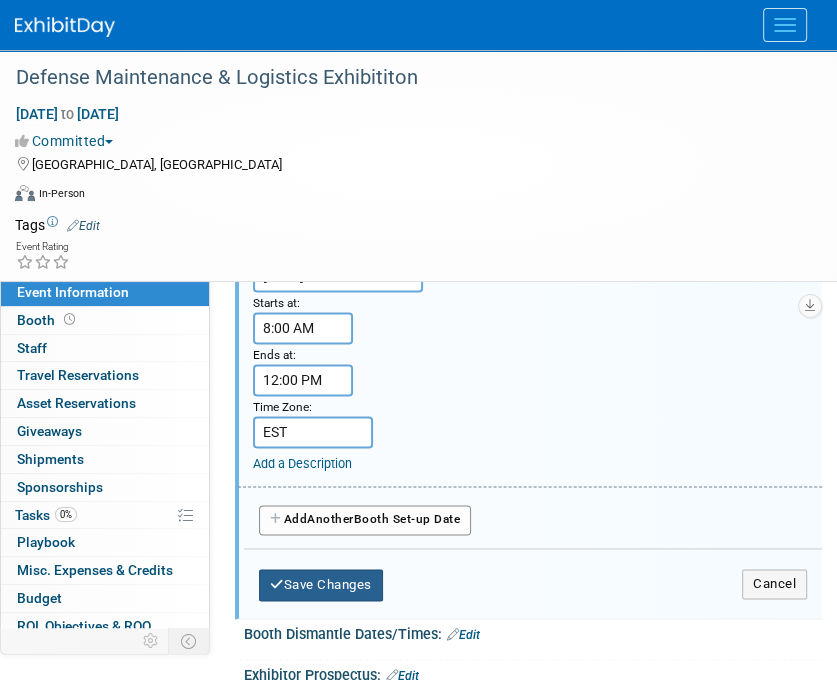 drag, startPoint x: 356, startPoint y: 571, endPoint x: 383, endPoint y: 563, distance: 28.160255 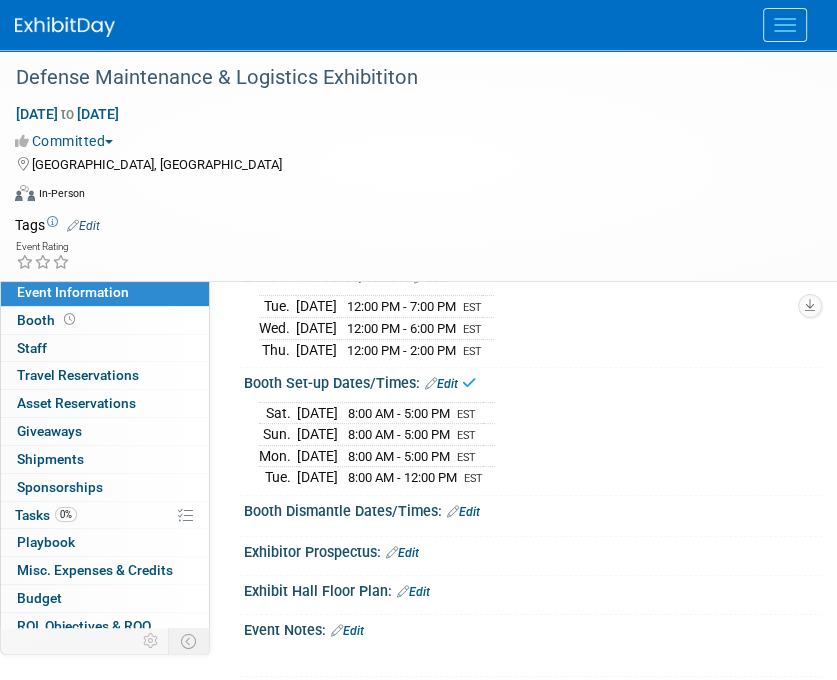 scroll, scrollTop: 244, scrollLeft: 0, axis: vertical 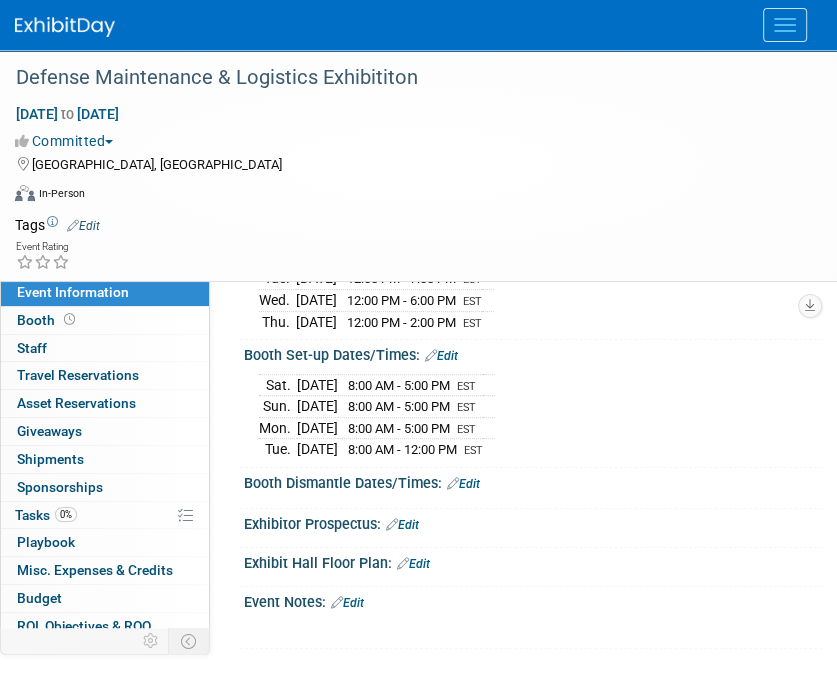 click on "Edit" at bounding box center (463, 484) 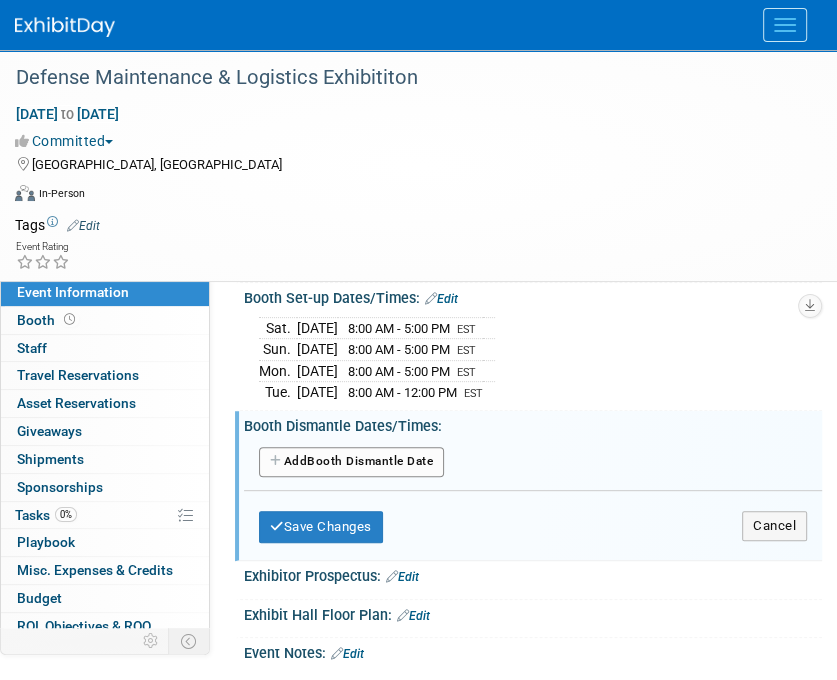 scroll, scrollTop: 252, scrollLeft: 0, axis: vertical 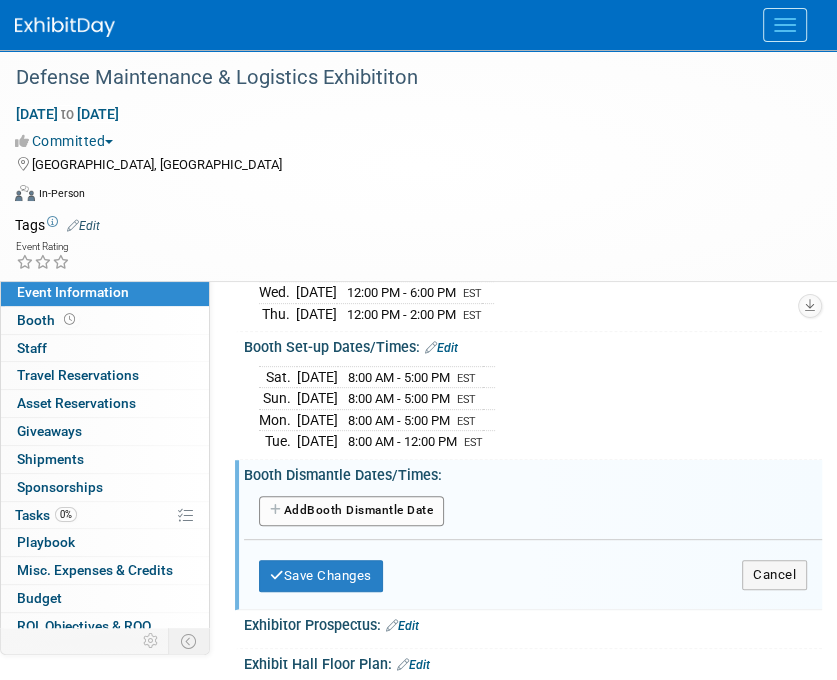 click on "Add  Another  Booth Dismantle Date" at bounding box center [351, 511] 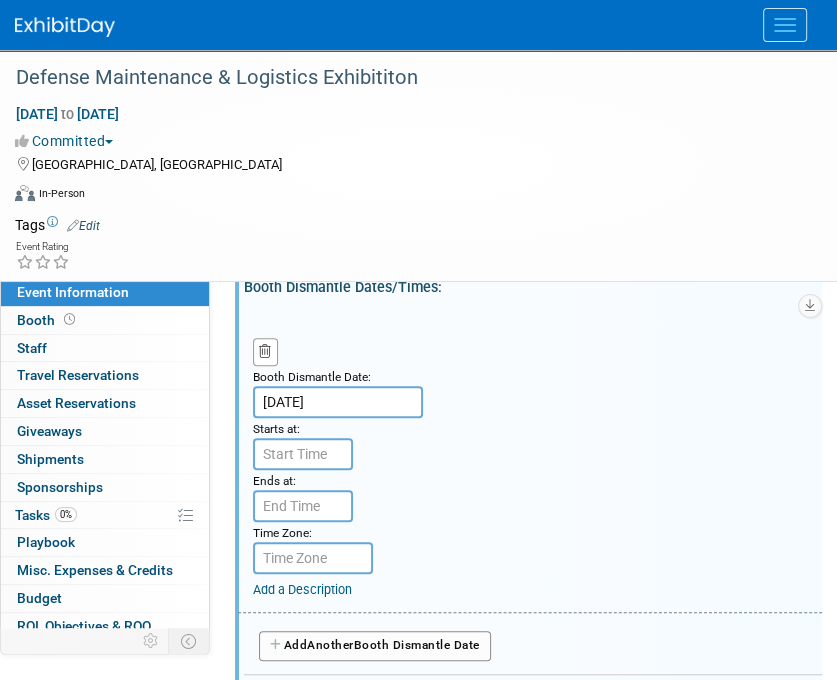 scroll, scrollTop: 452, scrollLeft: 0, axis: vertical 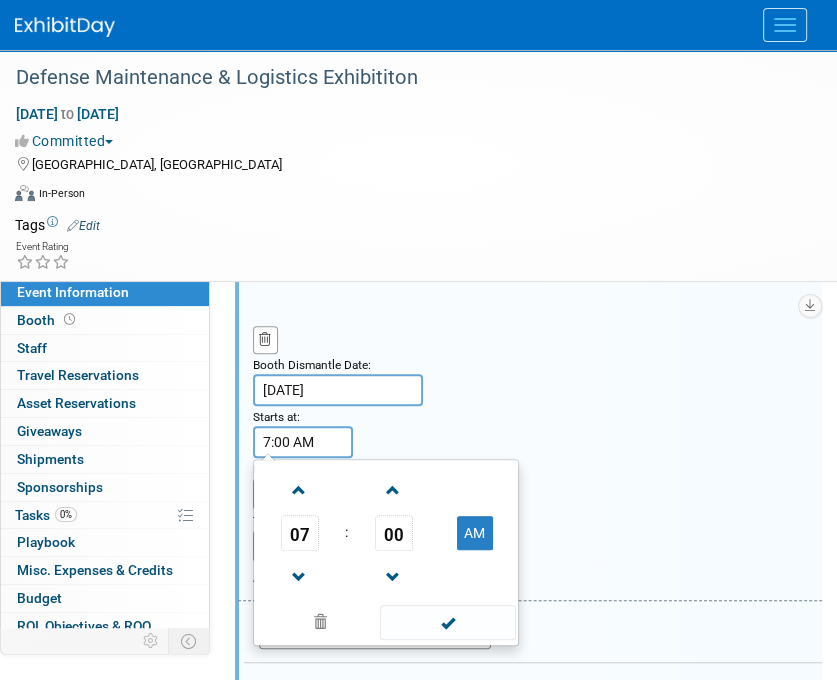 click on "7:00 AM" at bounding box center (303, 442) 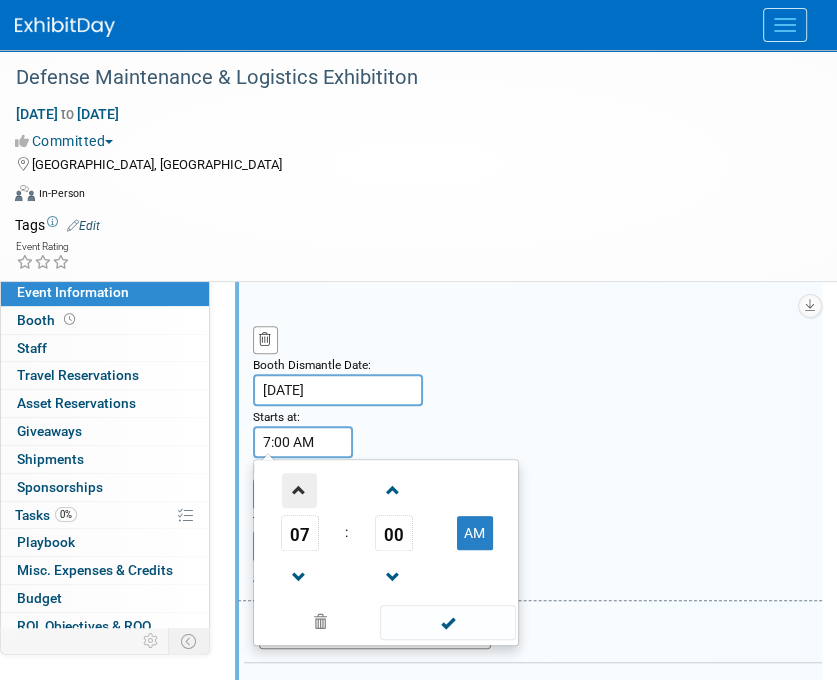 click at bounding box center (299, 490) 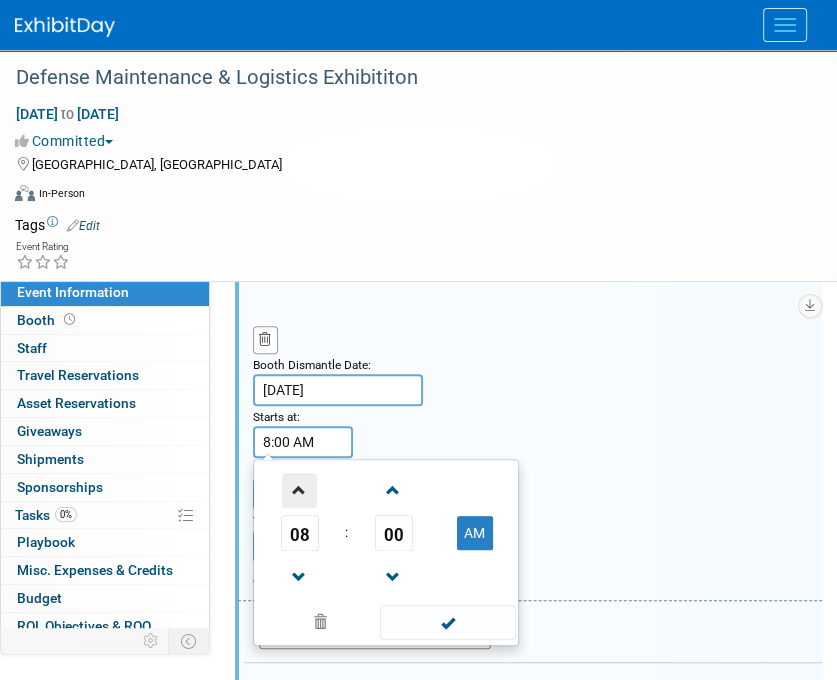 click at bounding box center (299, 490) 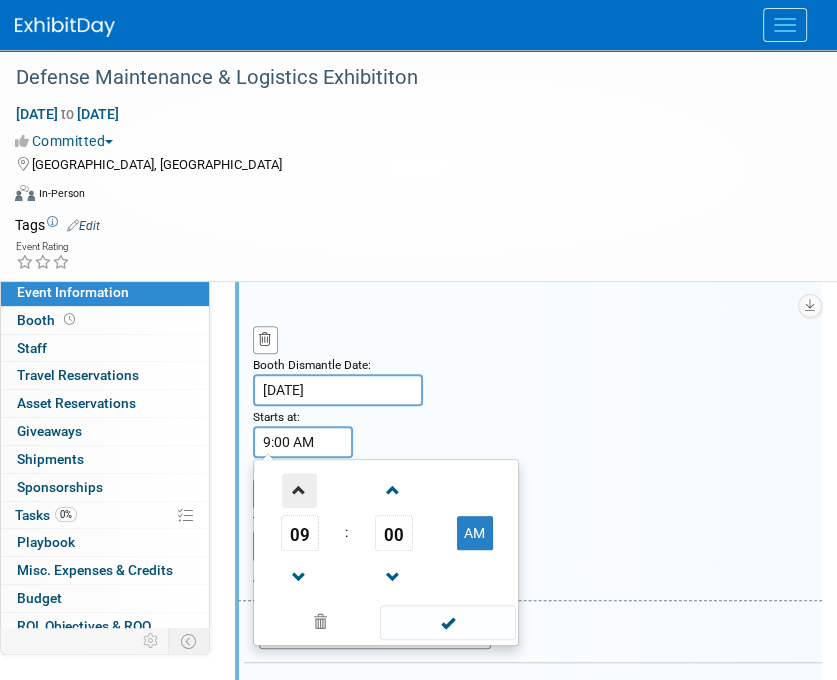 click at bounding box center (299, 490) 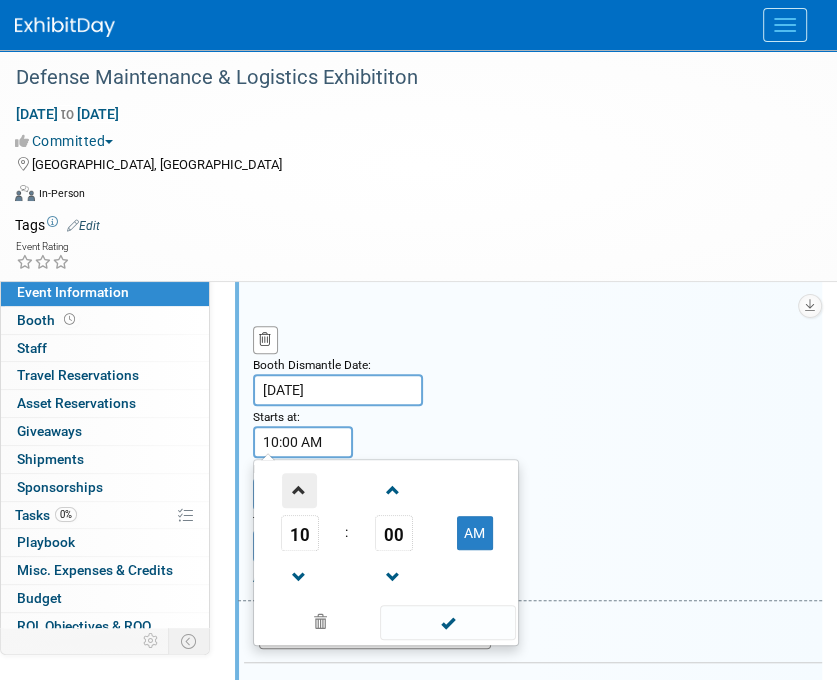 click at bounding box center [299, 490] 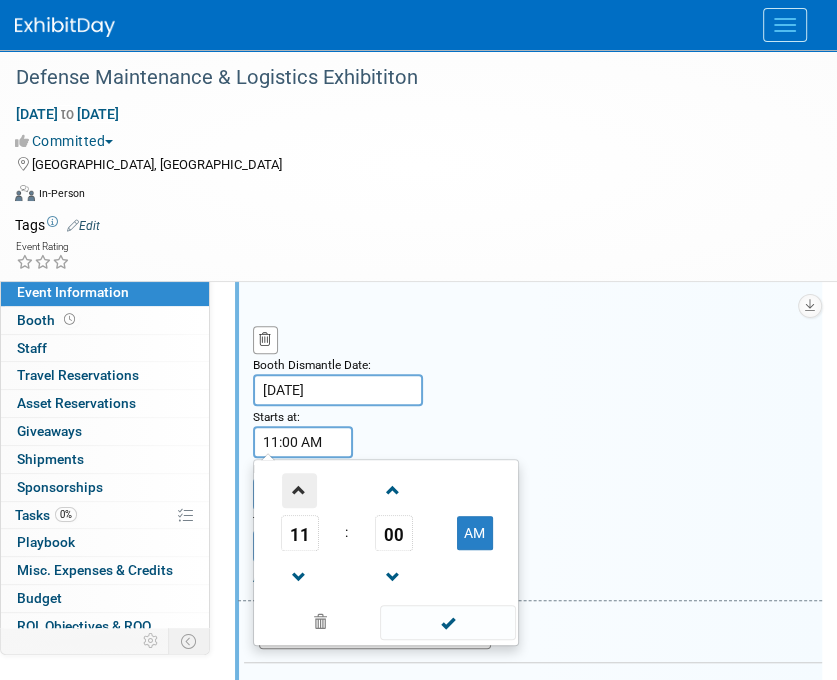 click at bounding box center (299, 490) 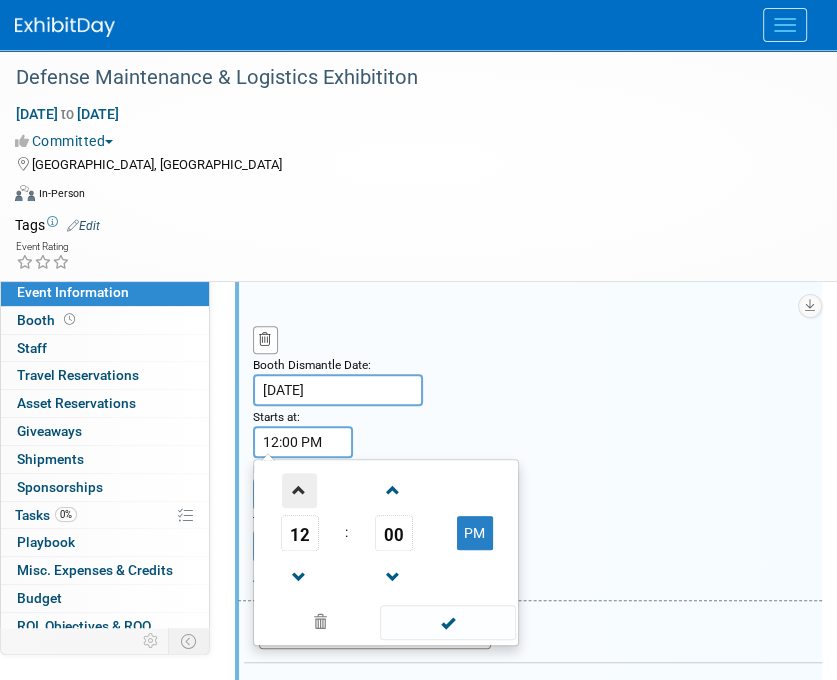 click at bounding box center (299, 490) 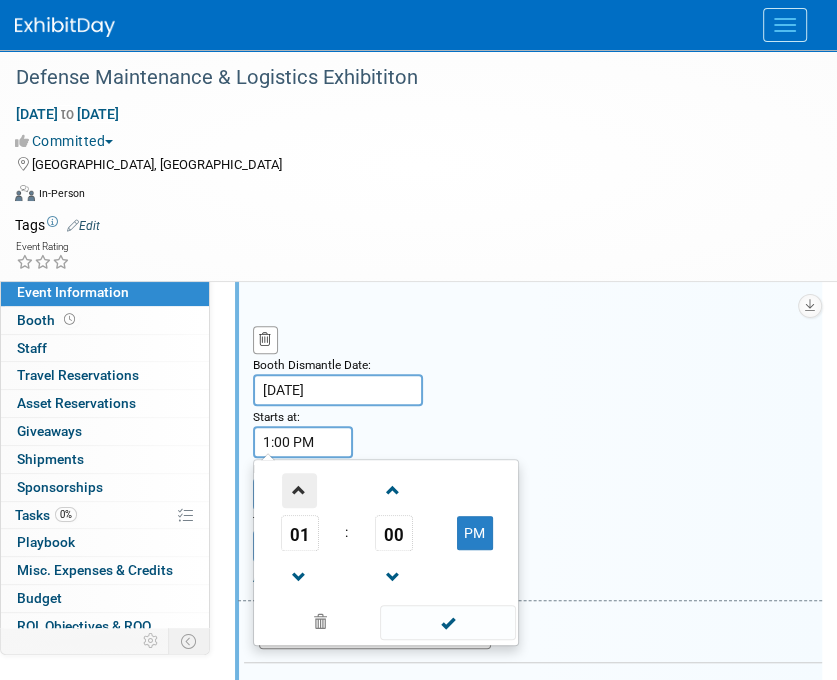 click at bounding box center (299, 490) 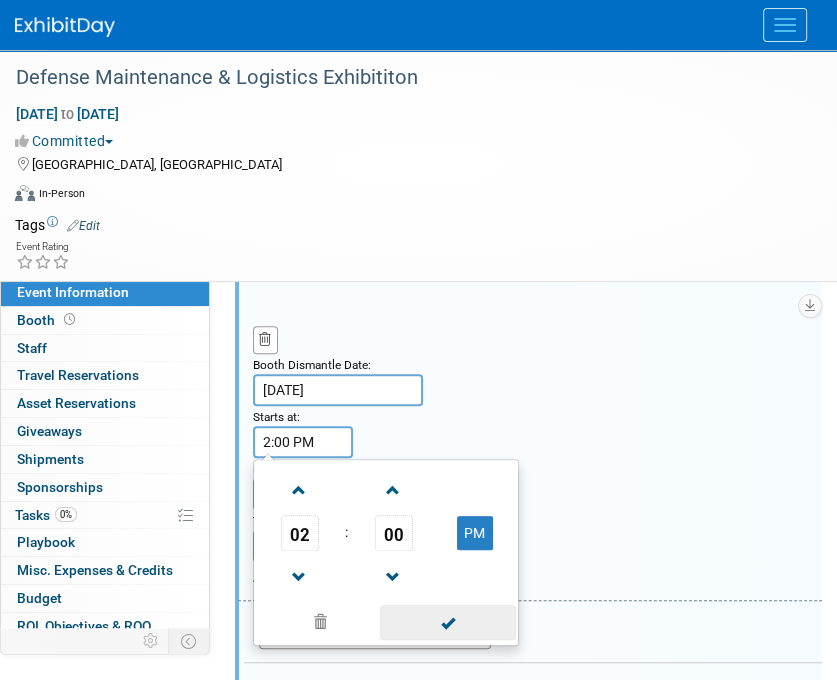 click at bounding box center (447, 622) 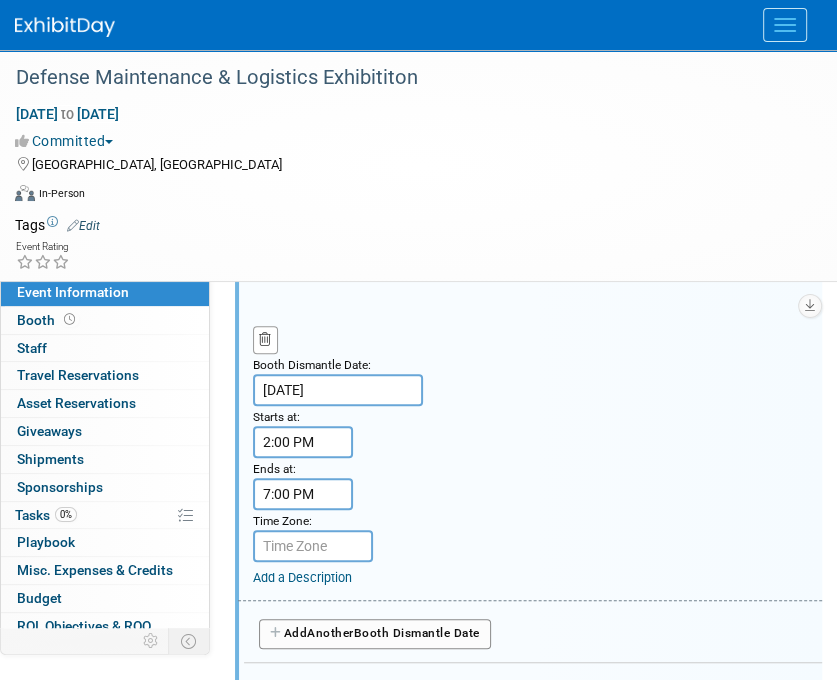 click on "7:00 PM" at bounding box center [303, 494] 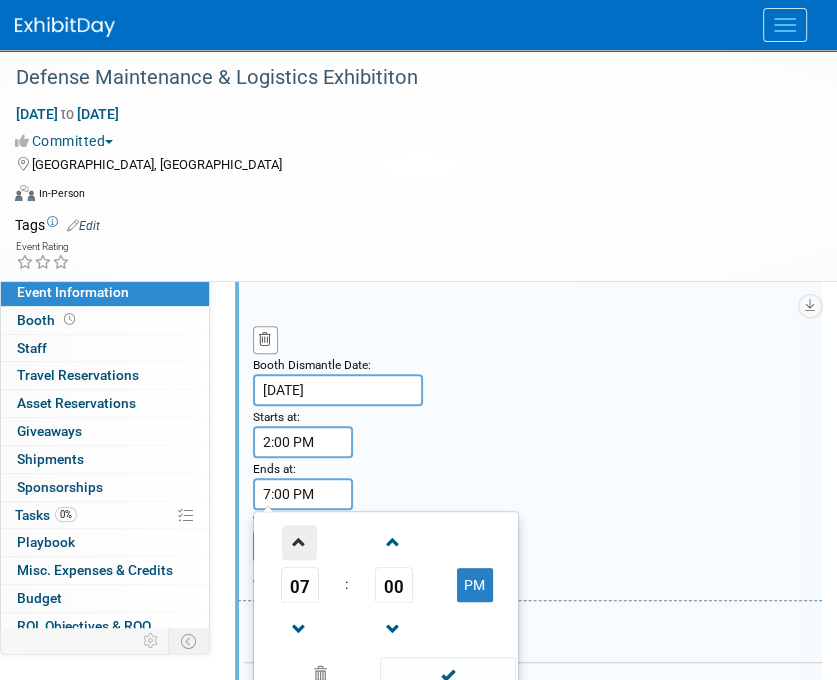 click at bounding box center [299, 542] 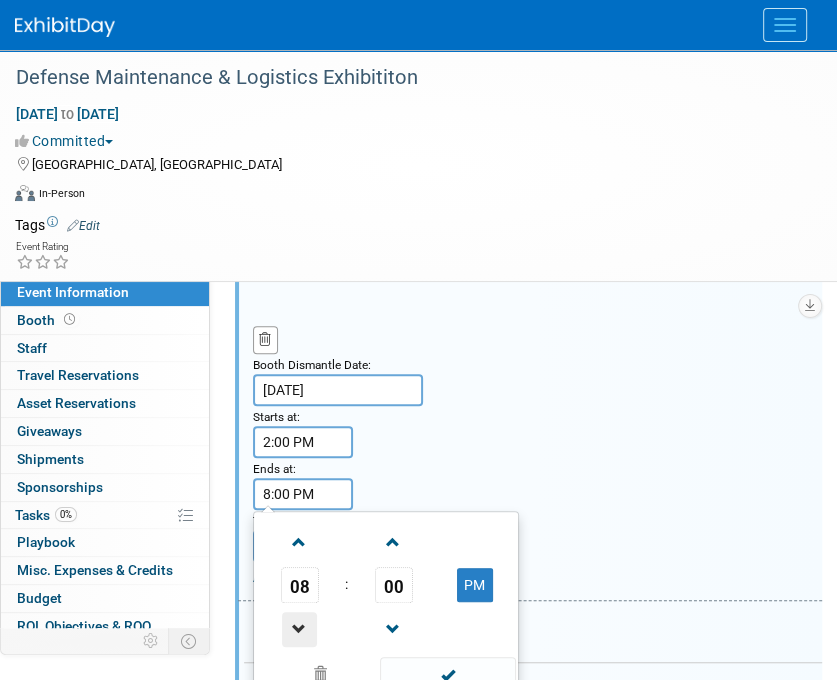 click at bounding box center (299, 629) 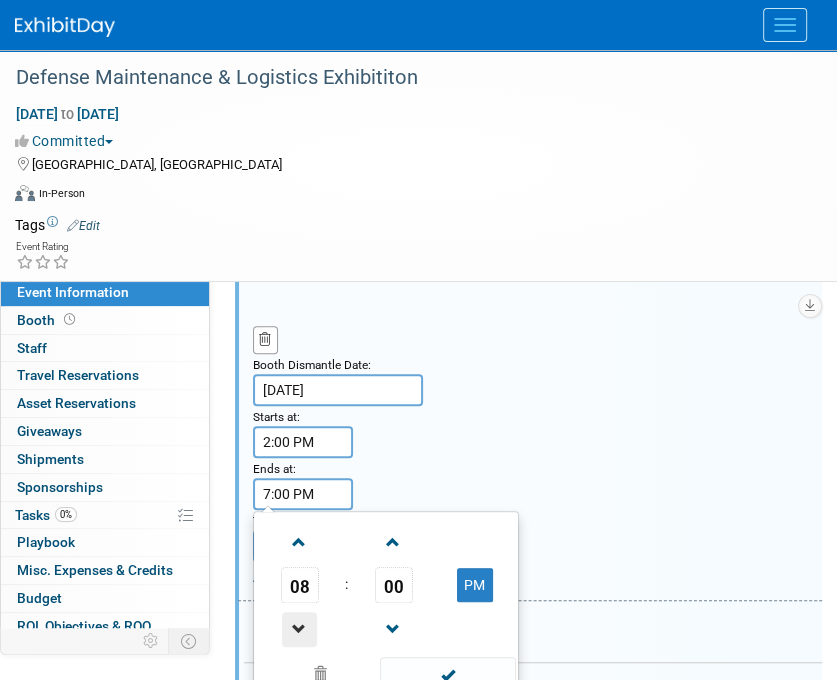 click at bounding box center [299, 629] 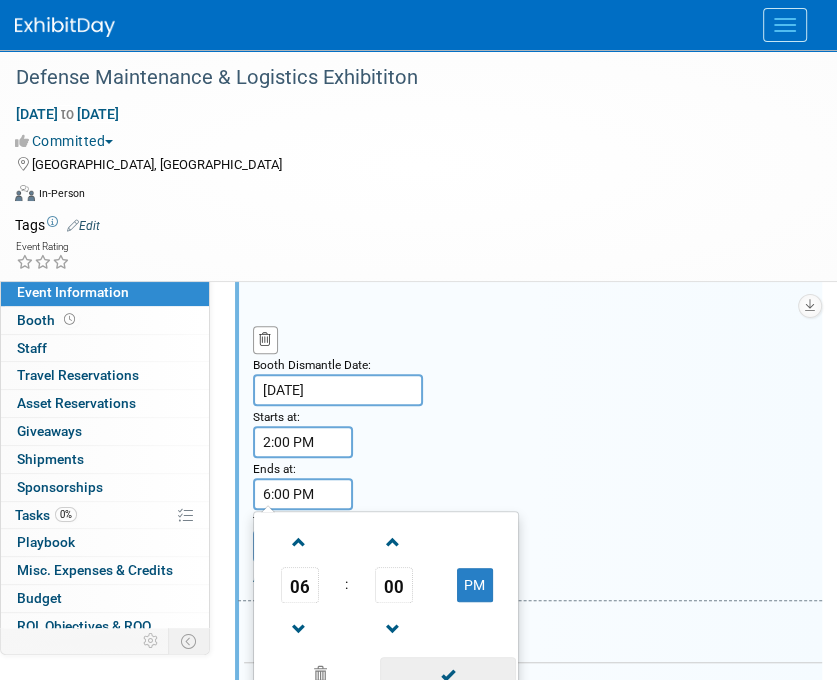 click at bounding box center (447, 674) 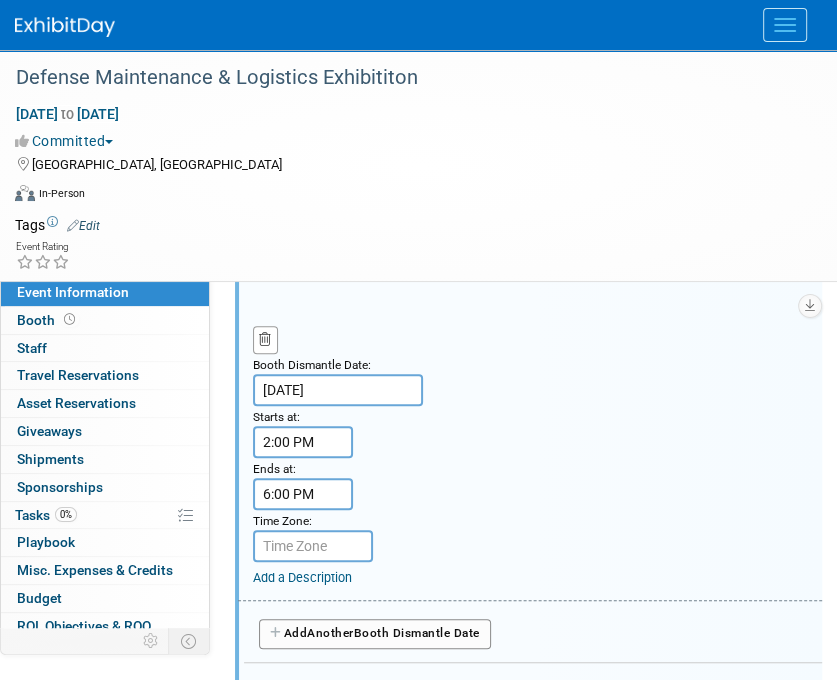 click at bounding box center [313, 546] 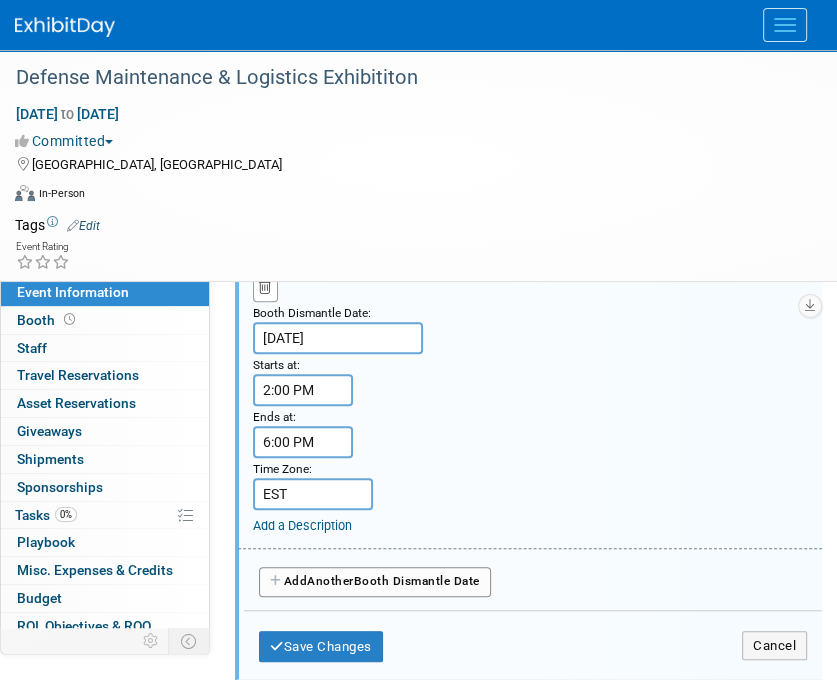 scroll, scrollTop: 552, scrollLeft: 0, axis: vertical 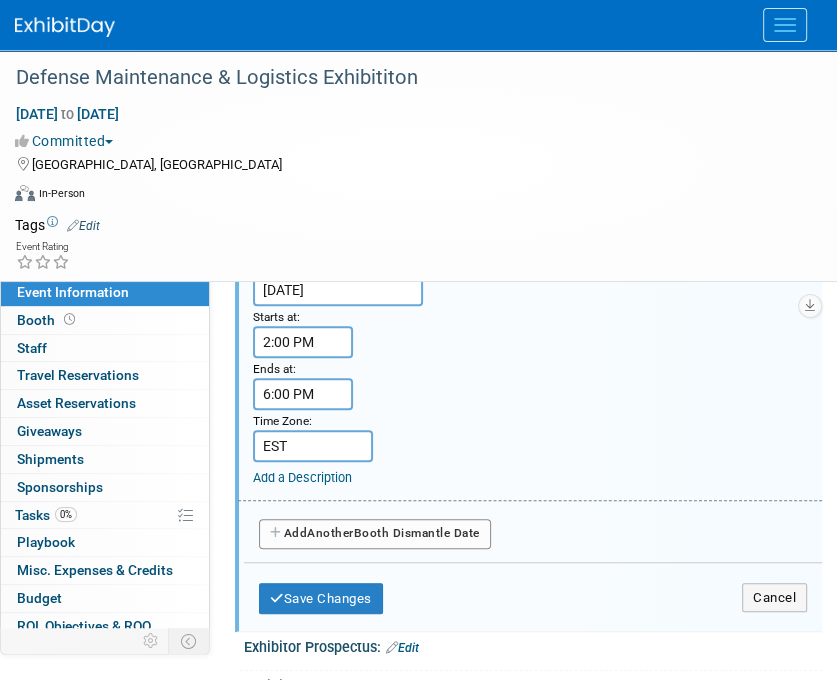 type on "EST" 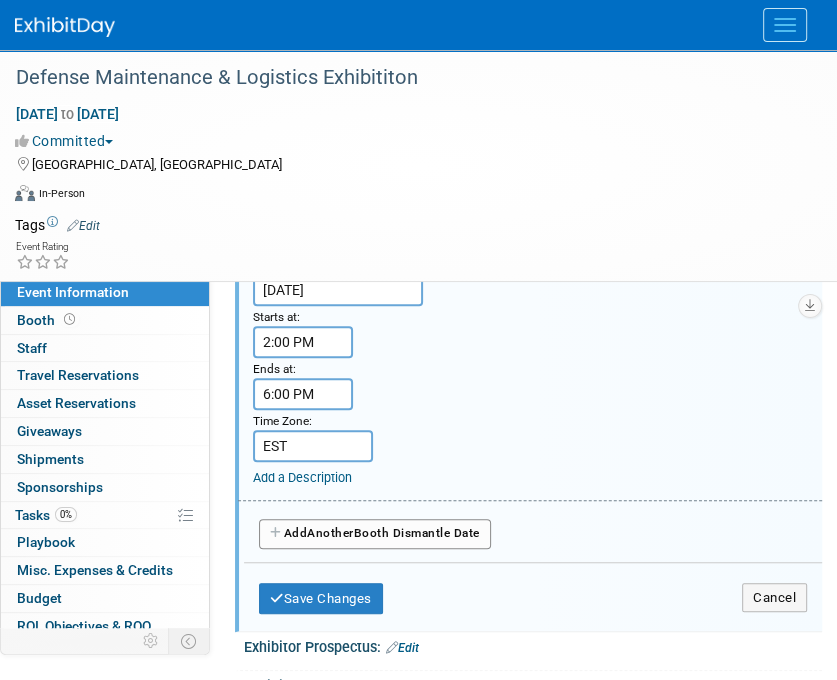 click on "Add  Another  Booth Dismantle Date" at bounding box center (375, 534) 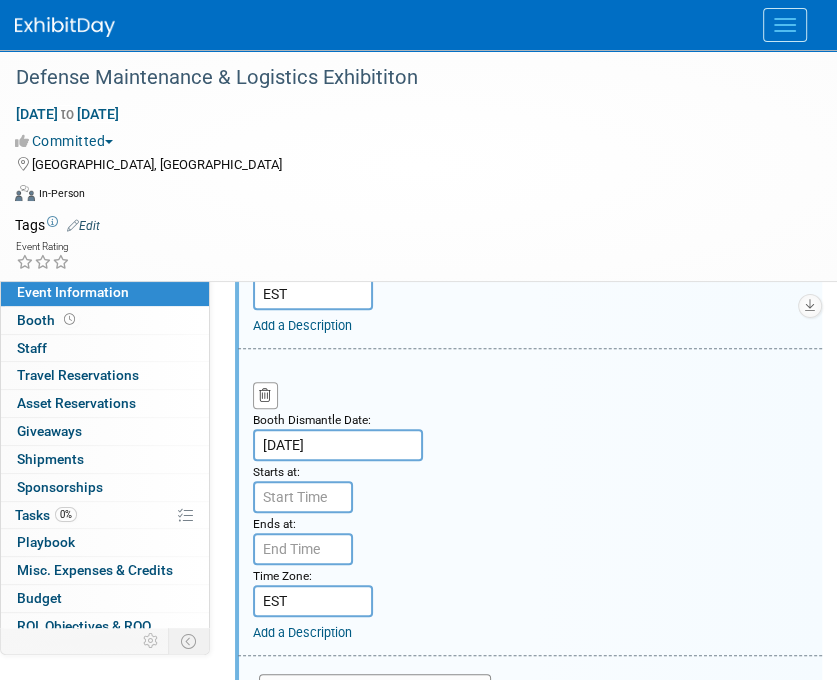 scroll, scrollTop: 752, scrollLeft: 0, axis: vertical 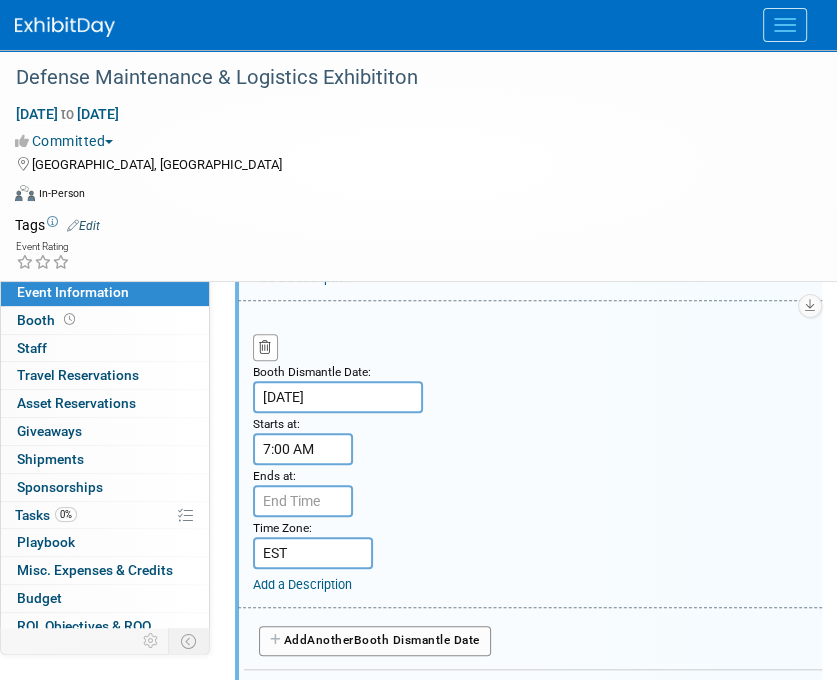 click on "7:00 AM" at bounding box center [303, 449] 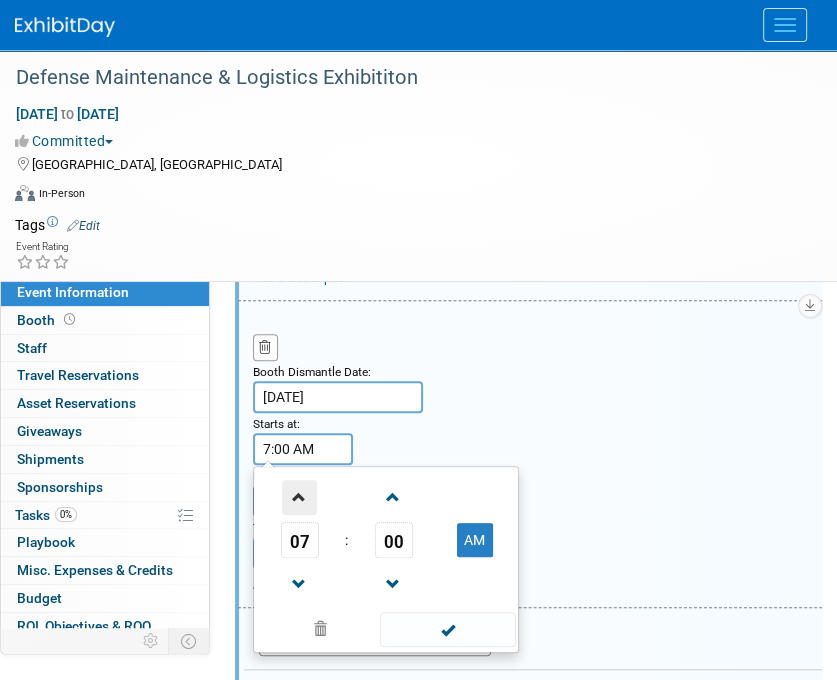 click at bounding box center [299, 497] 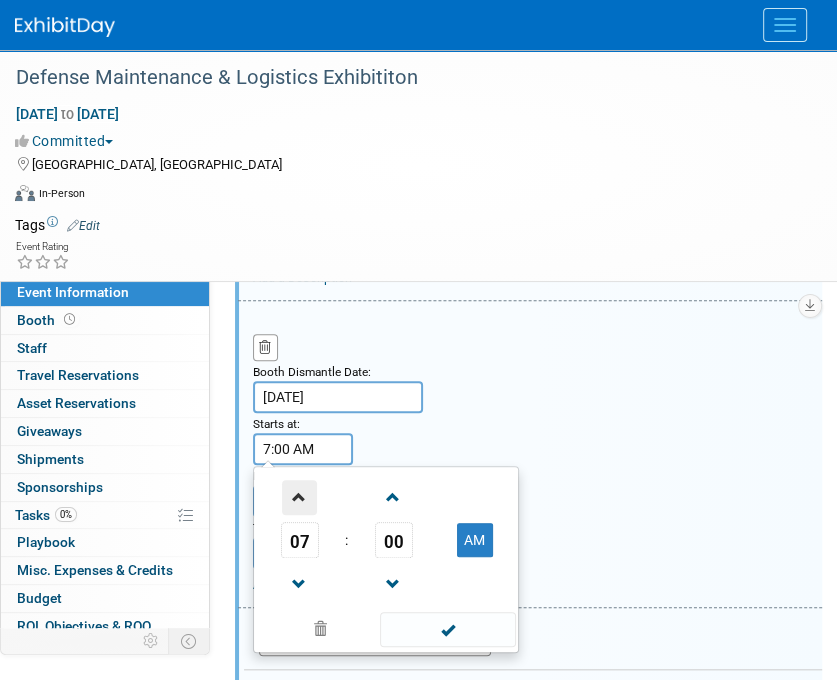 type on "8:00 AM" 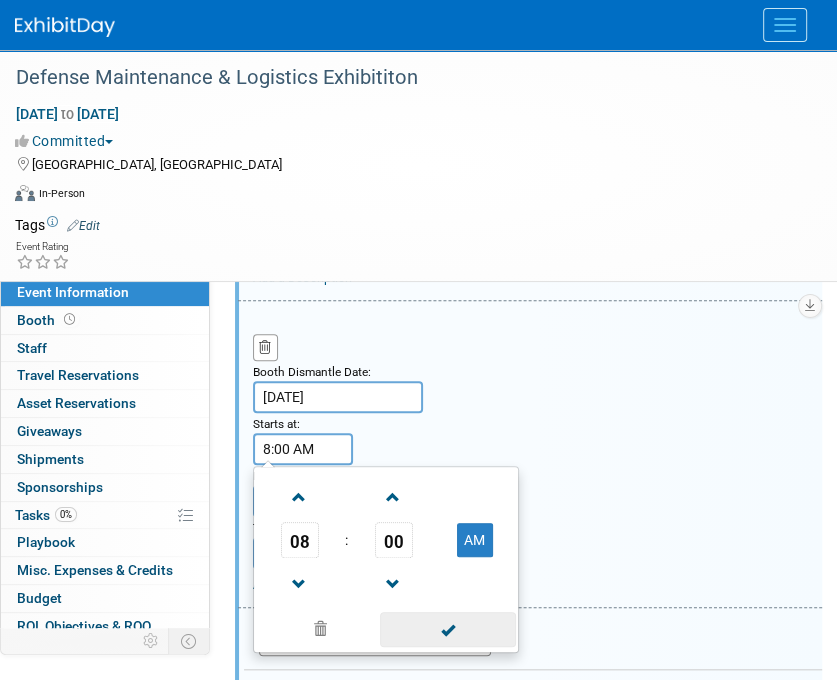 click at bounding box center (447, 629) 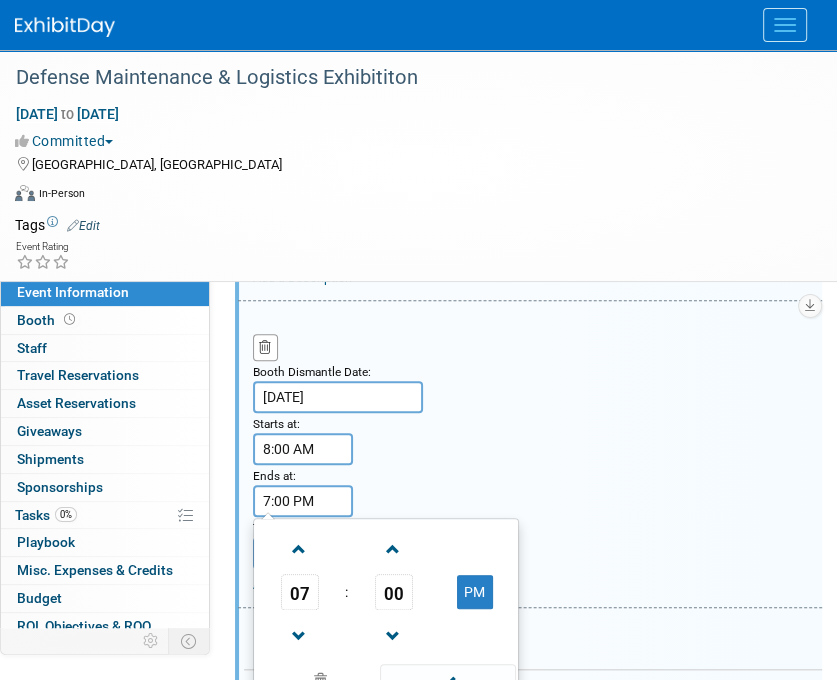 click on "7:00 PM" at bounding box center (303, 501) 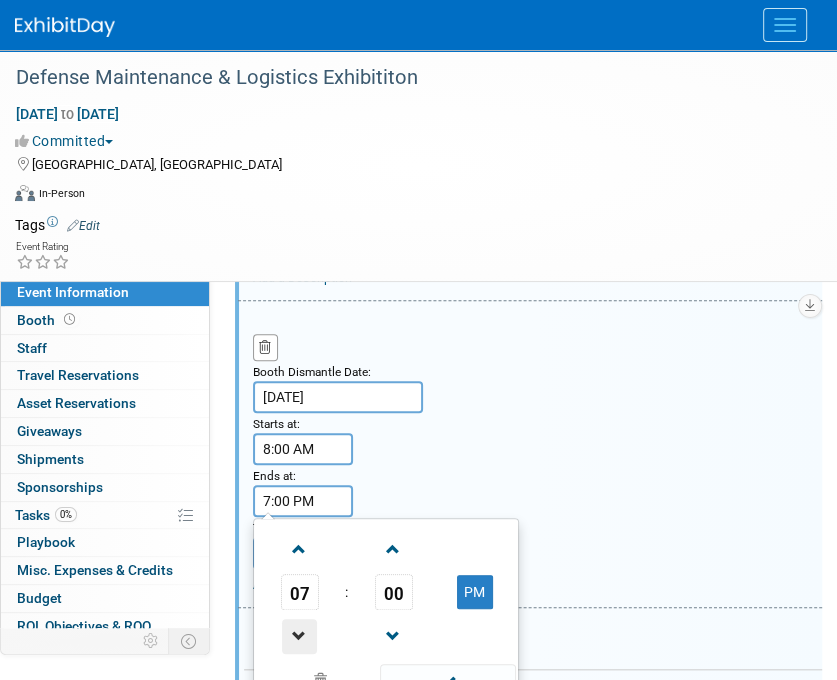 click at bounding box center [299, 636] 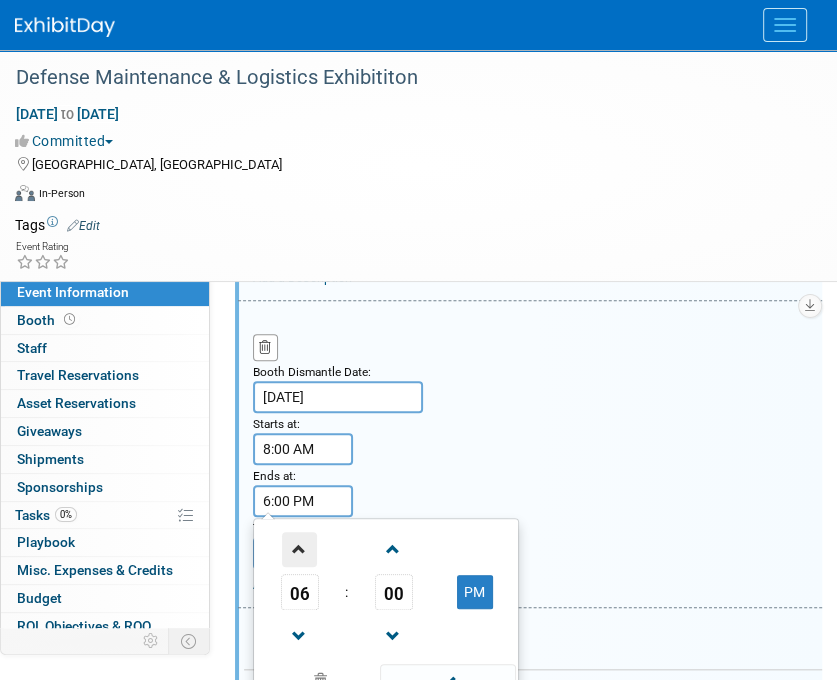click at bounding box center (299, 549) 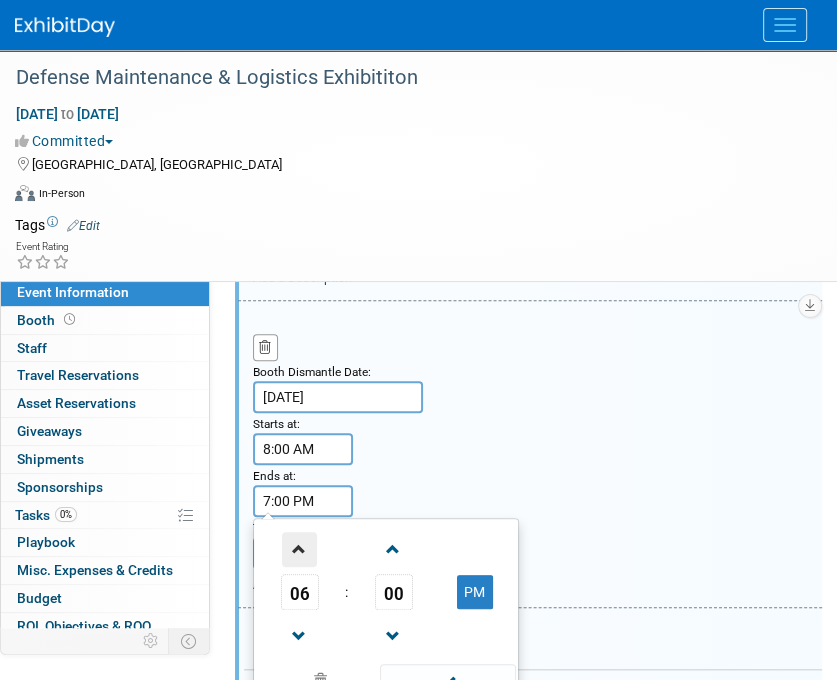 click at bounding box center (299, 549) 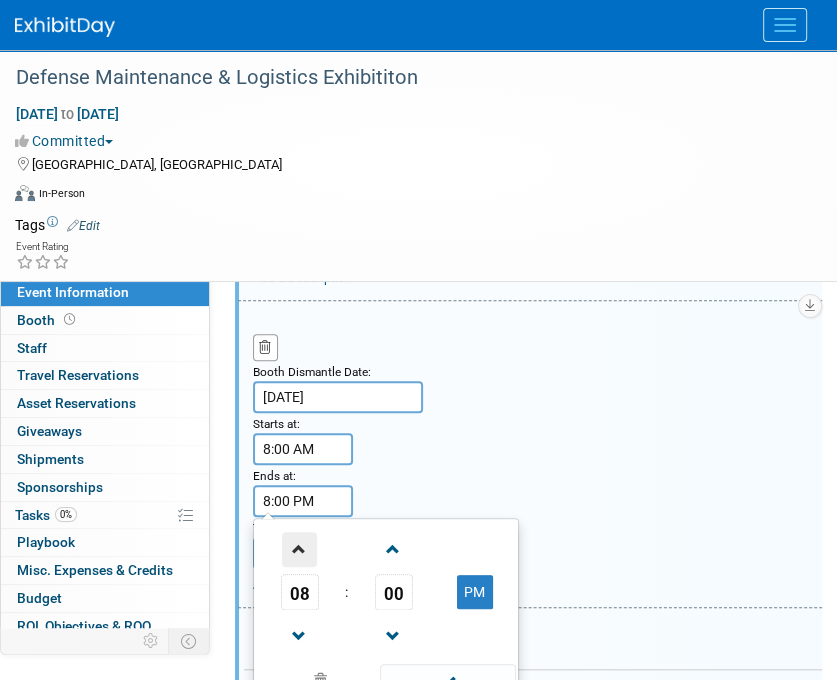 click at bounding box center [299, 549] 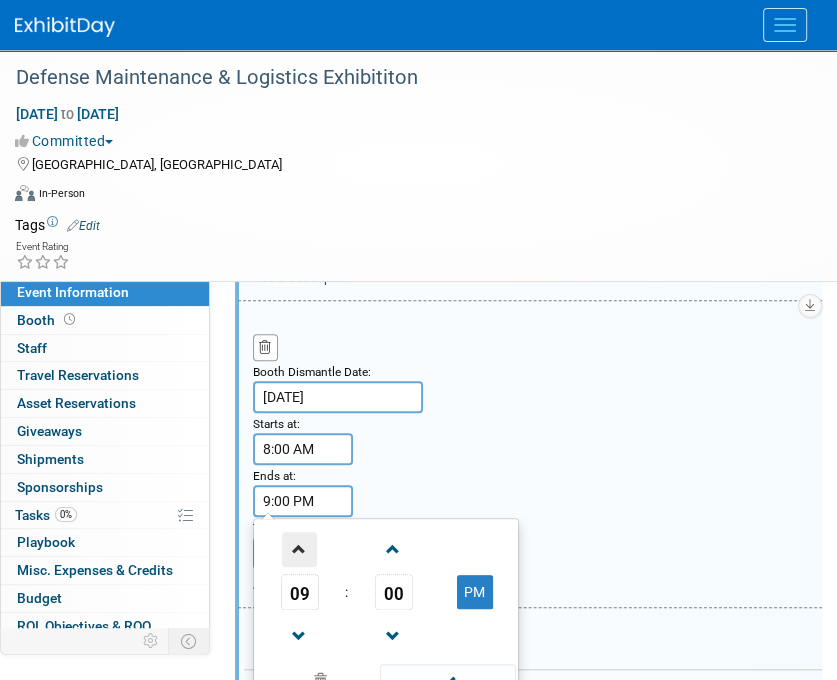 click at bounding box center (299, 549) 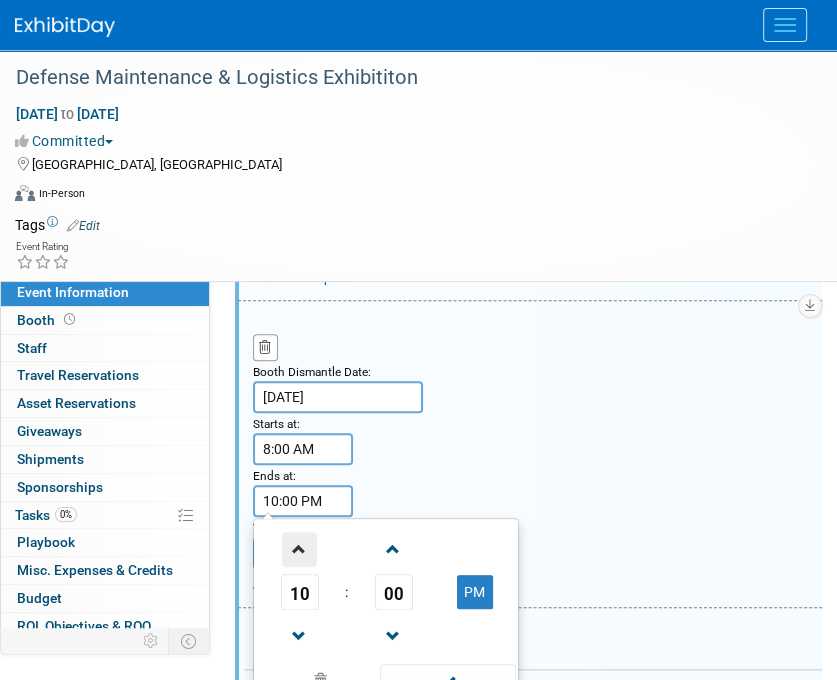 click at bounding box center [299, 549] 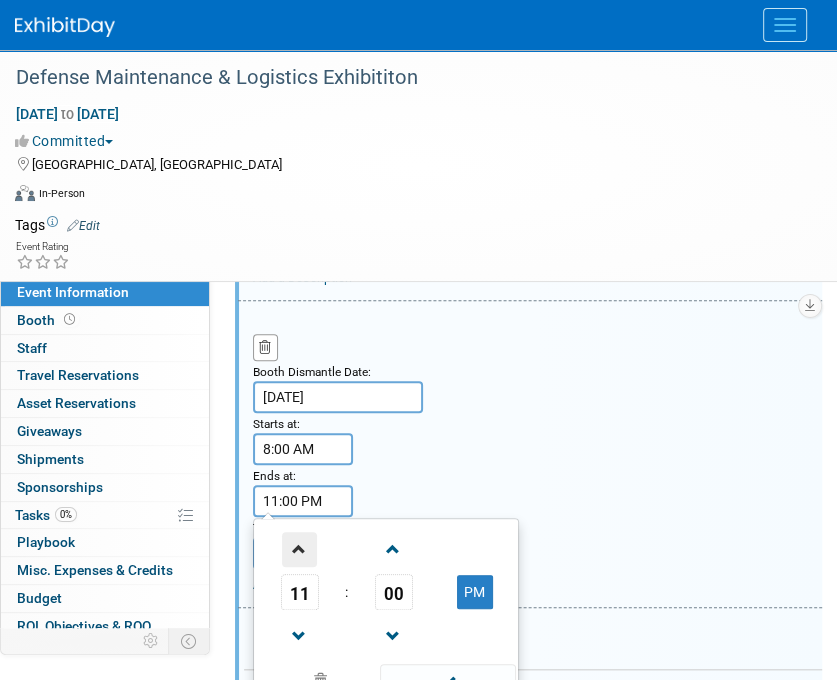 click at bounding box center [299, 549] 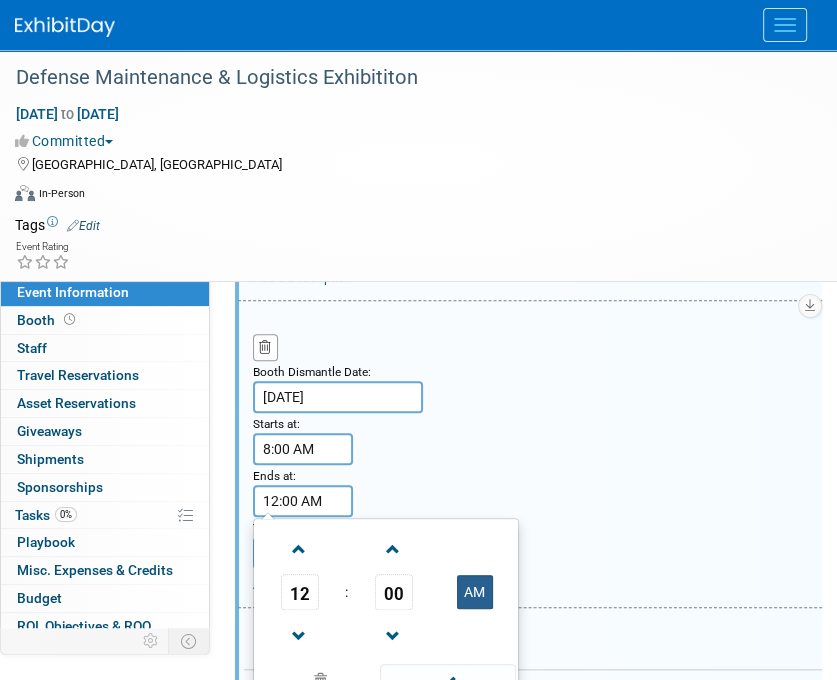 click on "AM" at bounding box center (475, 592) 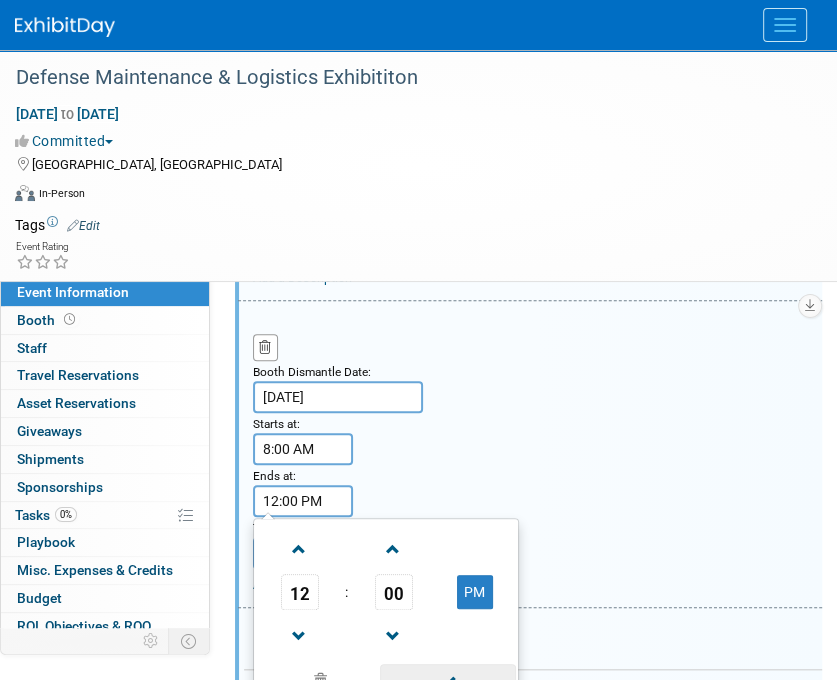 click at bounding box center (447, 681) 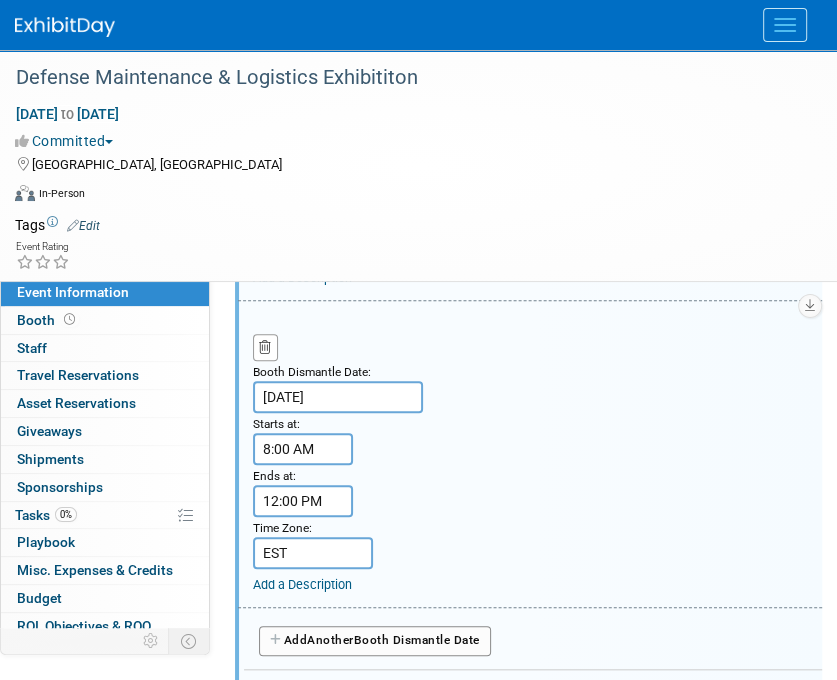 scroll, scrollTop: 852, scrollLeft: 0, axis: vertical 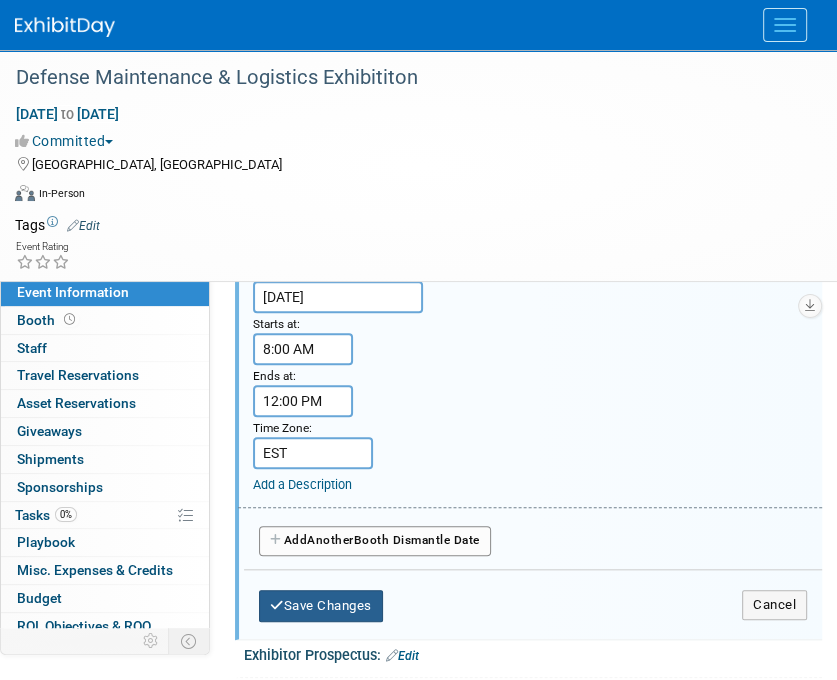 click on "Save Changes" at bounding box center (321, 606) 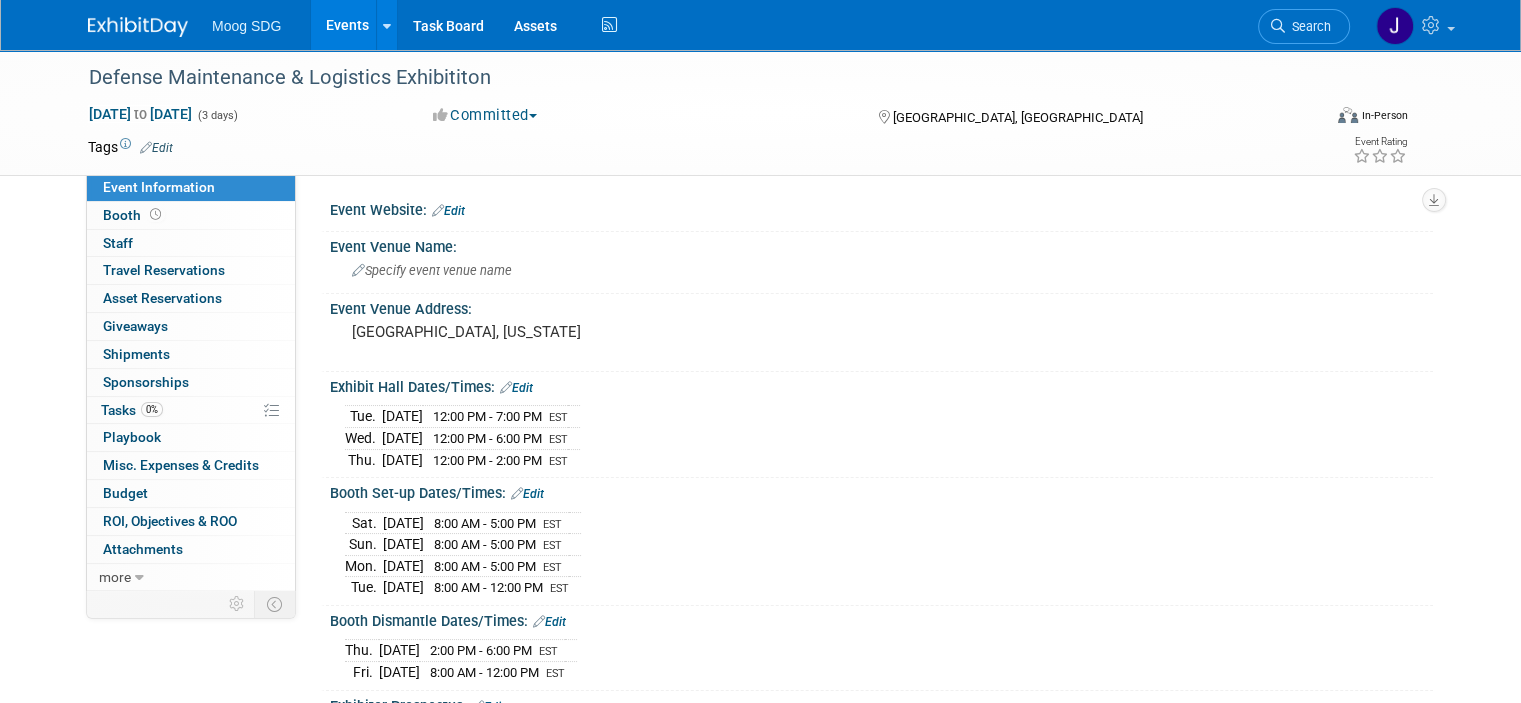 scroll, scrollTop: 0, scrollLeft: 0, axis: both 